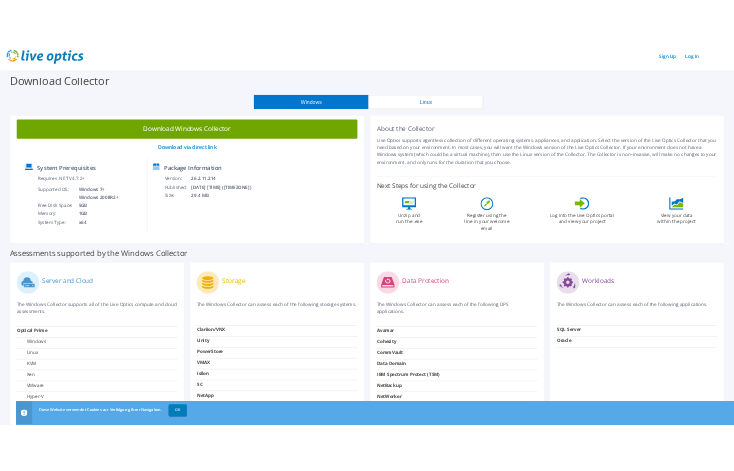scroll, scrollTop: 0, scrollLeft: 0, axis: both 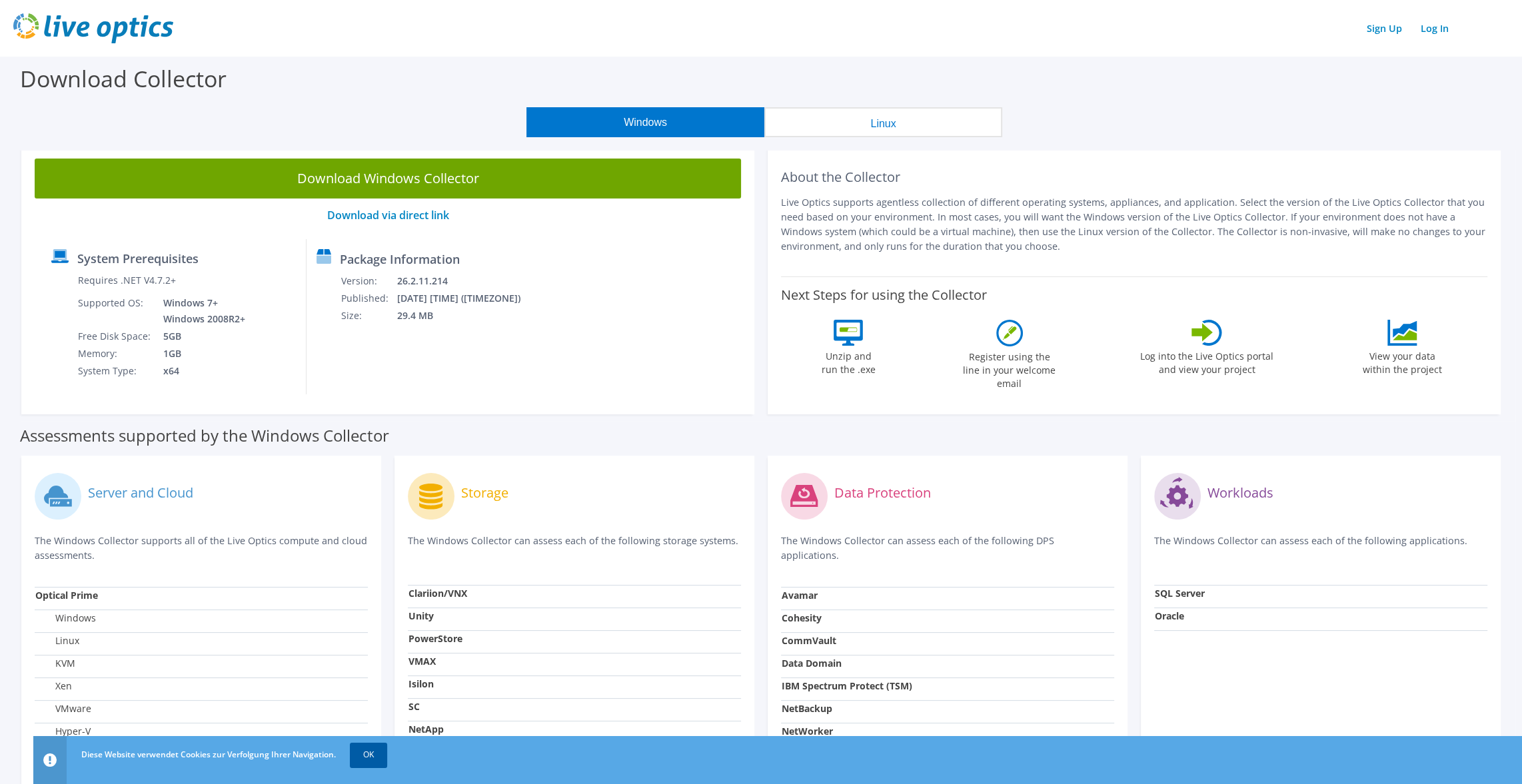 click on "OK" at bounding box center (369, 755) 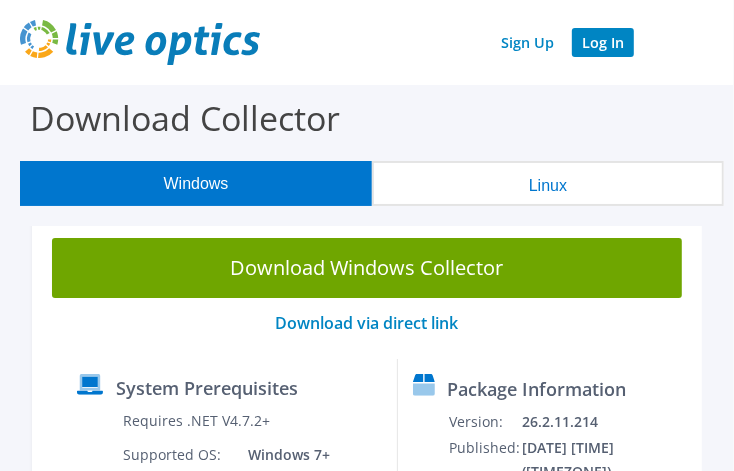 click on "Log In" at bounding box center (603, 42) 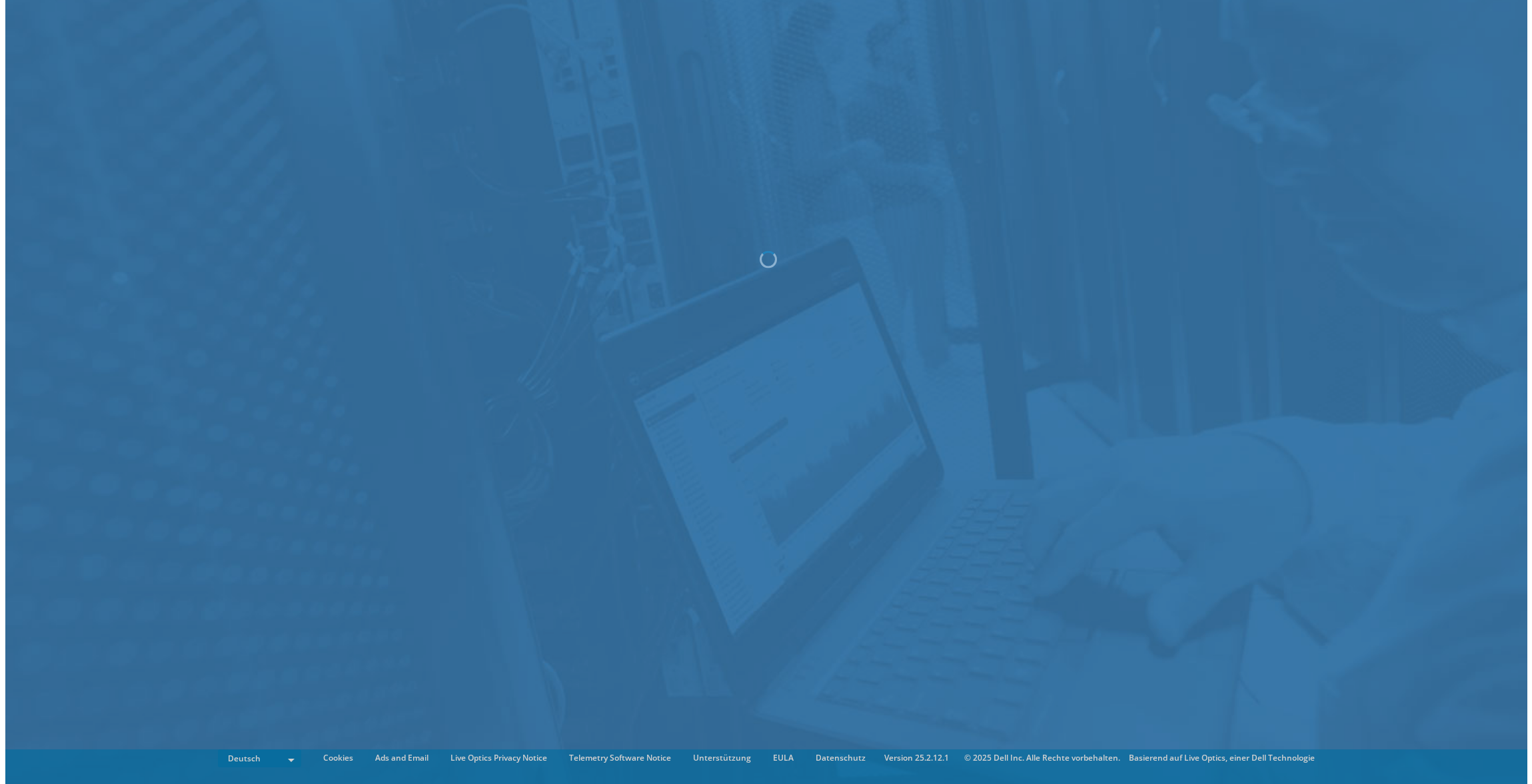 scroll, scrollTop: 0, scrollLeft: 0, axis: both 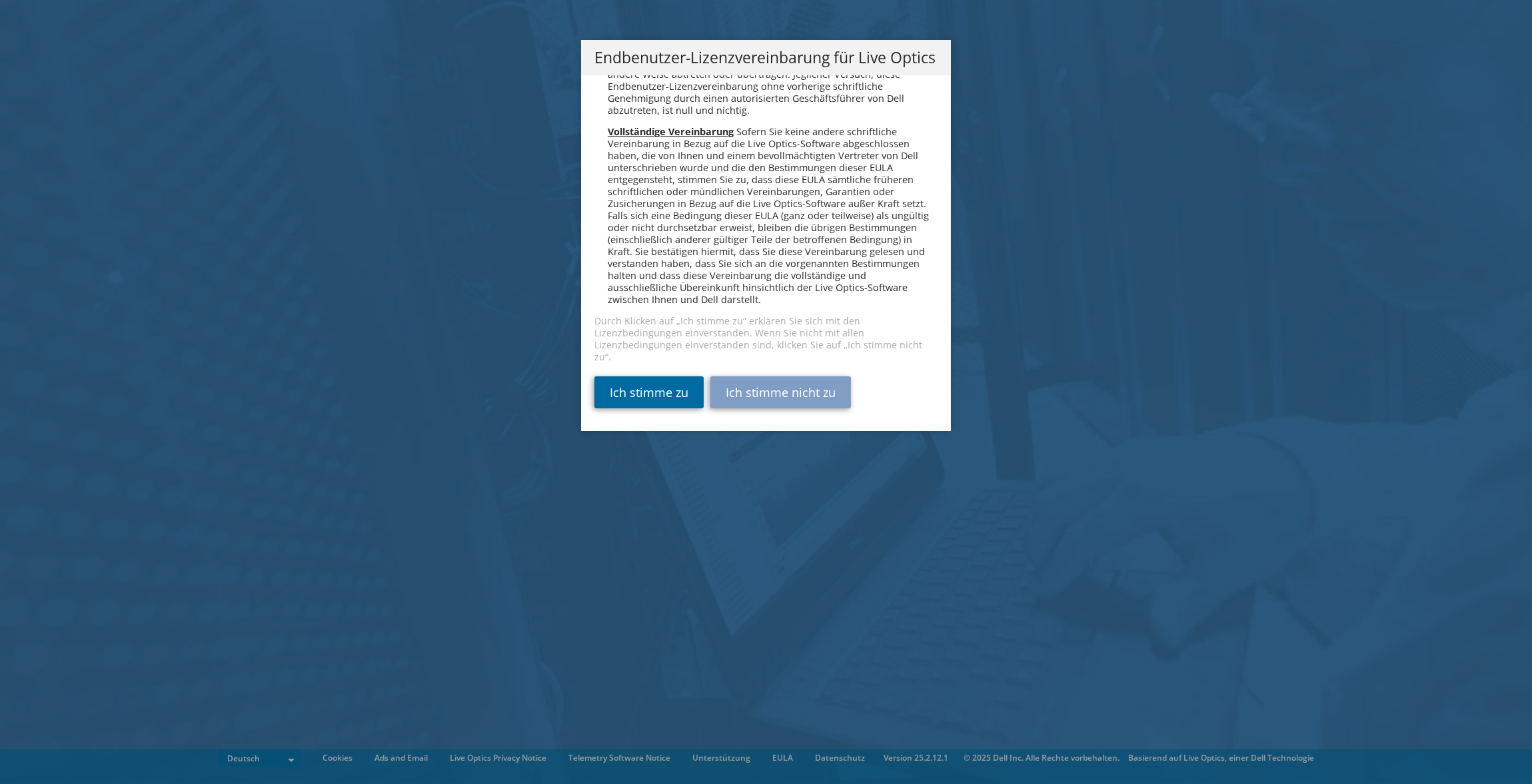 click on "Ich stimme zu" at bounding box center [649, 392] 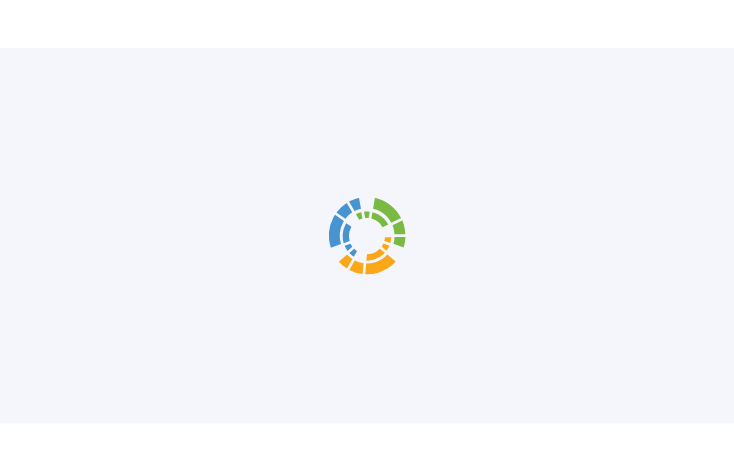 scroll, scrollTop: 0, scrollLeft: 0, axis: both 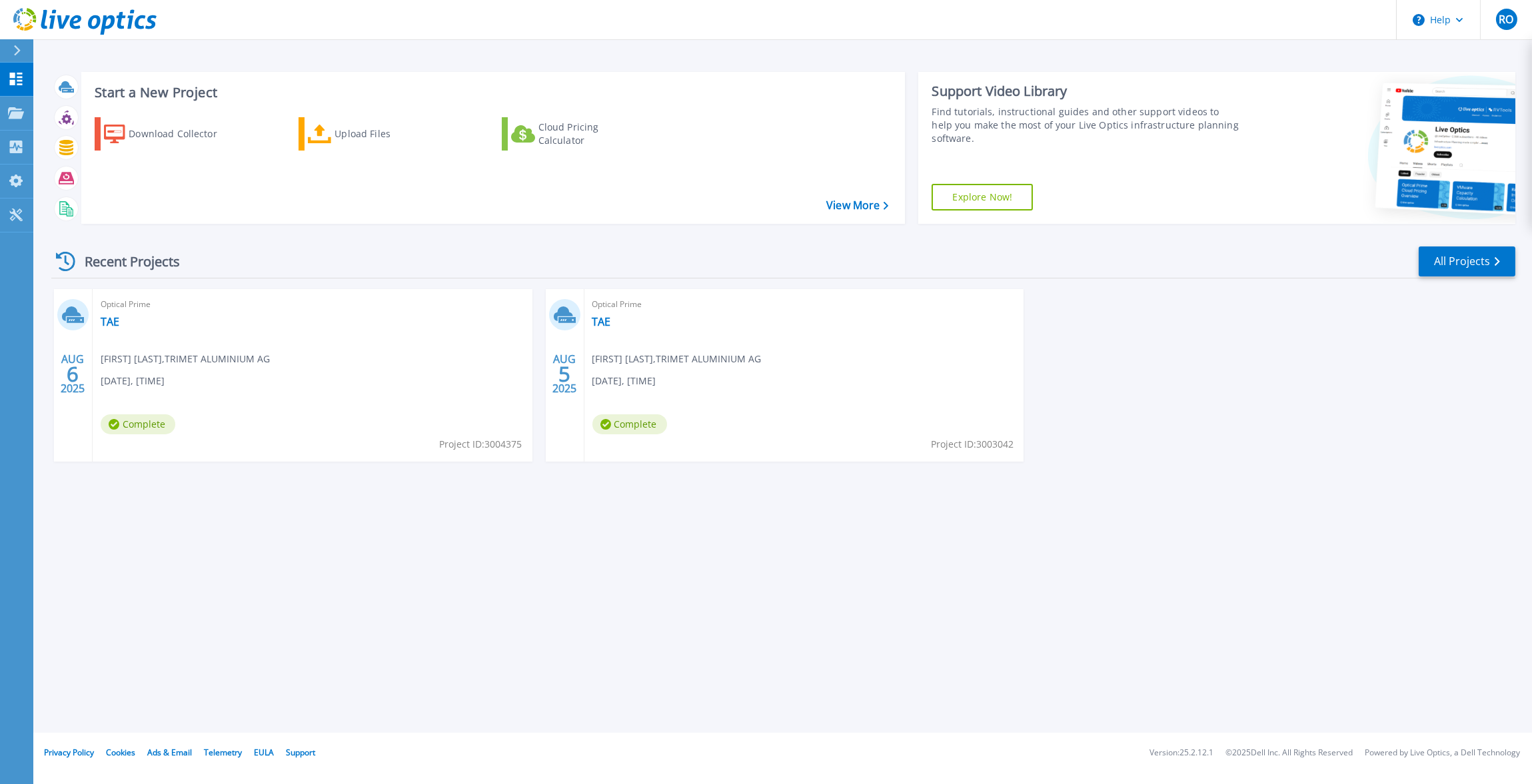 click on "Optical Prime TAE Rudolf Oberfeld ,  TRIMET ALUMINIUM AG 08.06.2025, 10:46 (+02:00) Complete Project ID:  3004375" at bounding box center [313, 375] 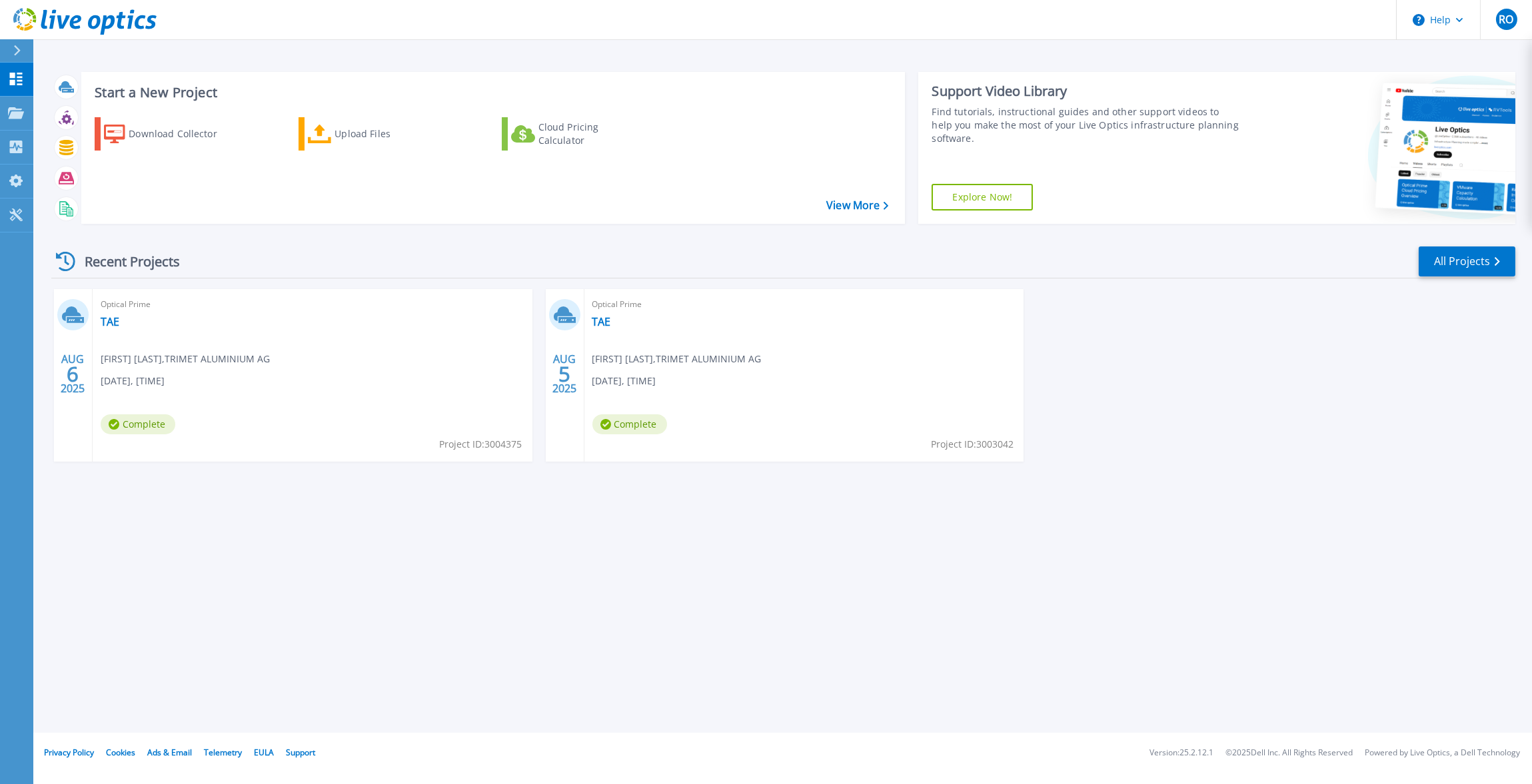 click on "Optical Prime TAE Rudolf Oberfeld ,  TRIMET ALUMINIUM AG 08.06.2025, 10:46 (+02:00) Complete Project ID:  3004375" at bounding box center (313, 375) 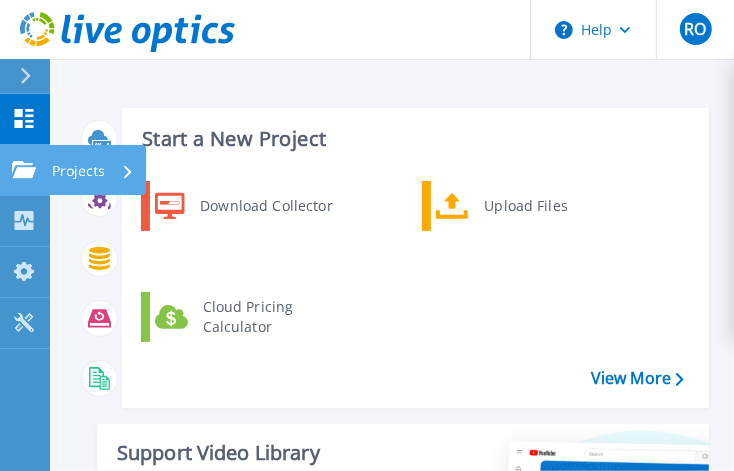 click on "Projects" at bounding box center (78, 171) 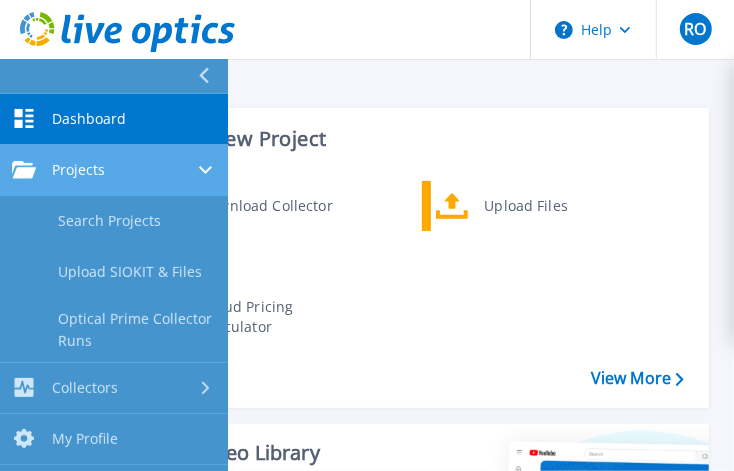 click on "Projects" at bounding box center [78, 170] 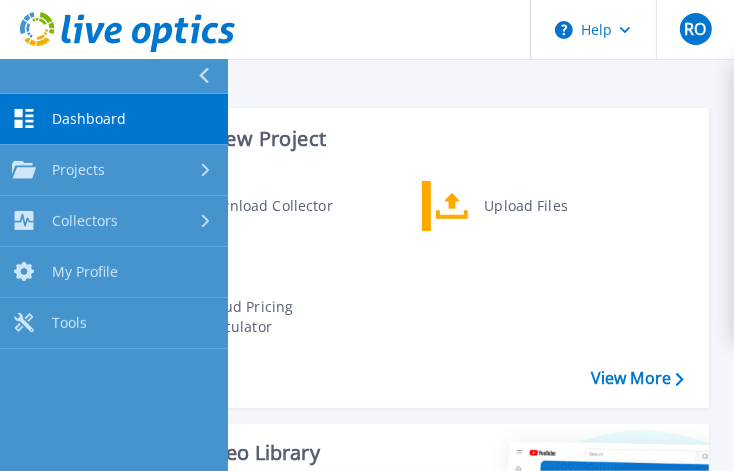 click at bounding box center (212, 76) 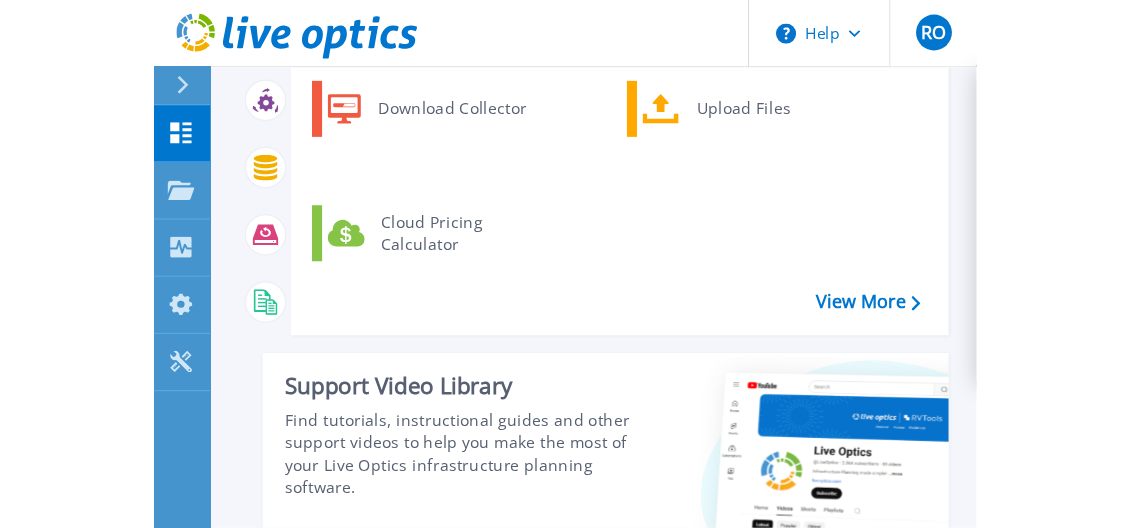 scroll, scrollTop: 0, scrollLeft: 0, axis: both 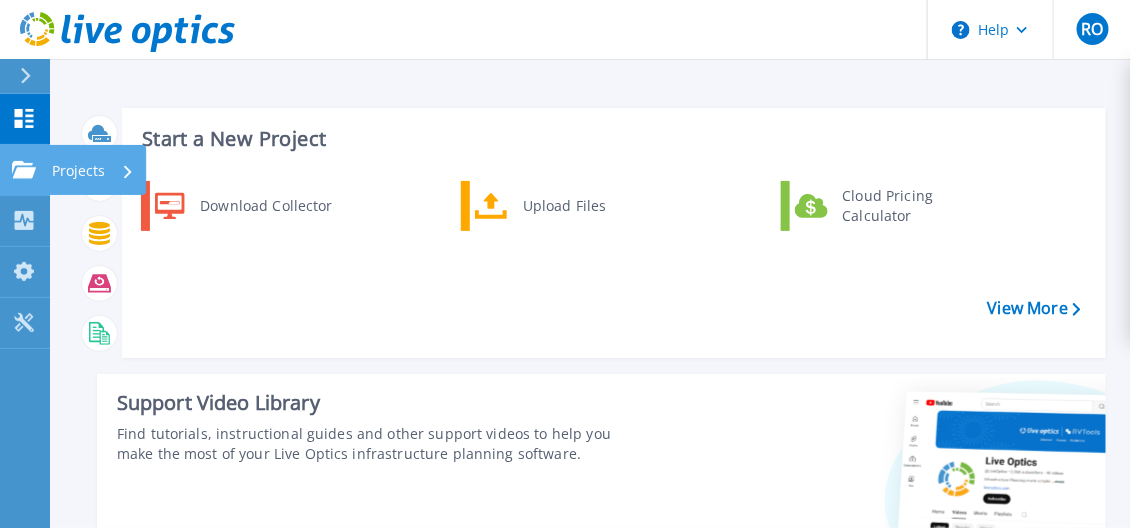 click on "Projects" at bounding box center (78, 171) 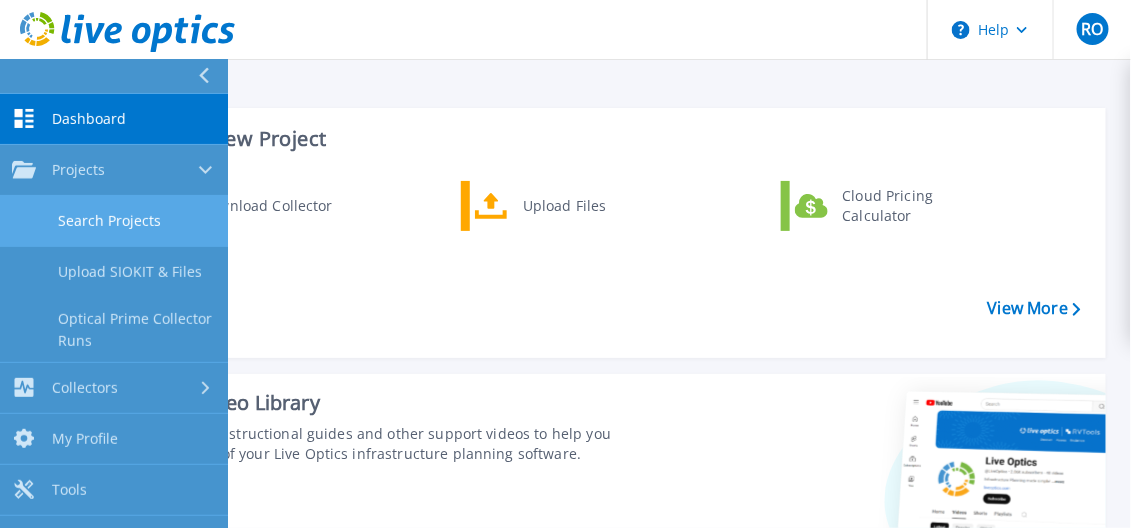 click on "Search Projects" at bounding box center [114, 221] 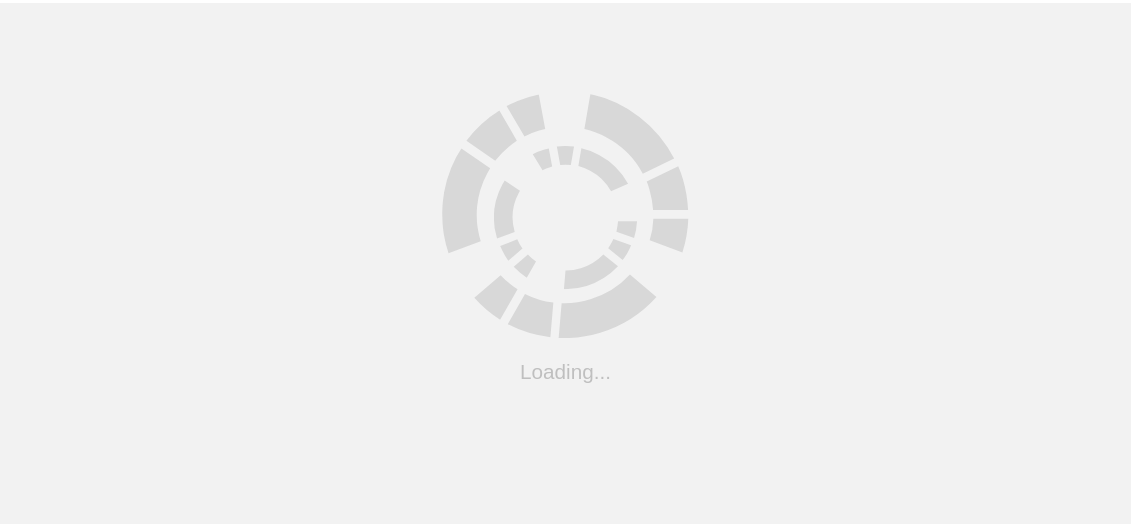 scroll, scrollTop: 0, scrollLeft: 0, axis: both 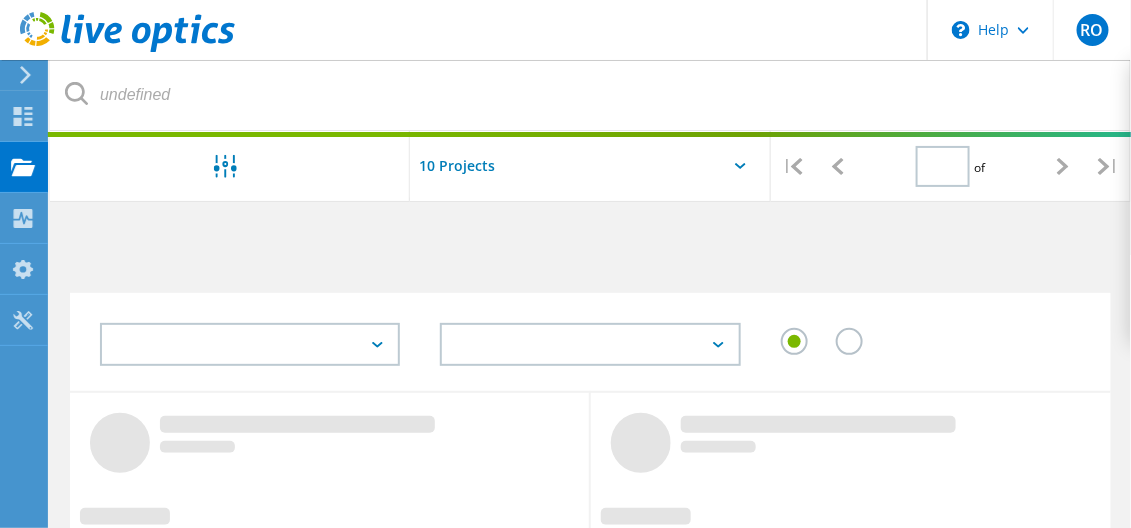 type on "1" 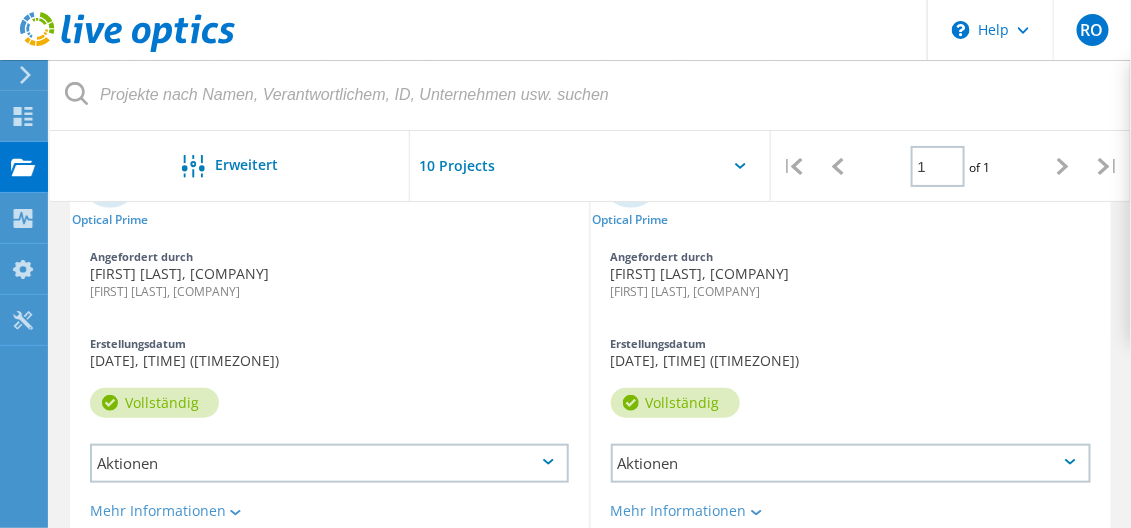 scroll, scrollTop: 200, scrollLeft: 0, axis: vertical 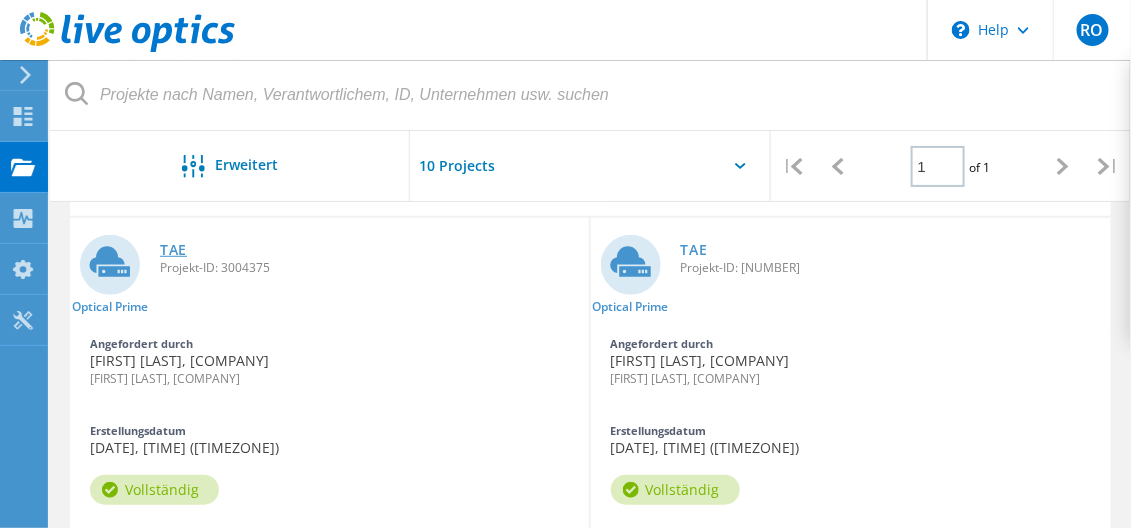 click on "TAE" 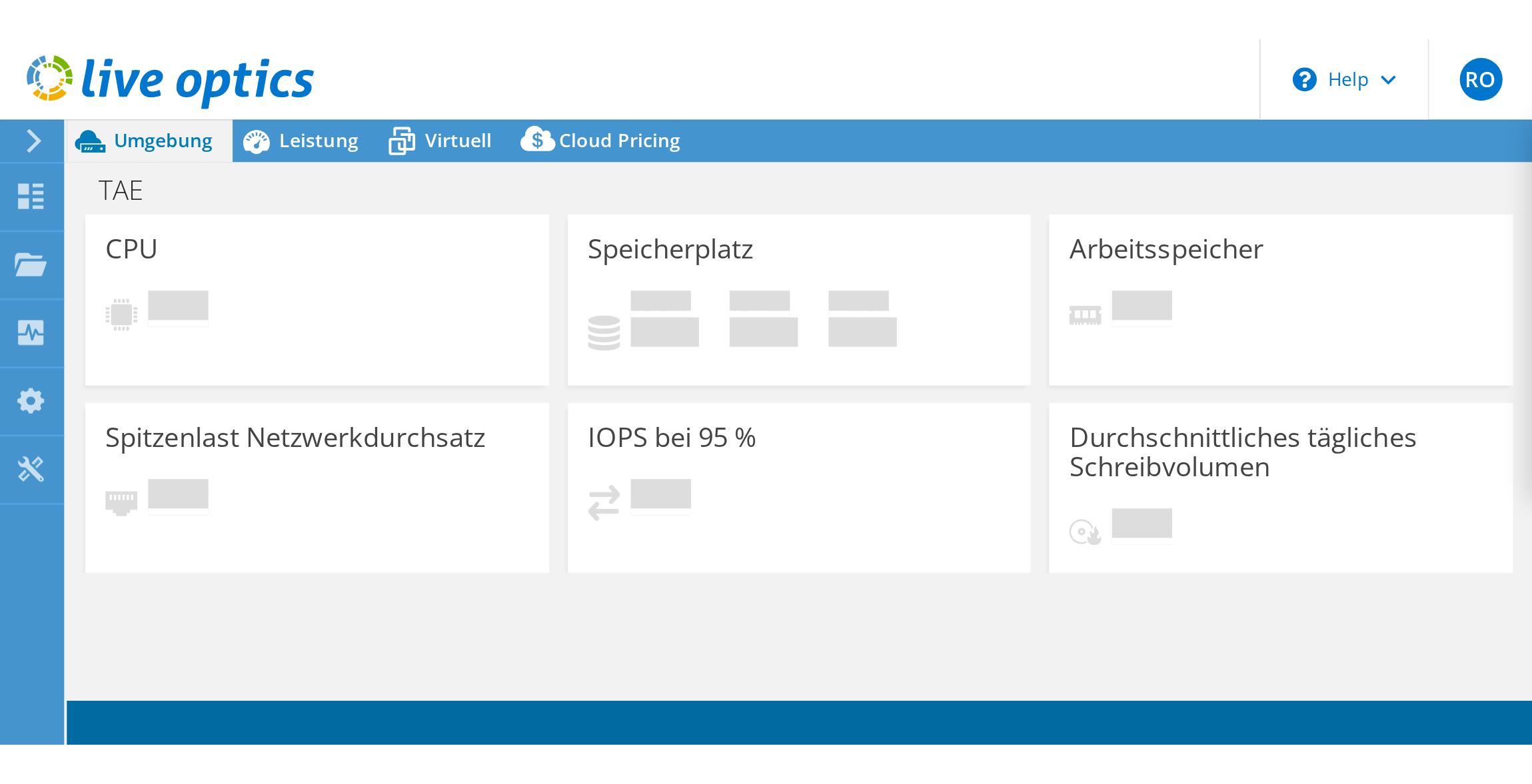scroll, scrollTop: 0, scrollLeft: 0, axis: both 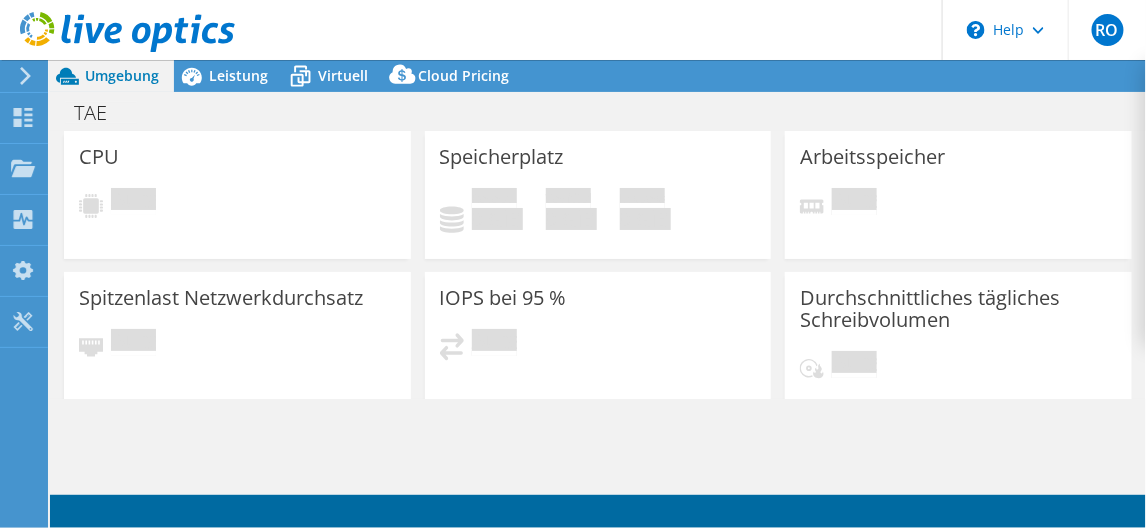 select on "USD" 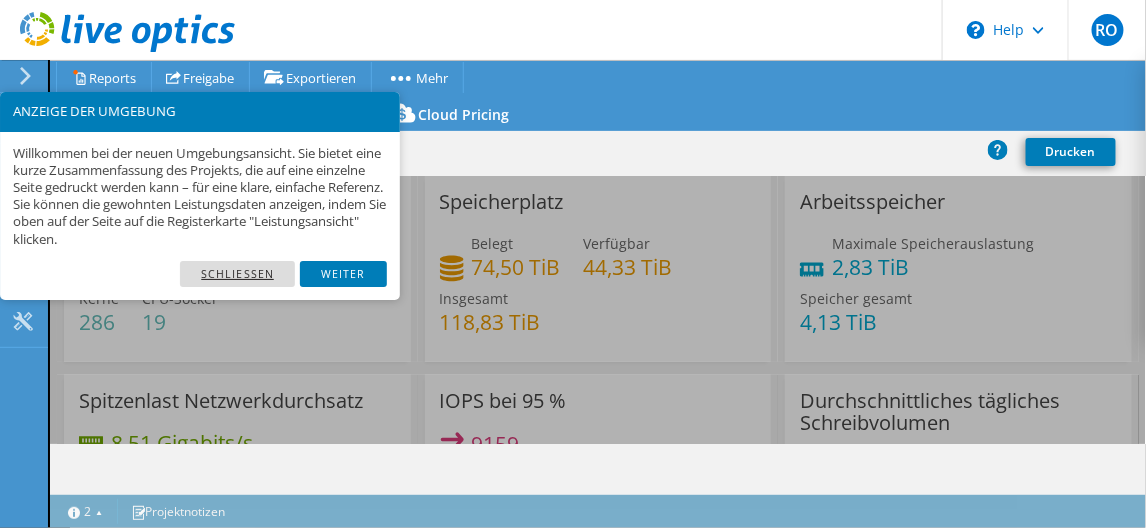 click on "Schließen" at bounding box center [237, 274] 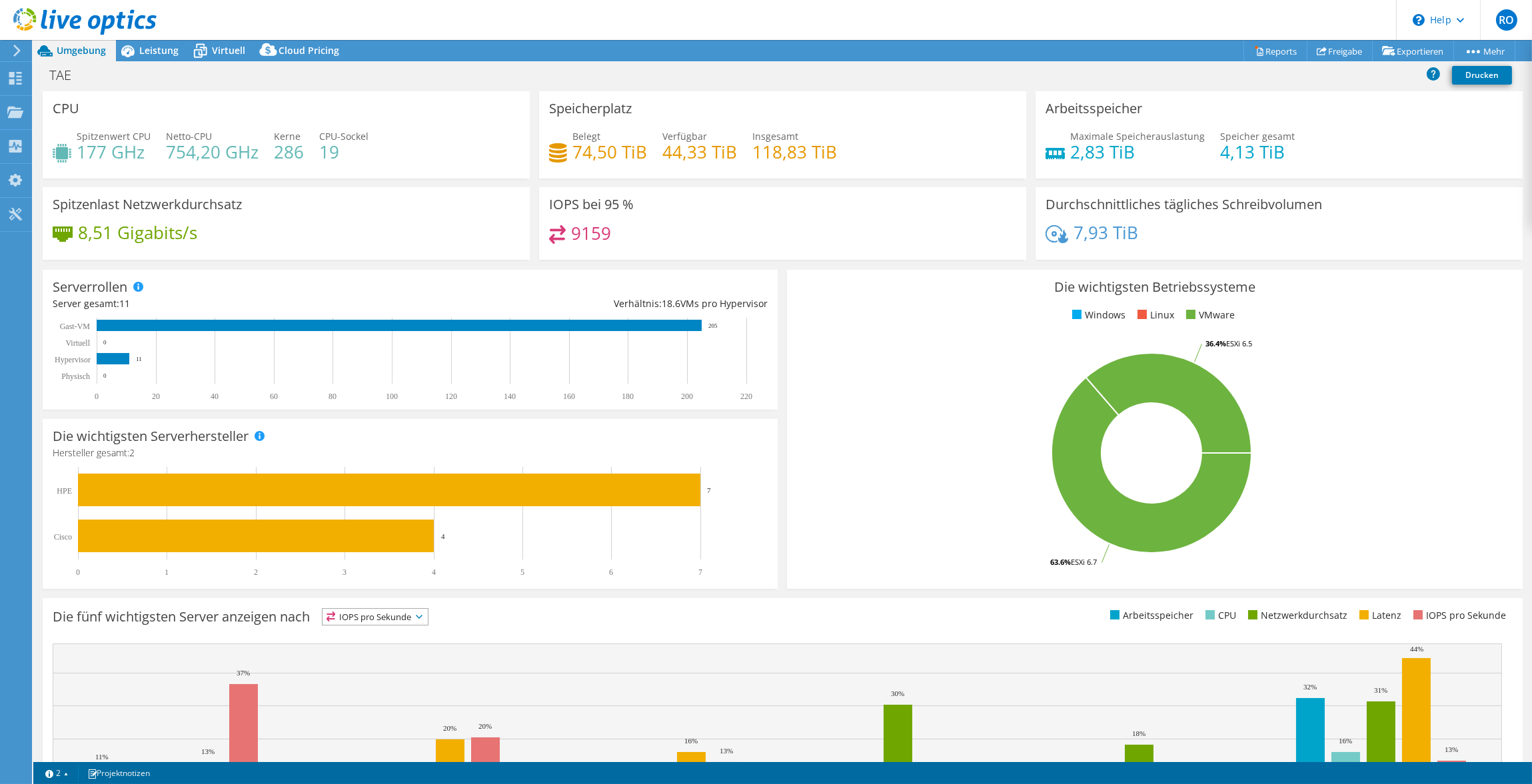 scroll, scrollTop: 183, scrollLeft: 0, axis: vertical 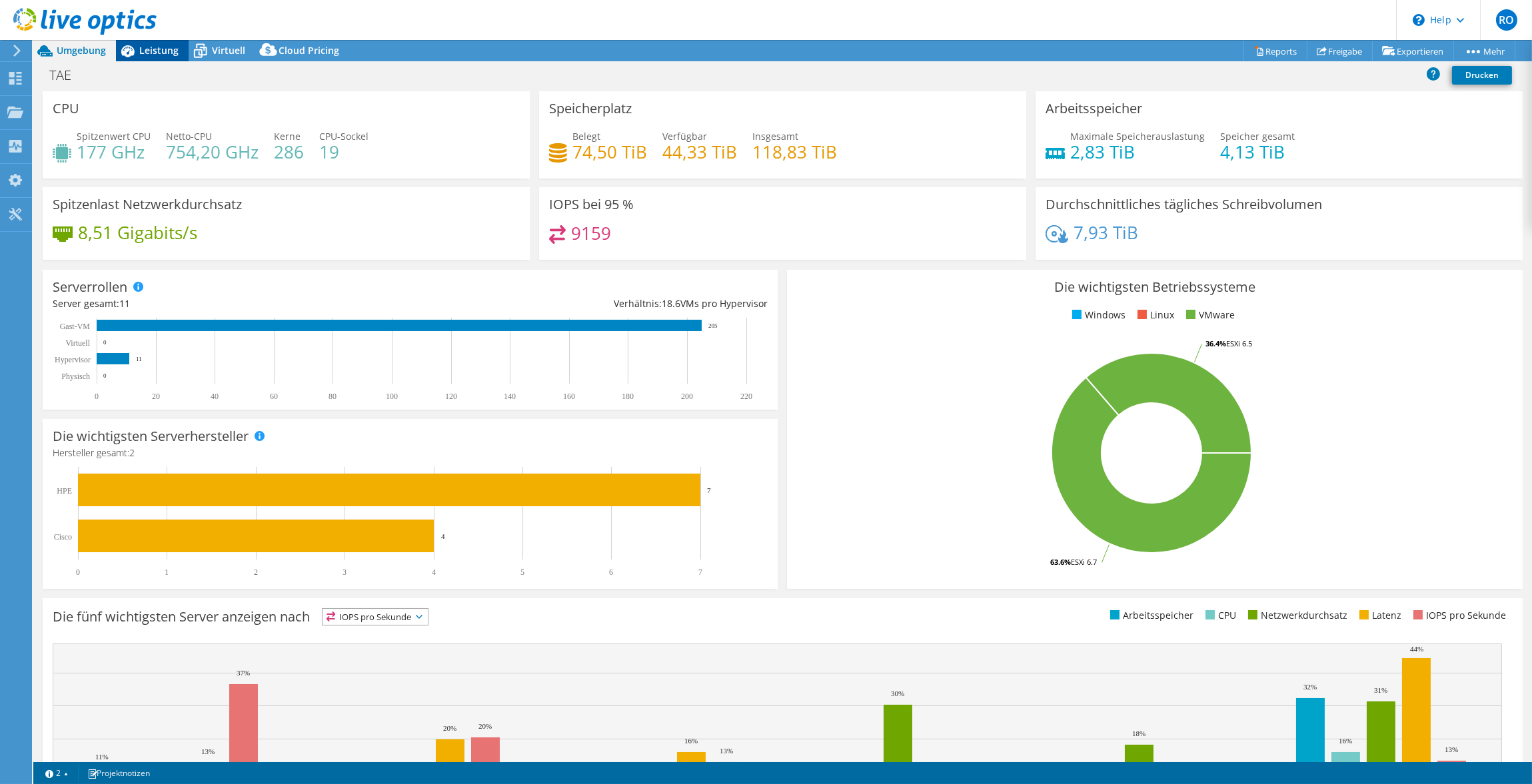 click on "Leistung" at bounding box center [159, 50] 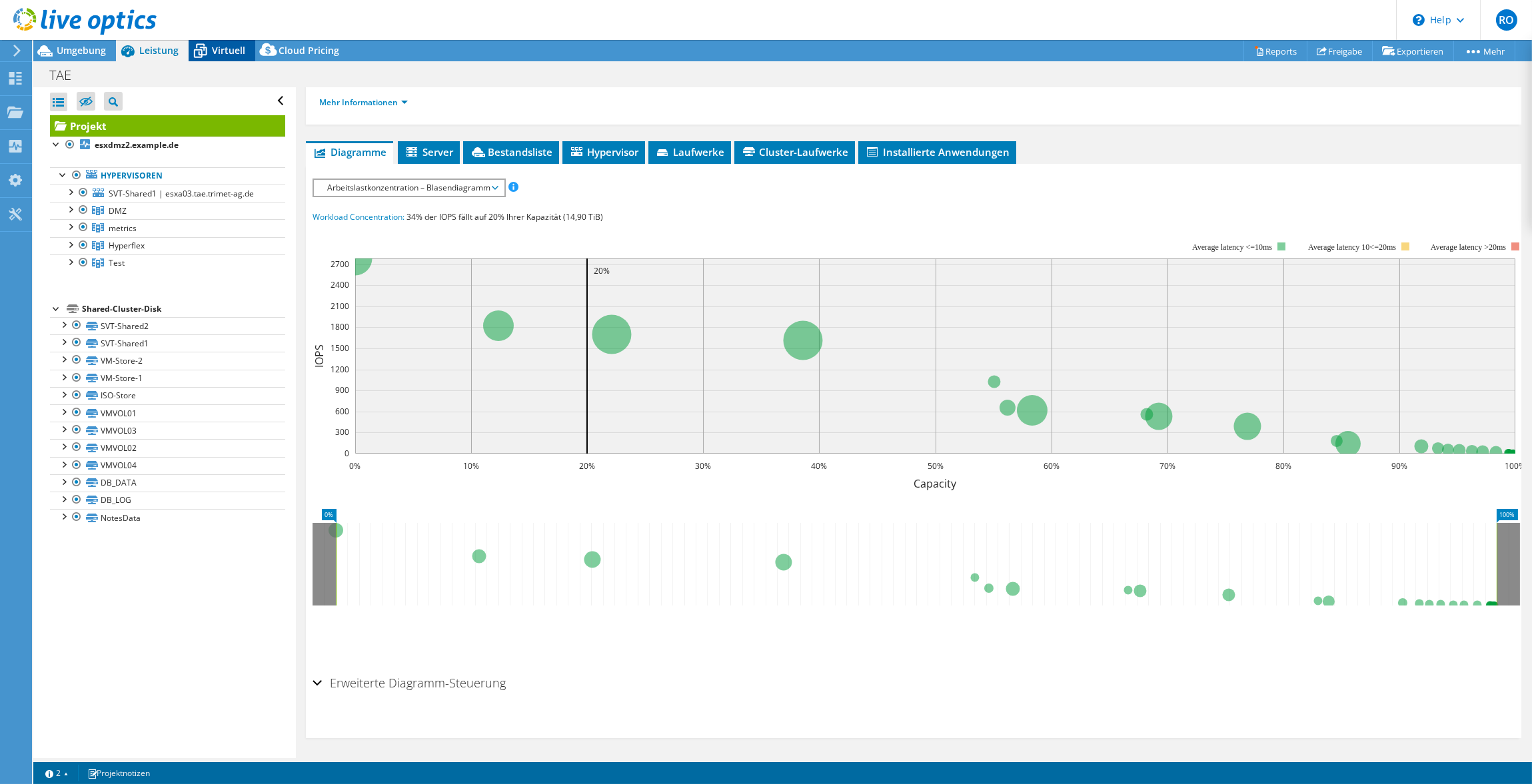click on "Virtuell" at bounding box center [229, 50] 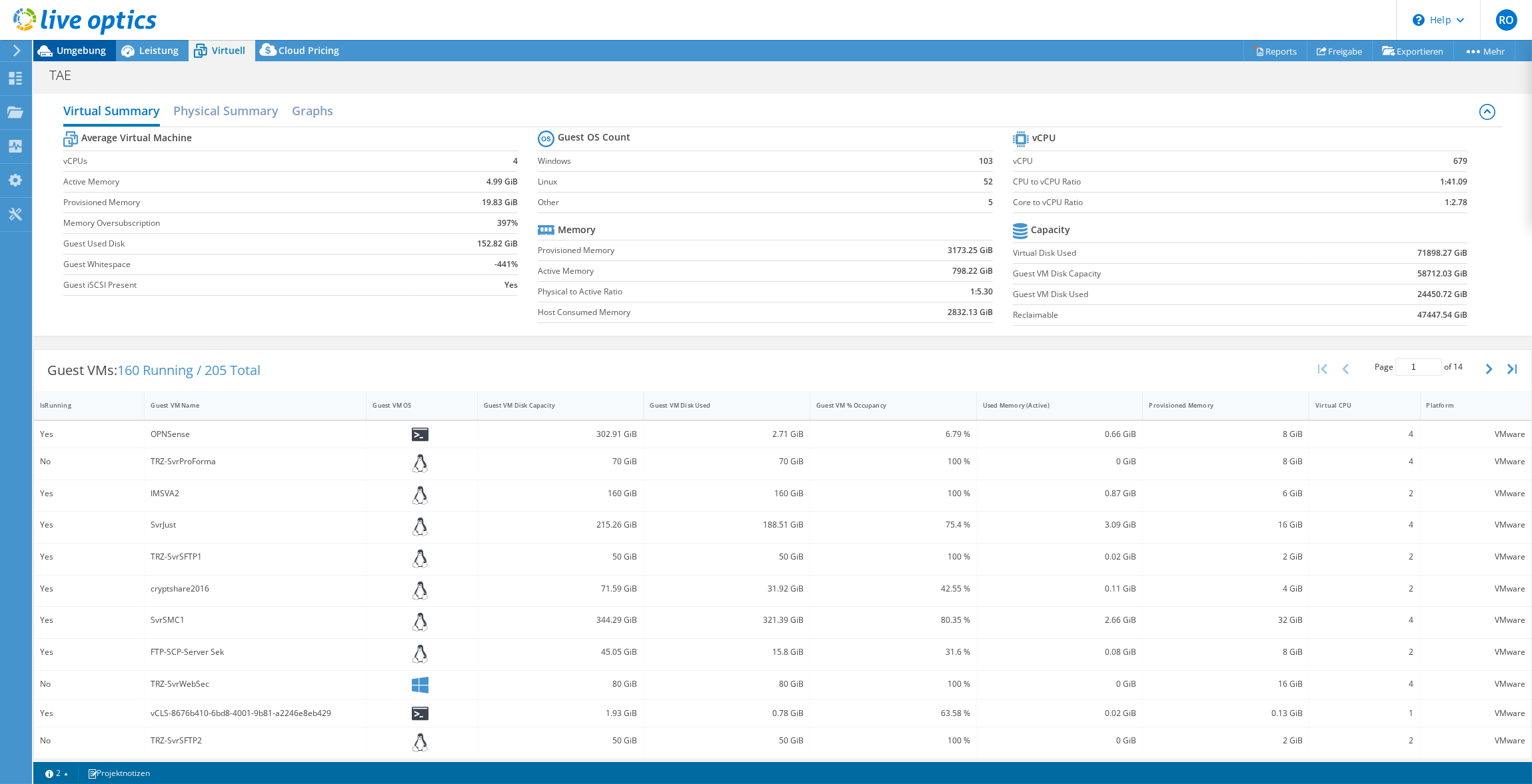 click on "Umgebung" at bounding box center [81, 50] 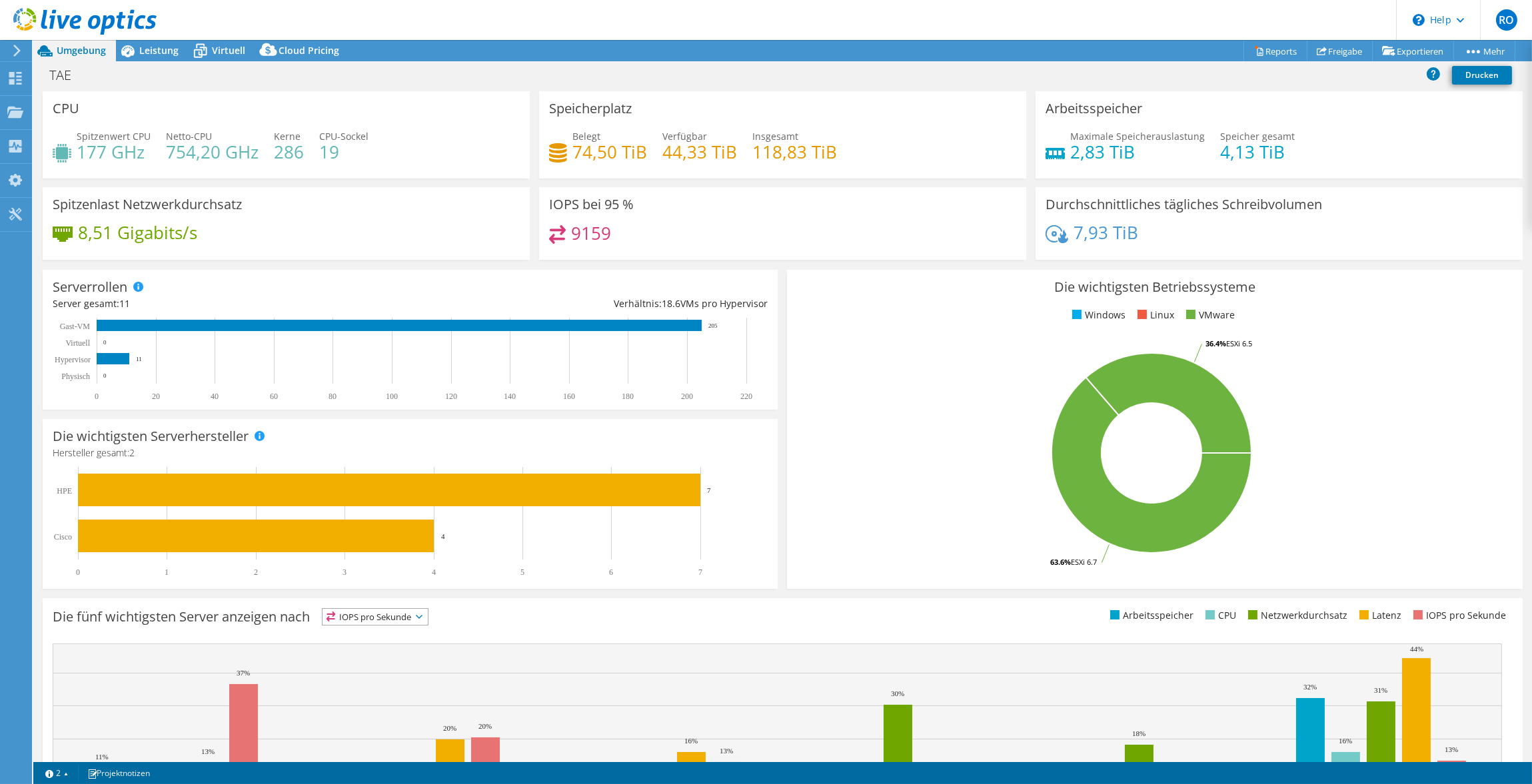 scroll, scrollTop: 182, scrollLeft: 0, axis: vertical 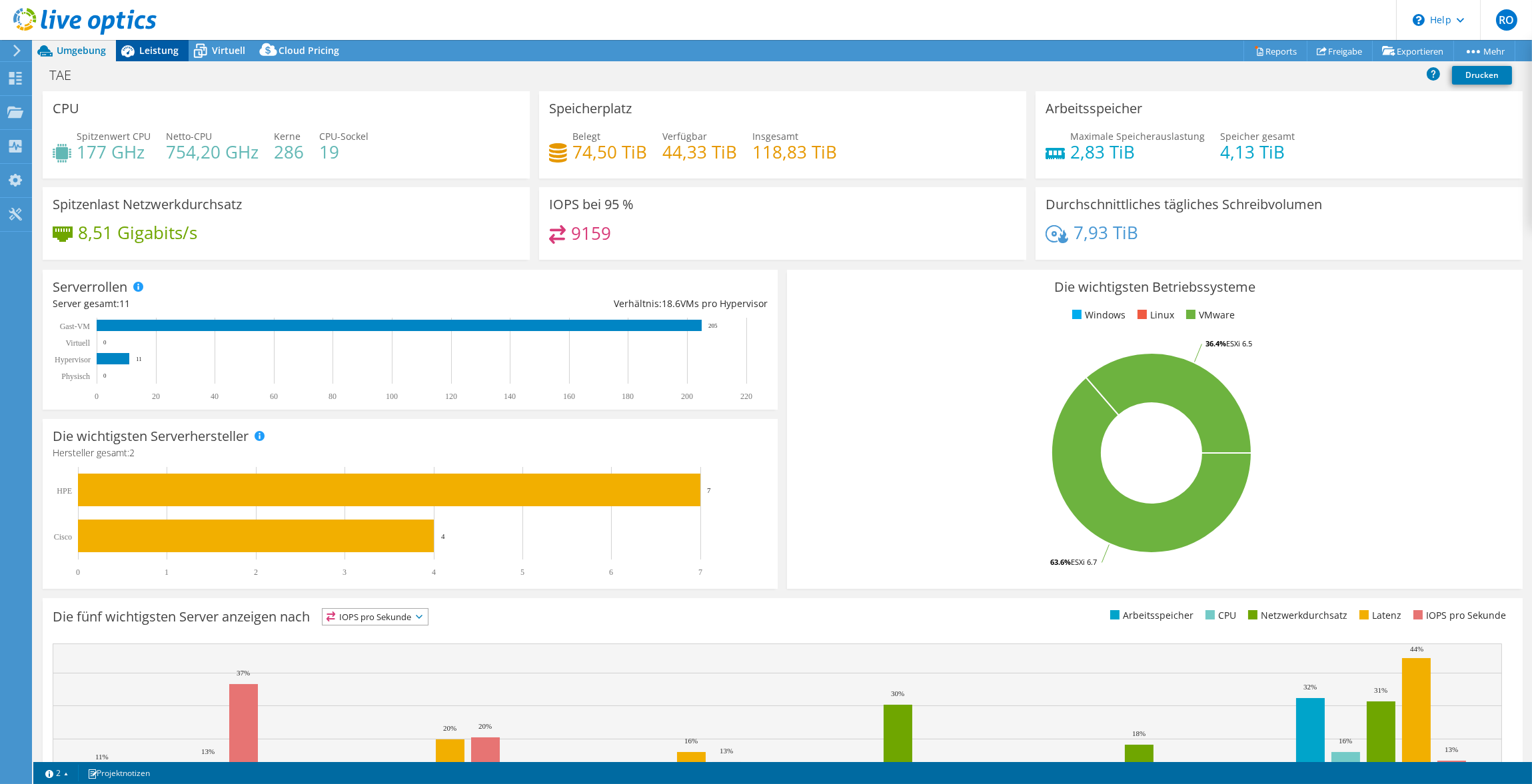 click on "Leistung" at bounding box center (159, 50) 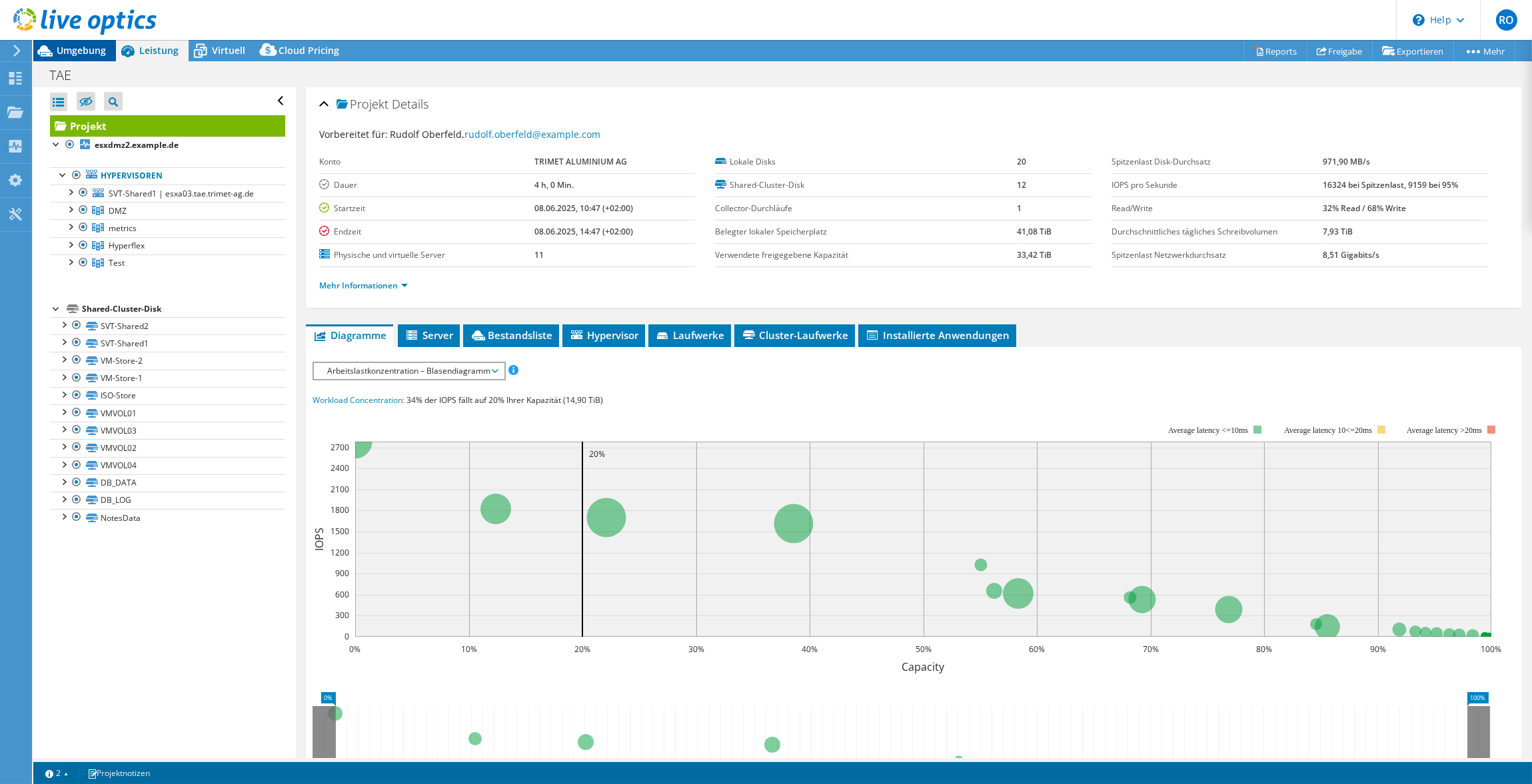 click on "Umgebung" at bounding box center [81, 50] 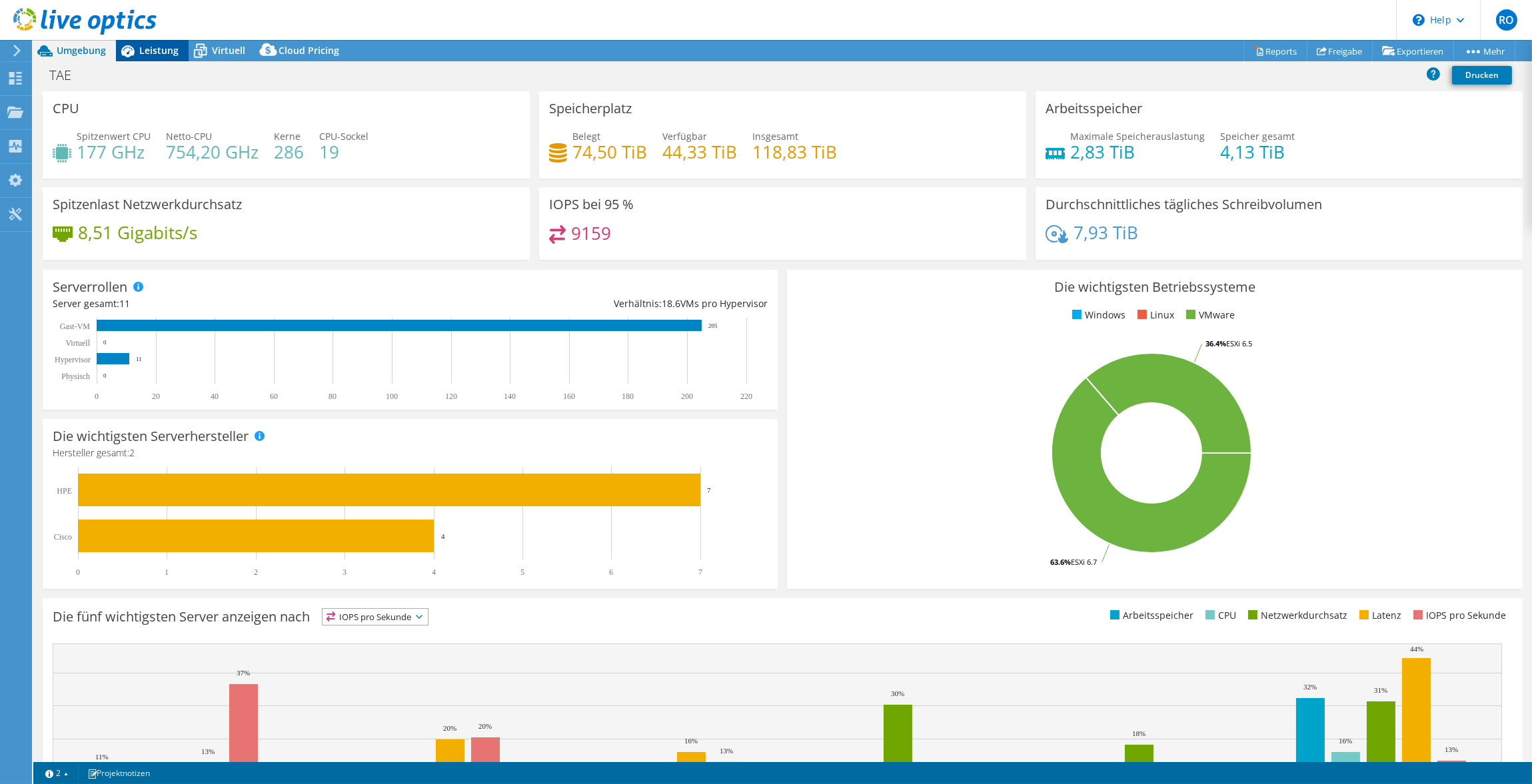 click on "Leistung" at bounding box center [159, 50] 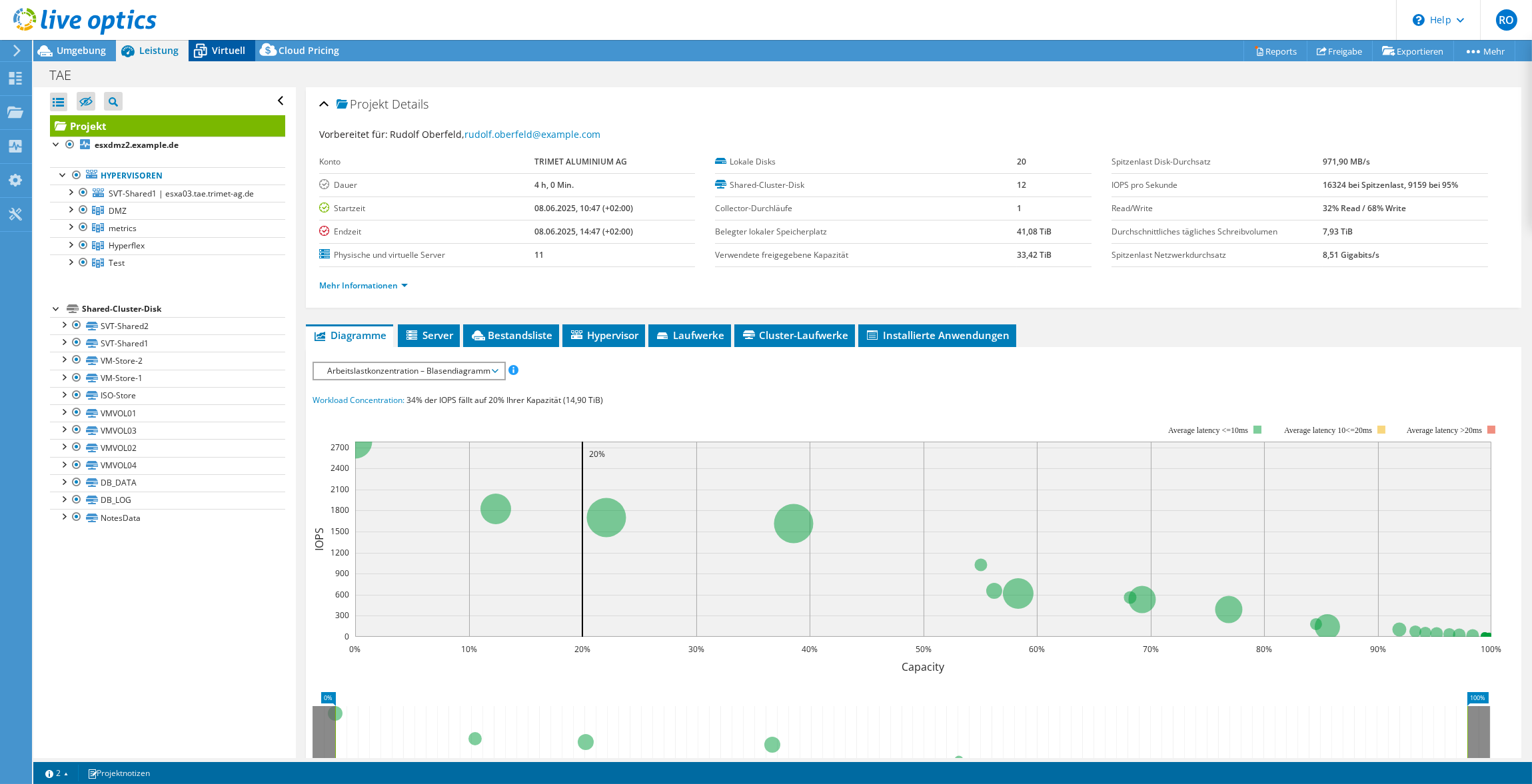 click on "Virtuell" at bounding box center (229, 50) 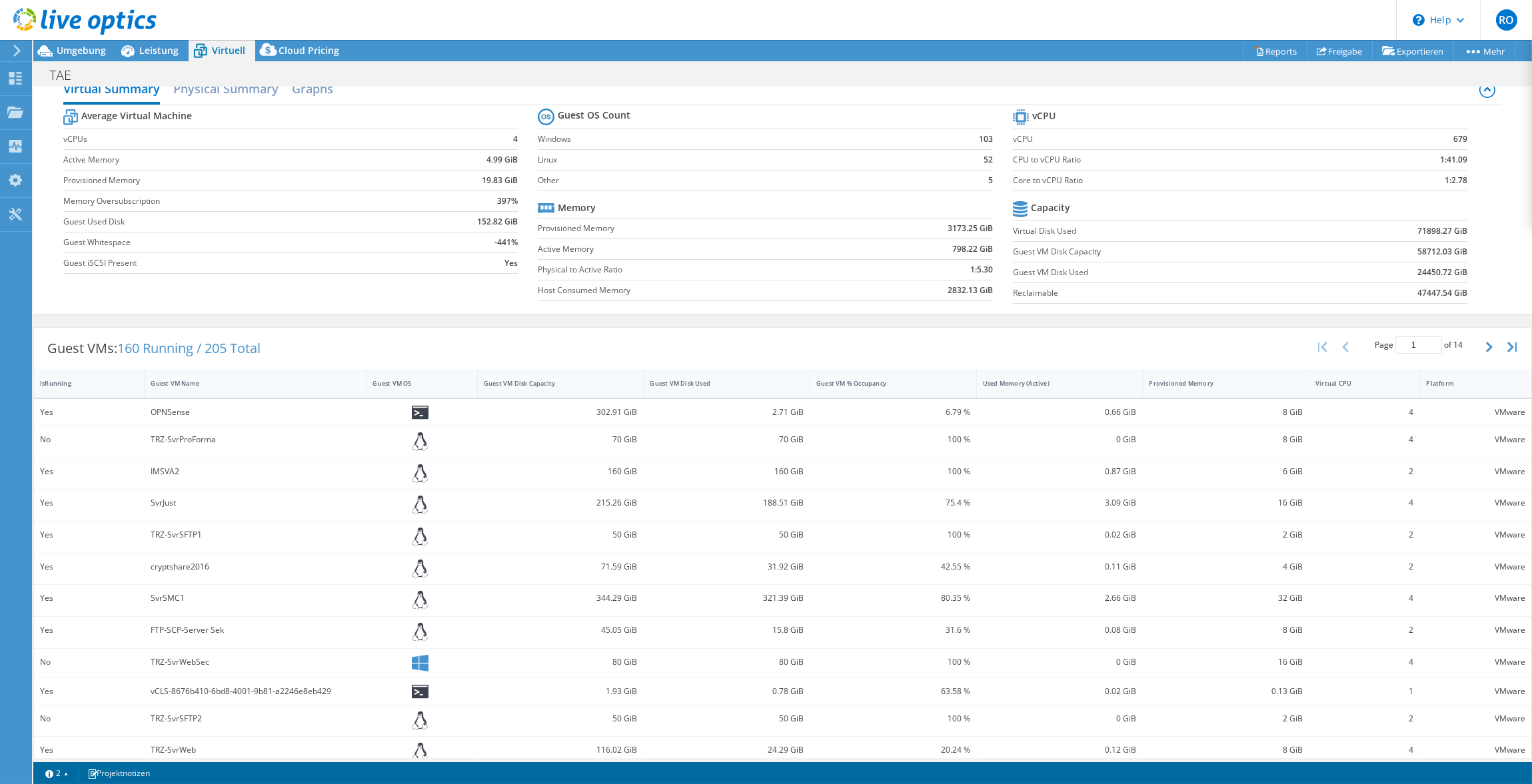 scroll, scrollTop: 0, scrollLeft: 0, axis: both 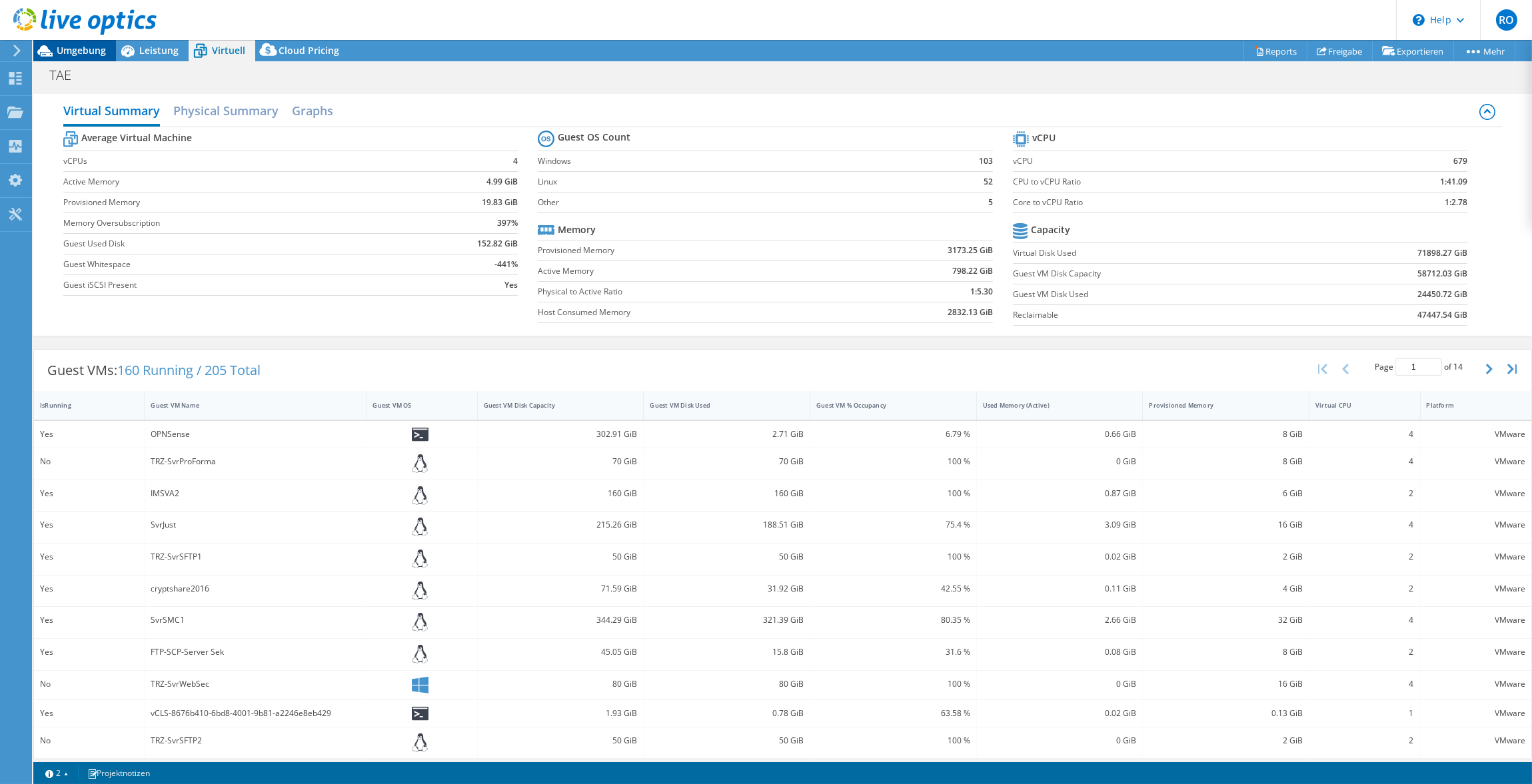 click on "Umgebung" at bounding box center [81, 50] 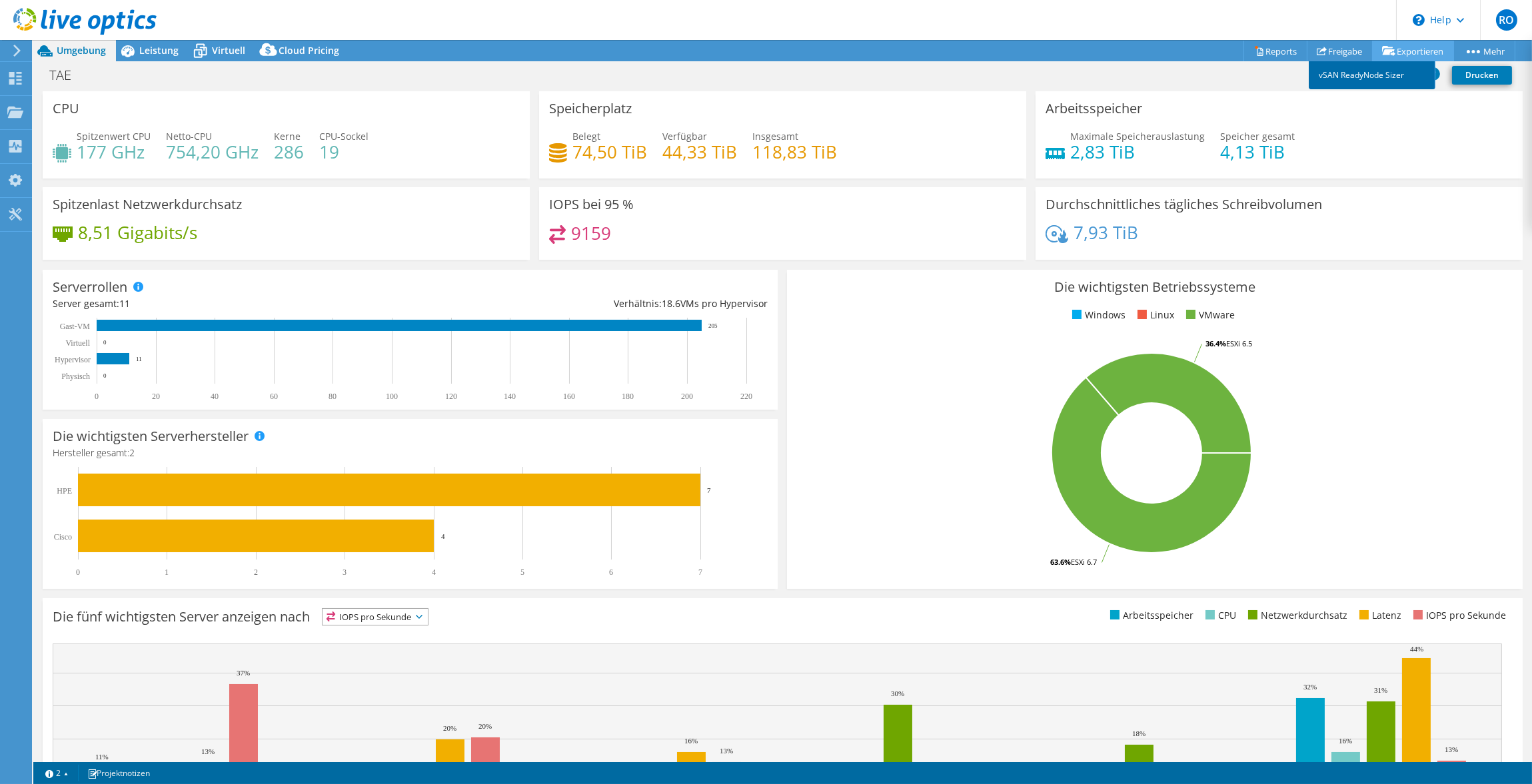 click on "vSAN ReadyNode Sizer" at bounding box center (1372, 75) 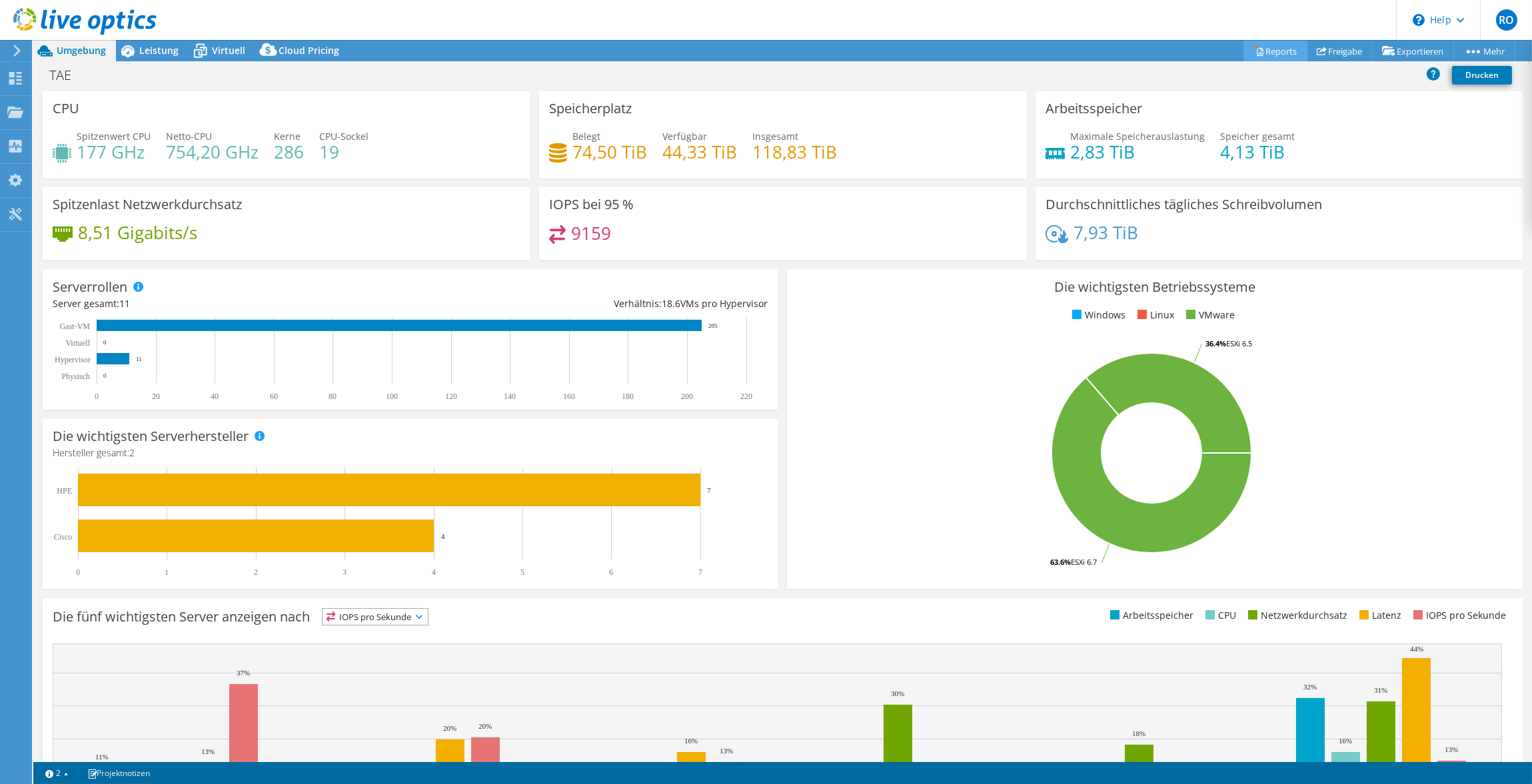 click on "Reports" at bounding box center (1275, 51) 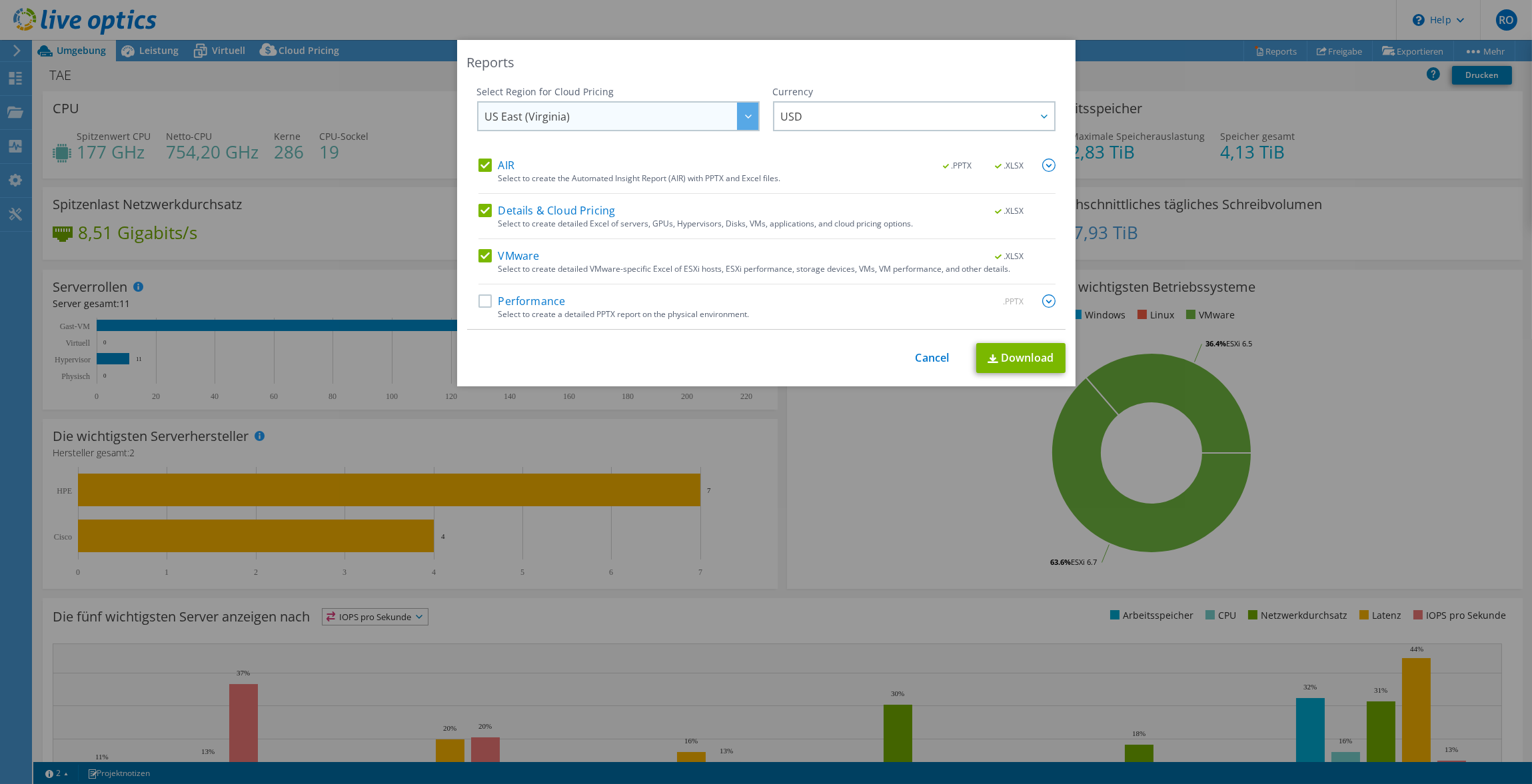 click on "US East (Virginia)" at bounding box center (622, 116) 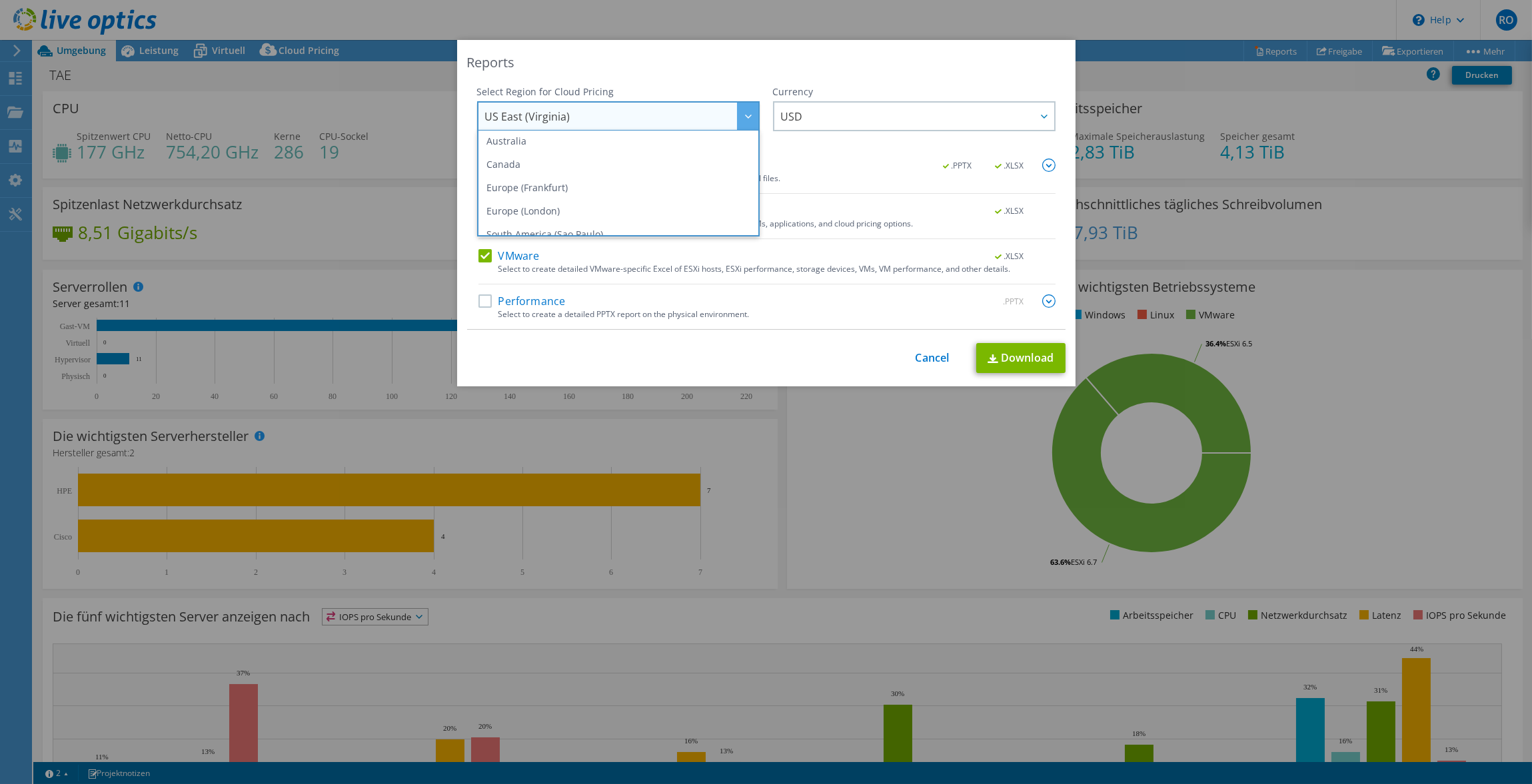scroll, scrollTop: 133, scrollLeft: 0, axis: vertical 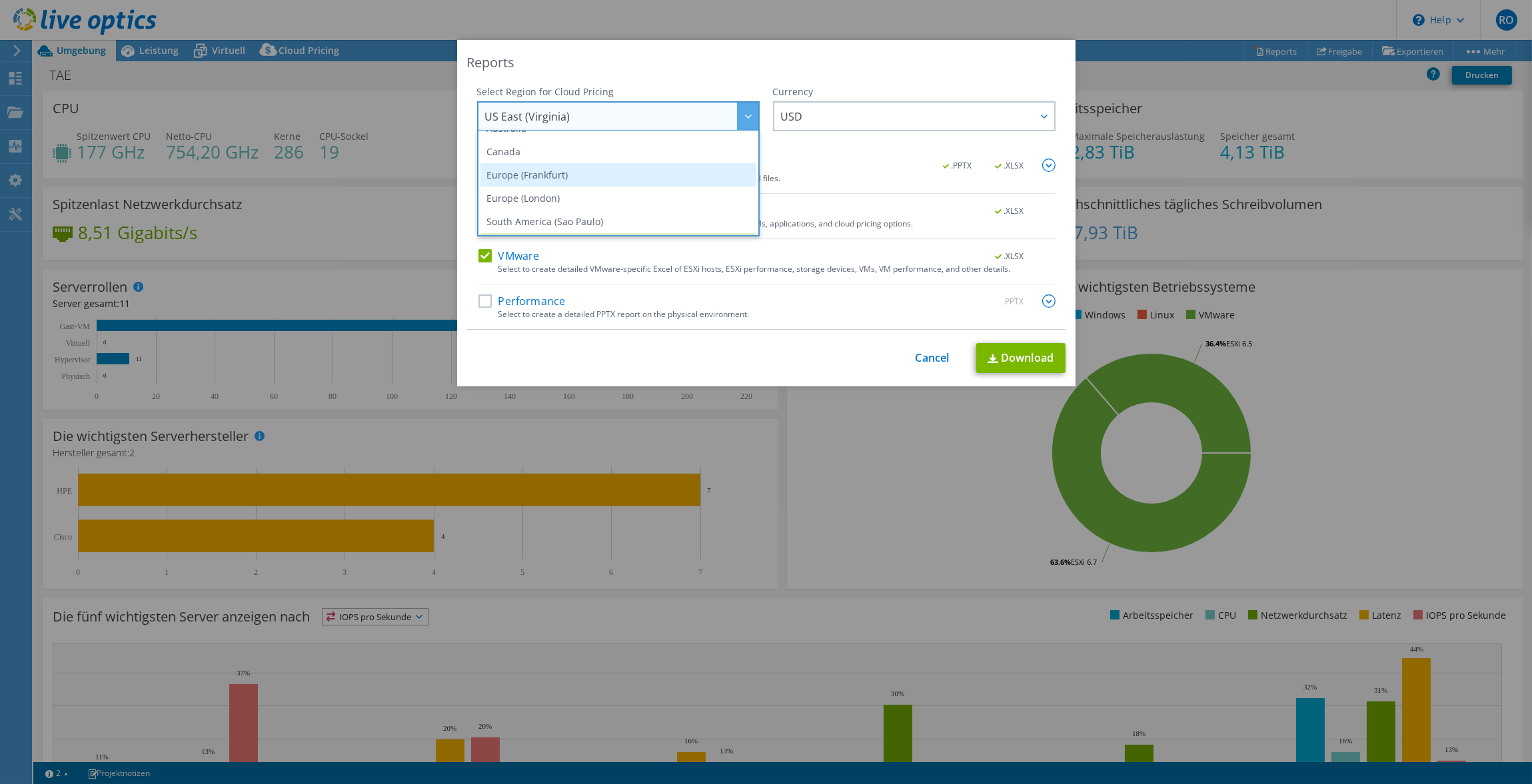 click on "Europe (Frankfurt)" at bounding box center [618, 175] 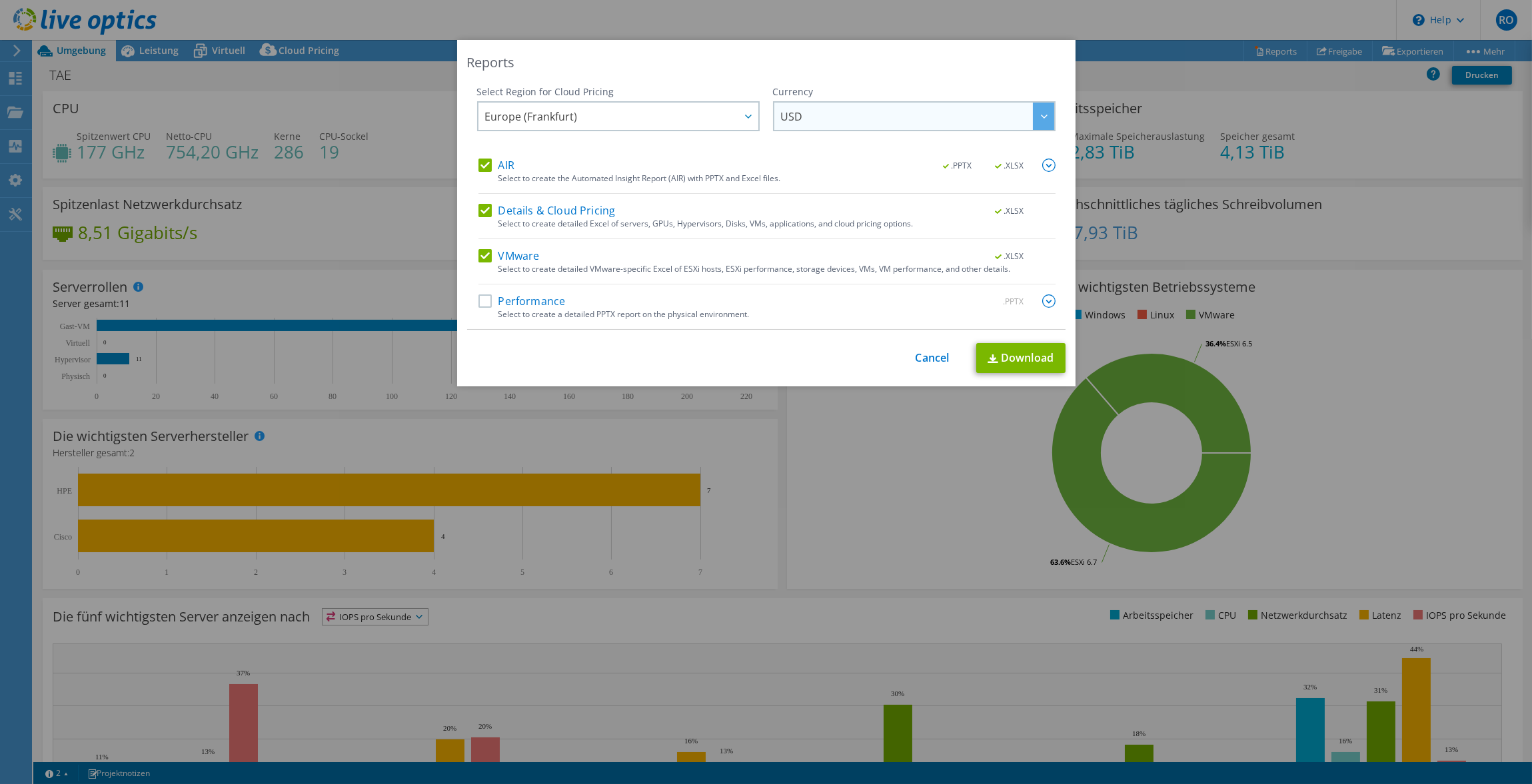 click on "USD" at bounding box center [918, 116] 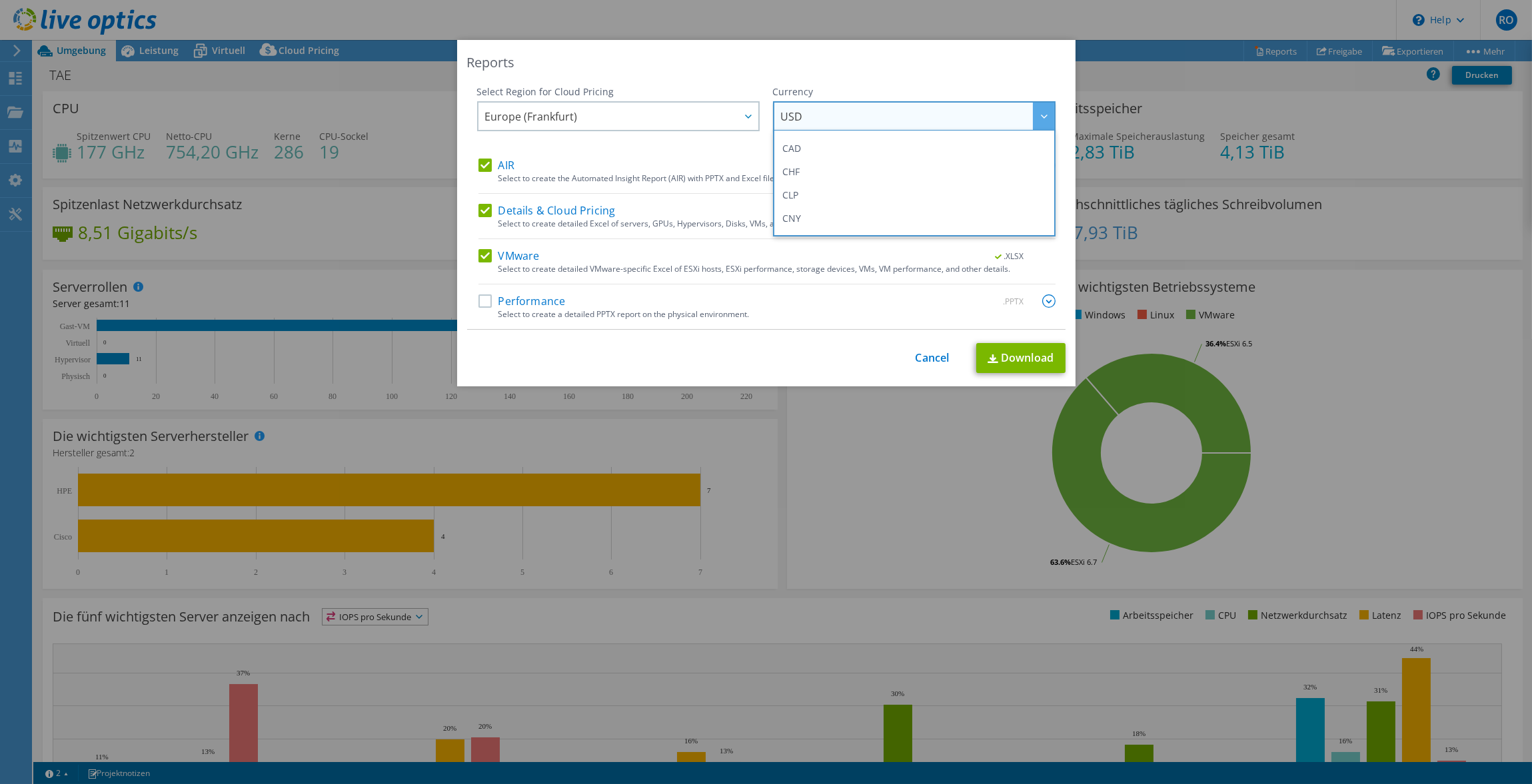 scroll, scrollTop: 133, scrollLeft: 0, axis: vertical 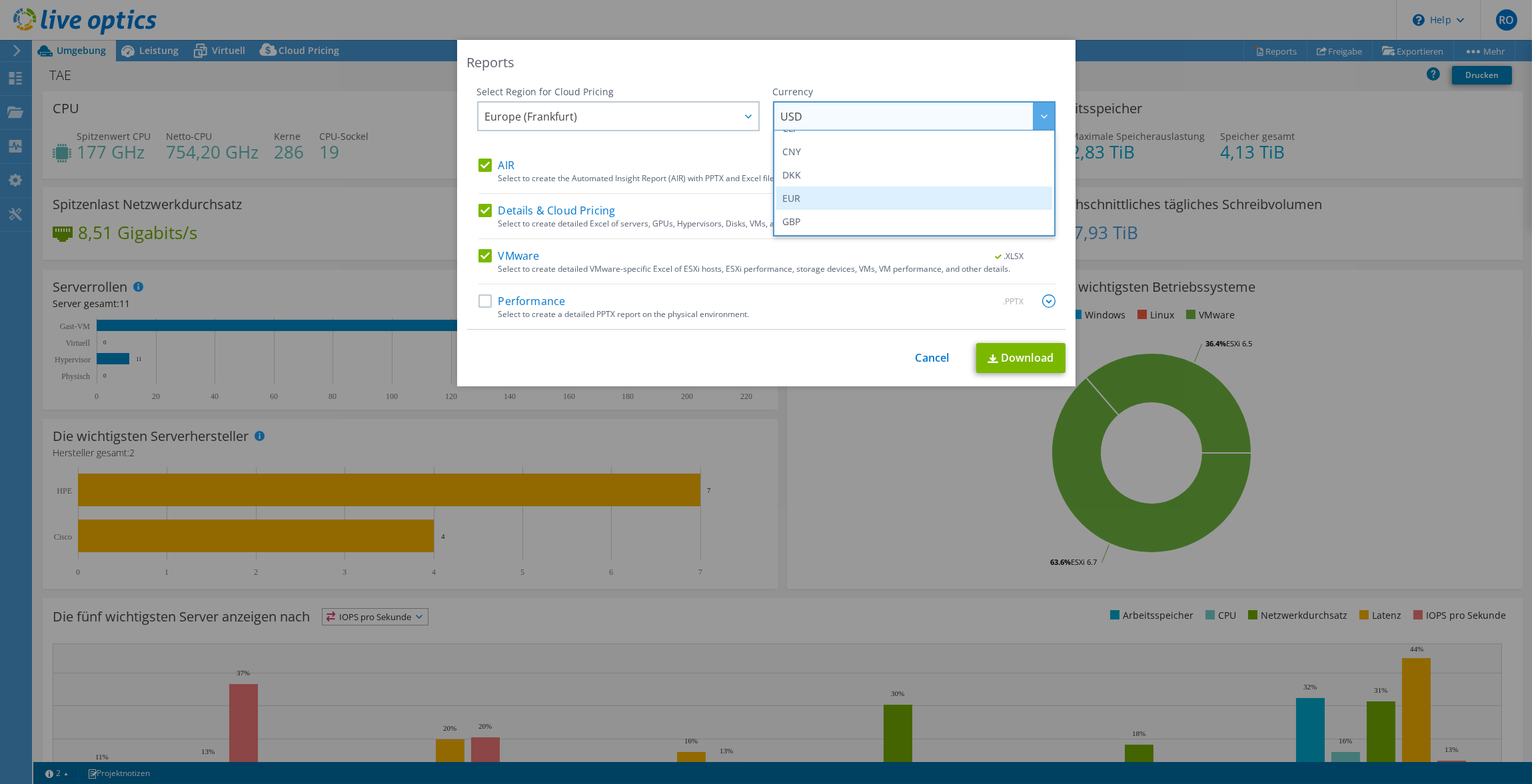 click on "EUR" at bounding box center (914, 198) 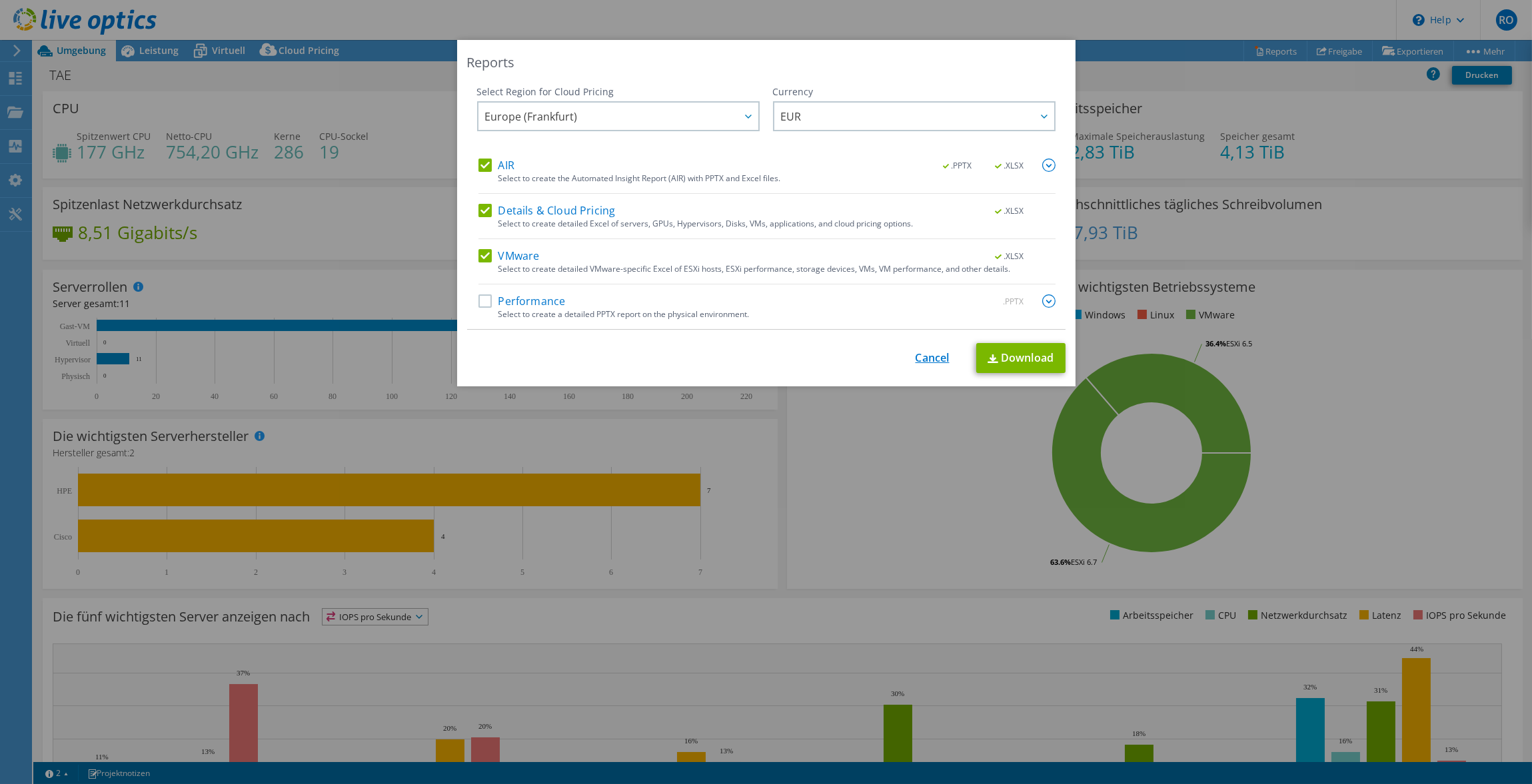 click on "Cancel" at bounding box center [932, 358] 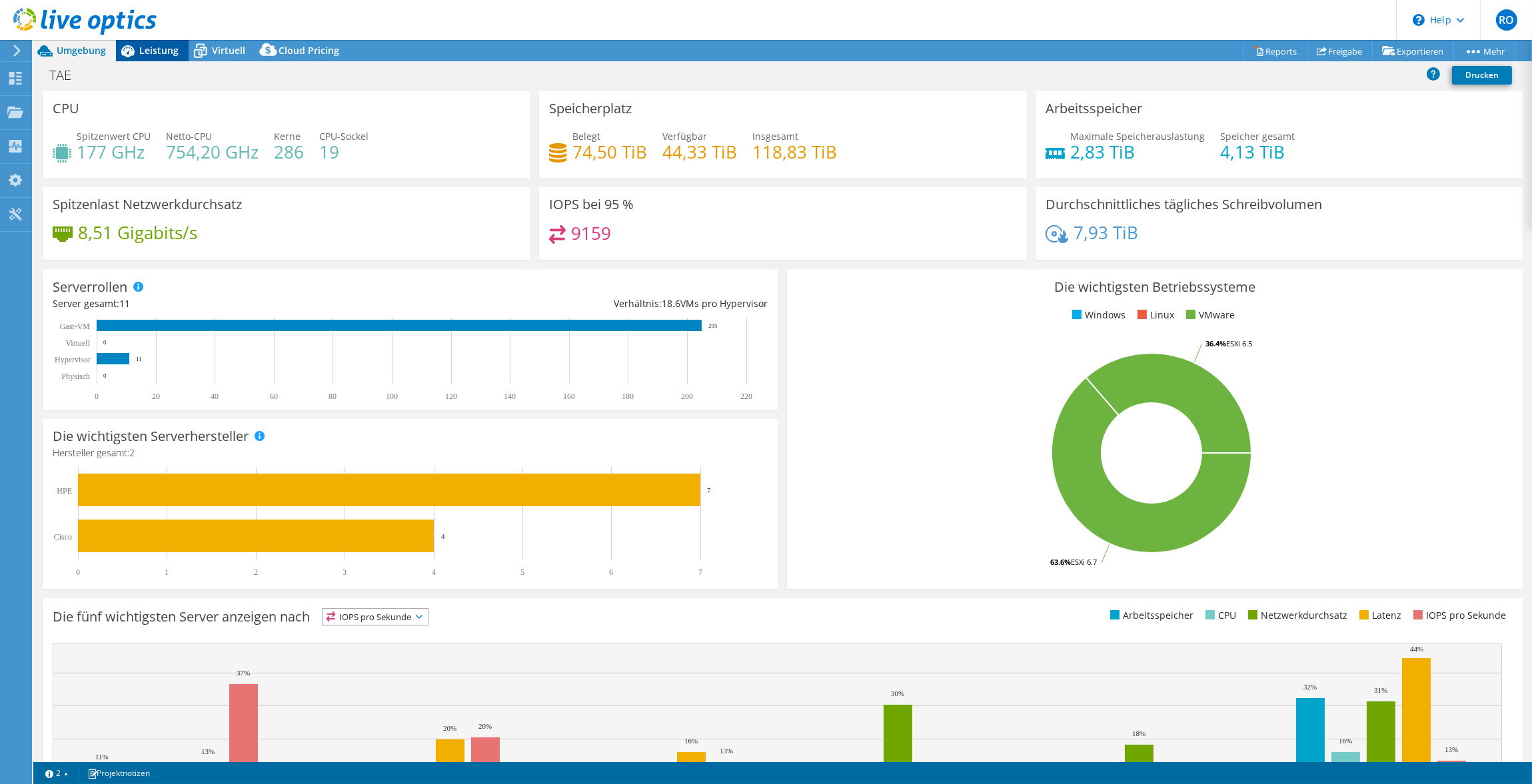 click on "Leistung" at bounding box center [159, 50] 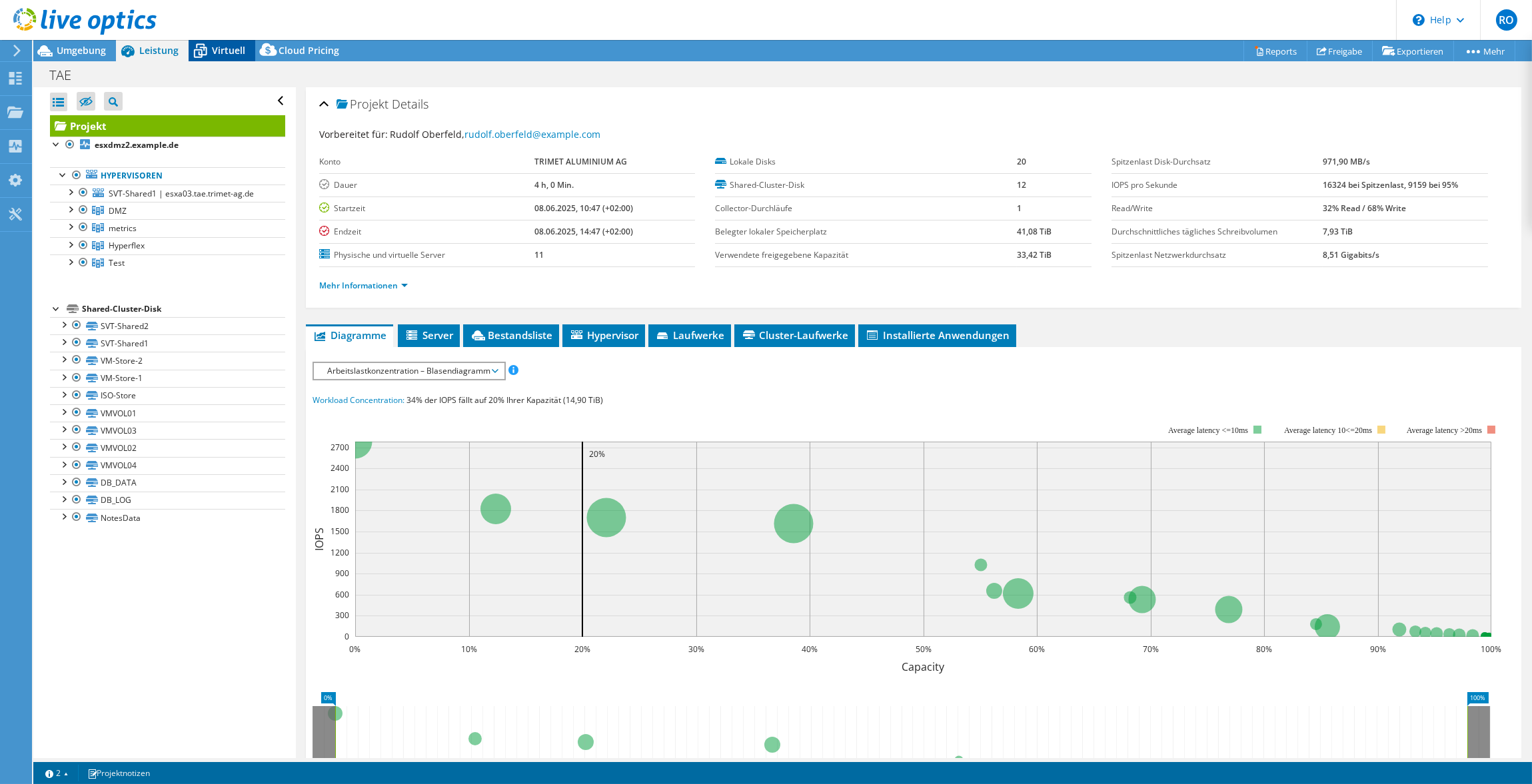click on "Virtuell" at bounding box center [229, 50] 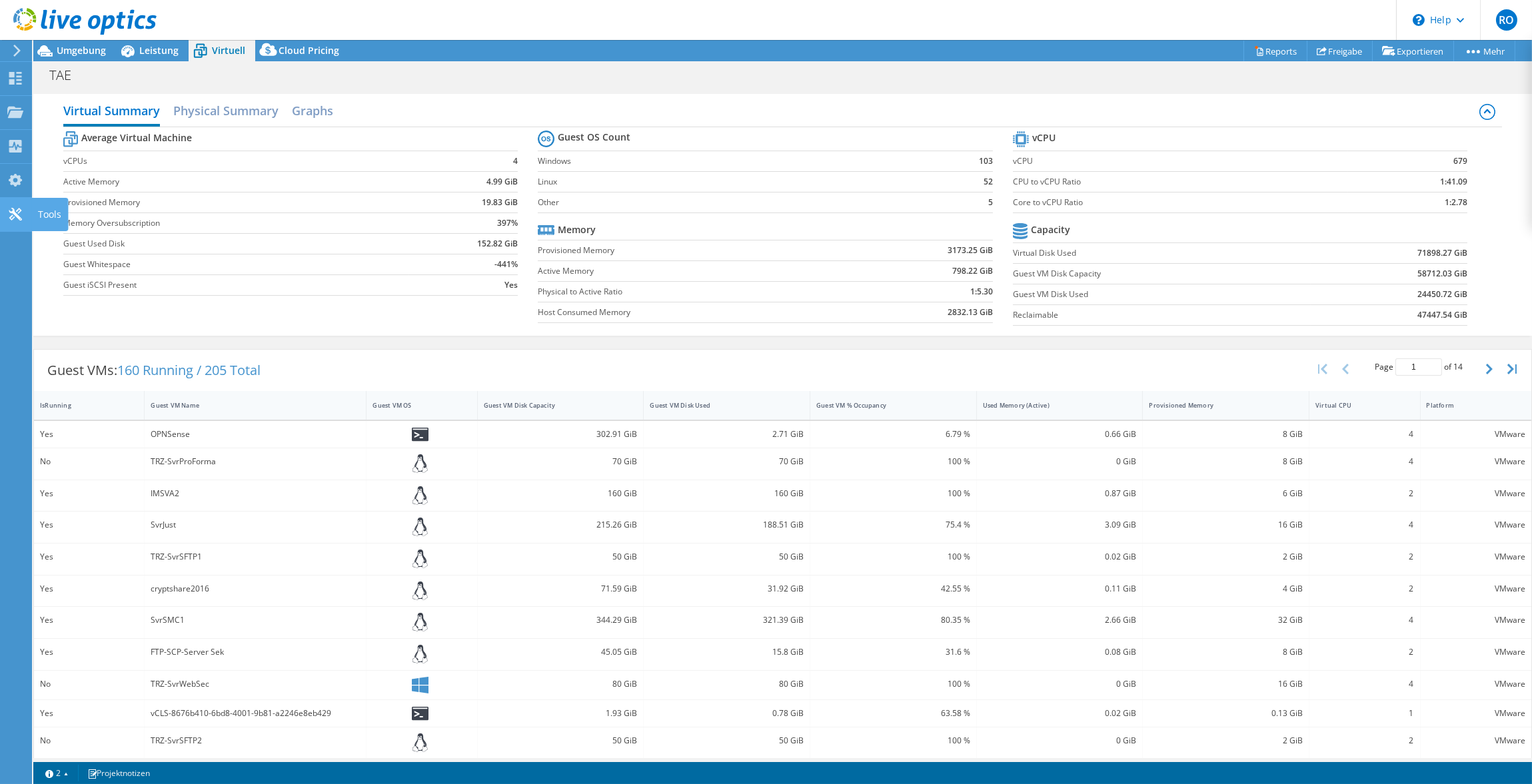 click 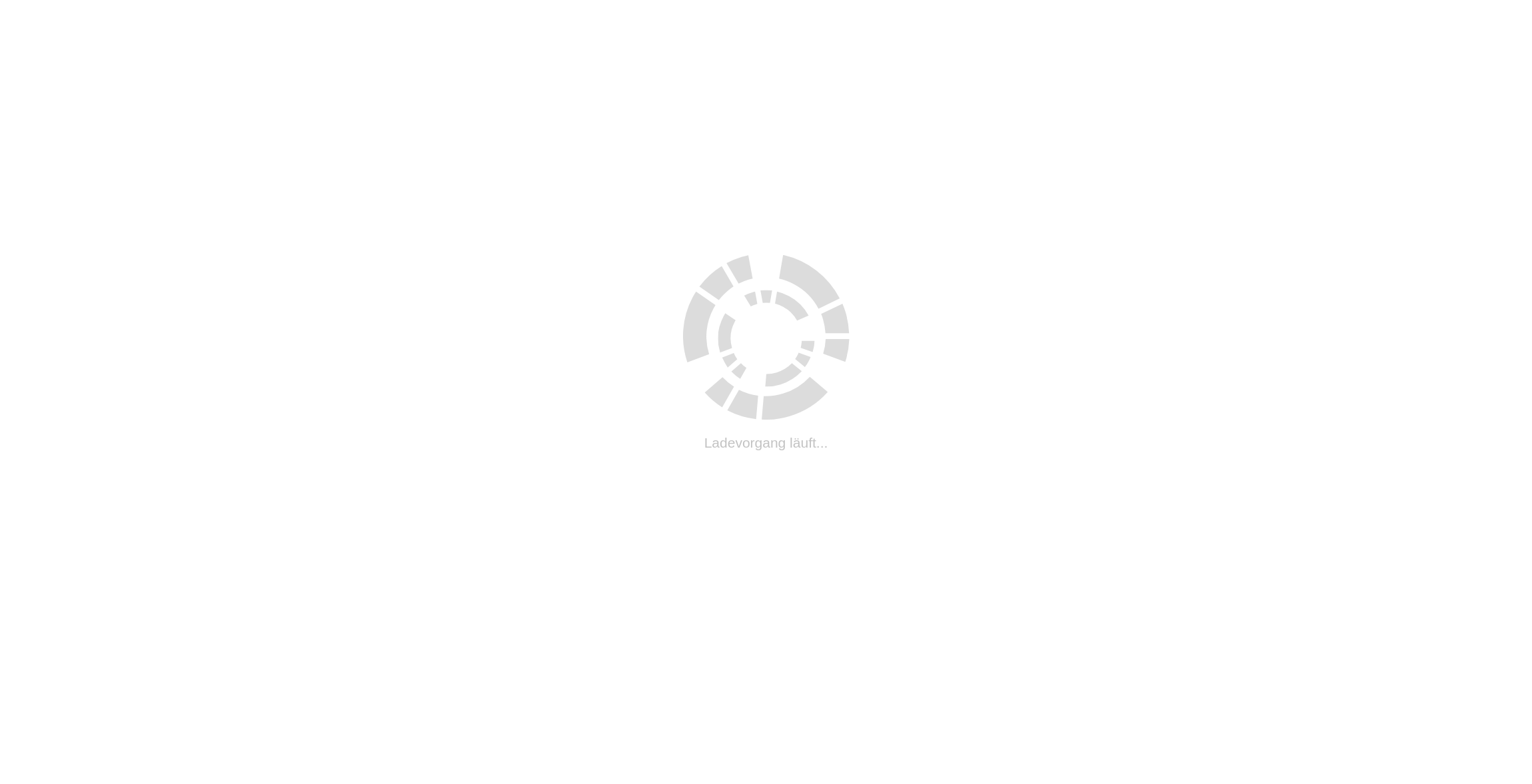scroll, scrollTop: 0, scrollLeft: 0, axis: both 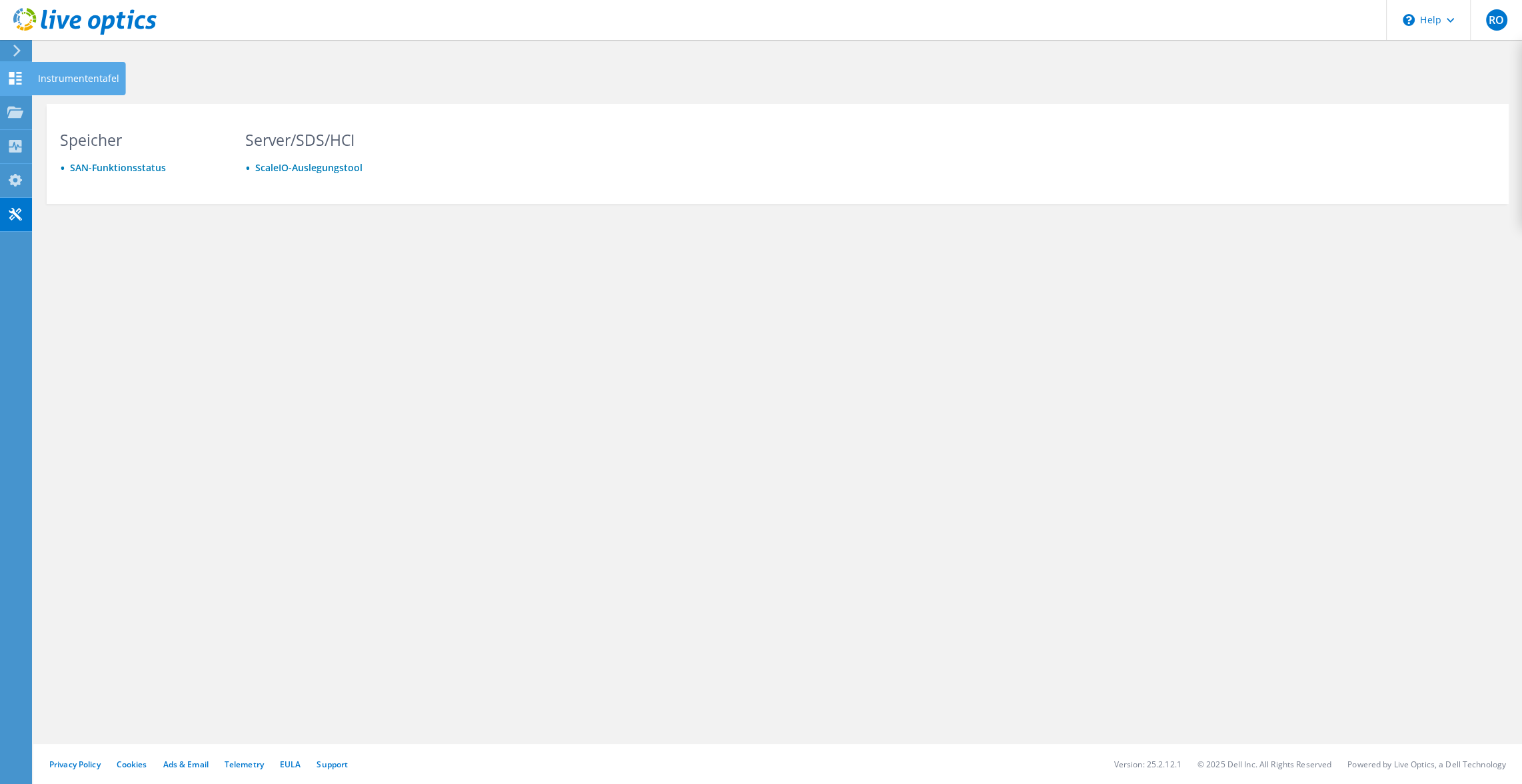 click 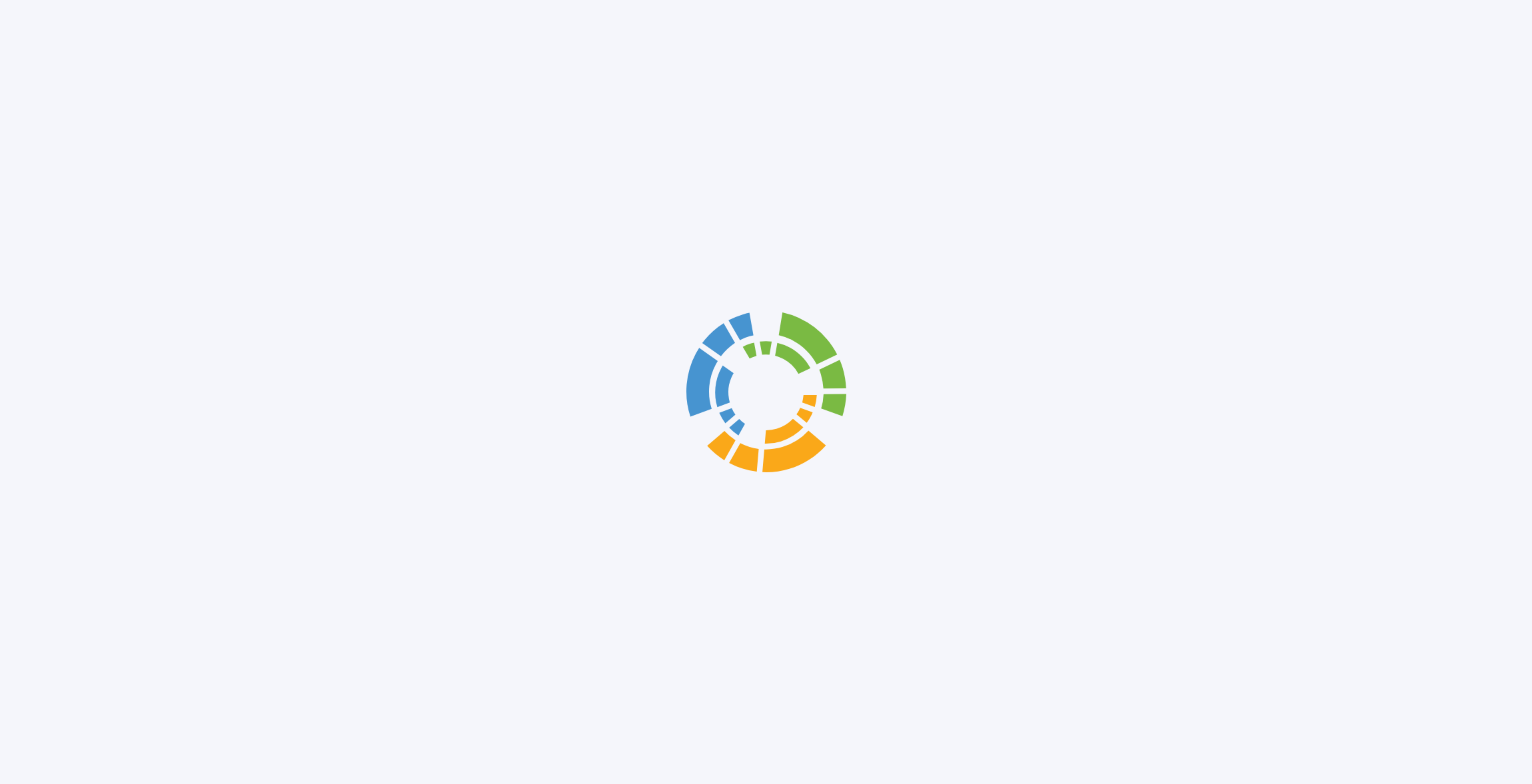 scroll, scrollTop: 0, scrollLeft: 0, axis: both 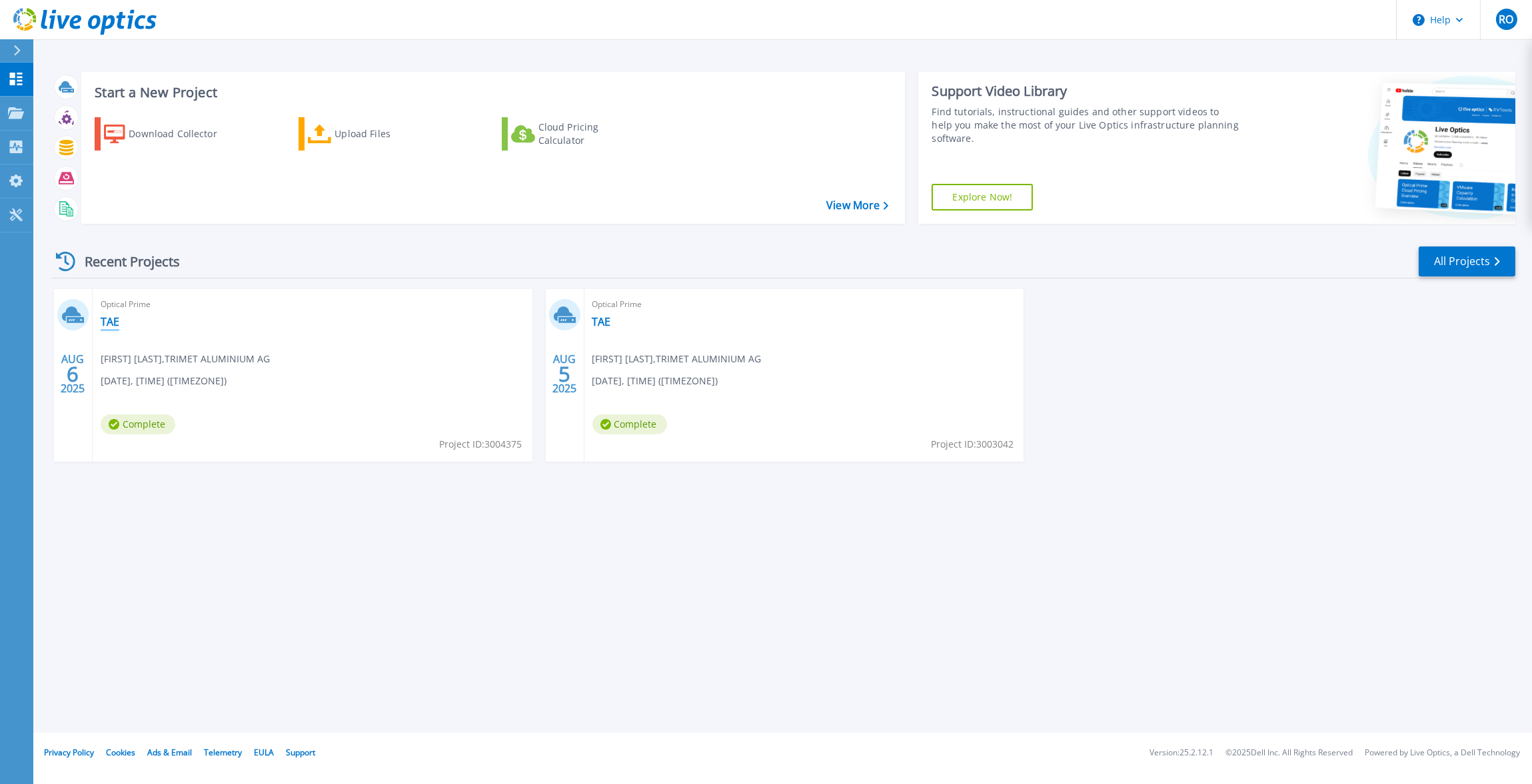 click on "TAE" at bounding box center [110, 322] 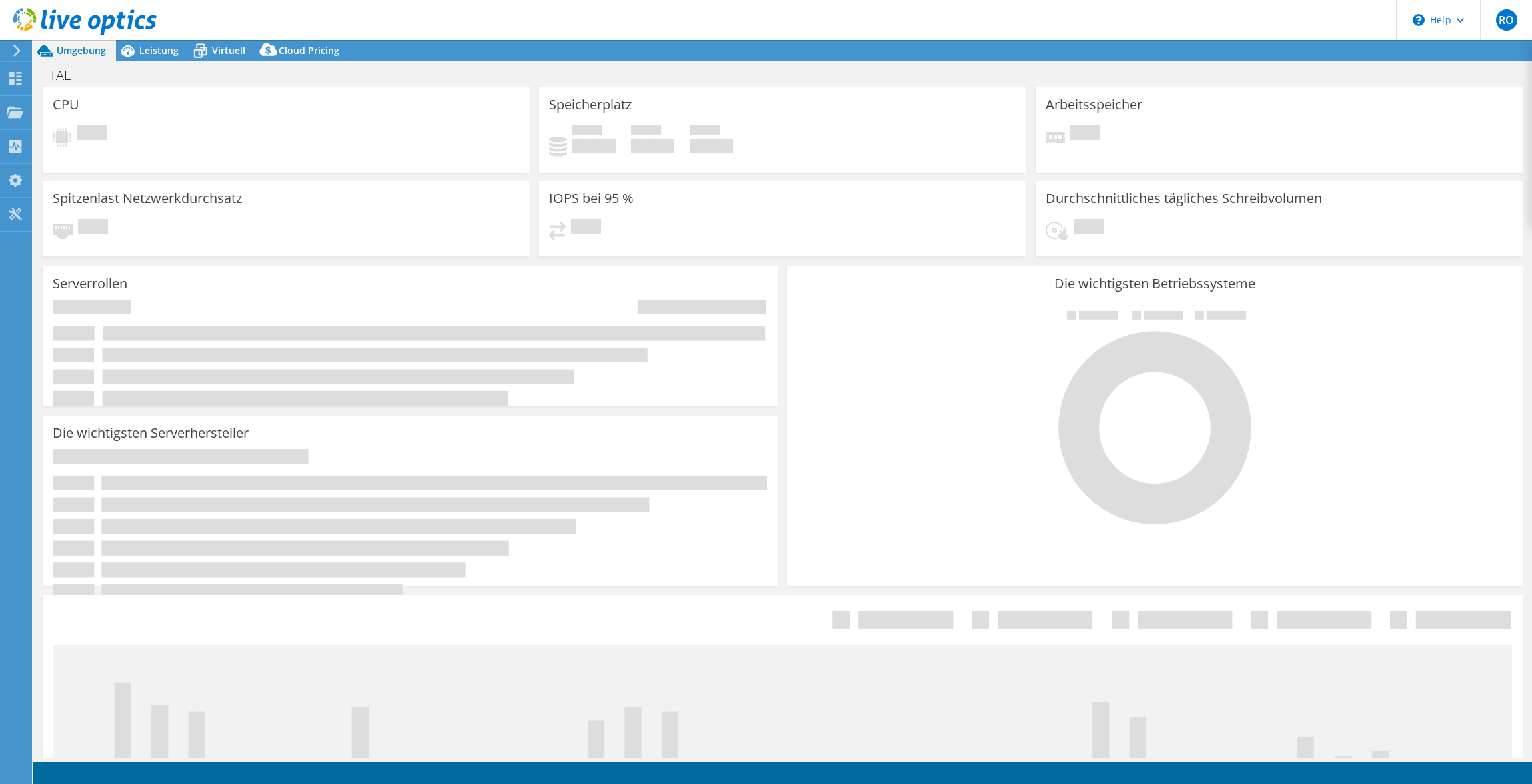 scroll, scrollTop: 0, scrollLeft: 0, axis: both 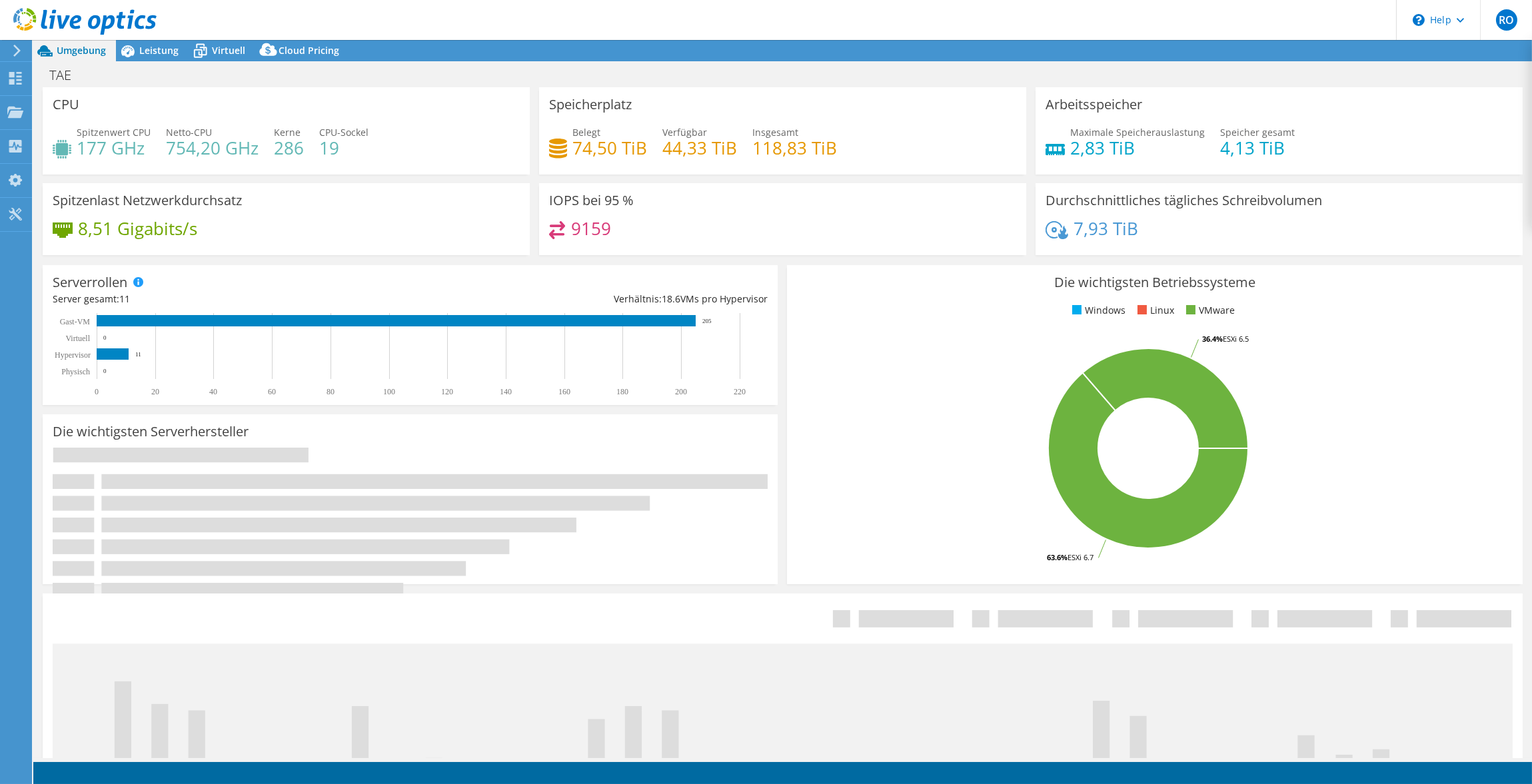 select on "USD" 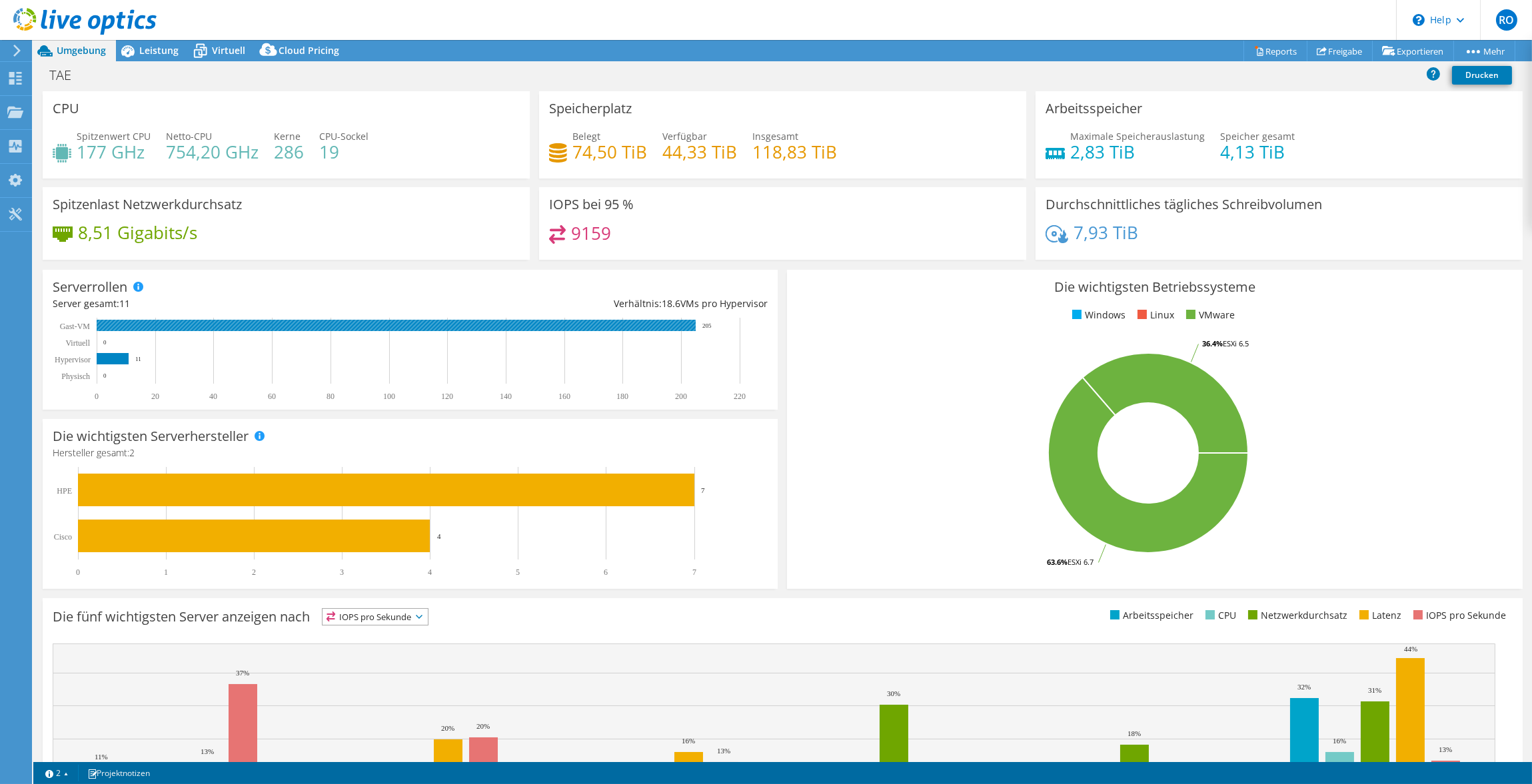 scroll, scrollTop: 185, scrollLeft: 0, axis: vertical 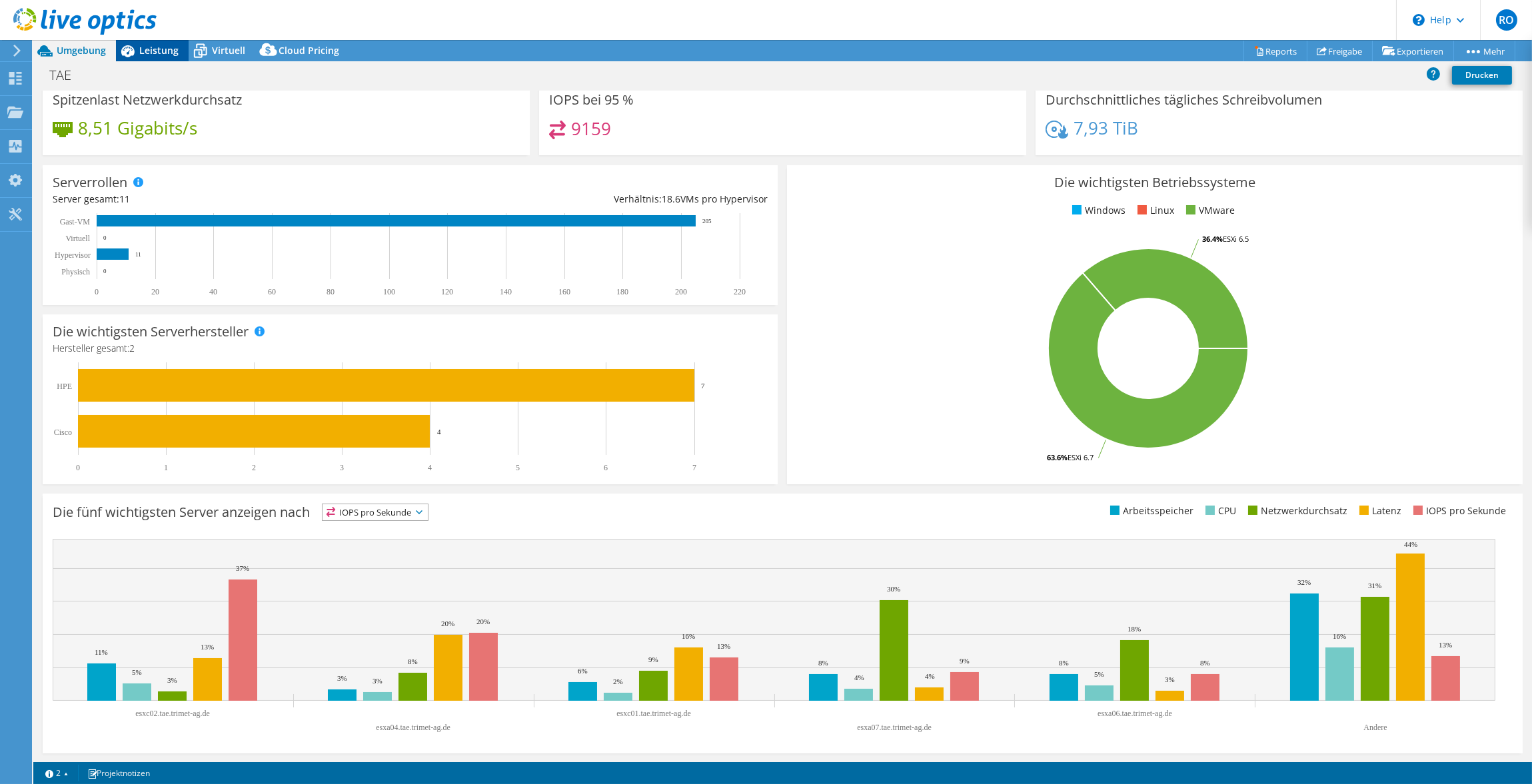 click on "Leistung" at bounding box center (159, 50) 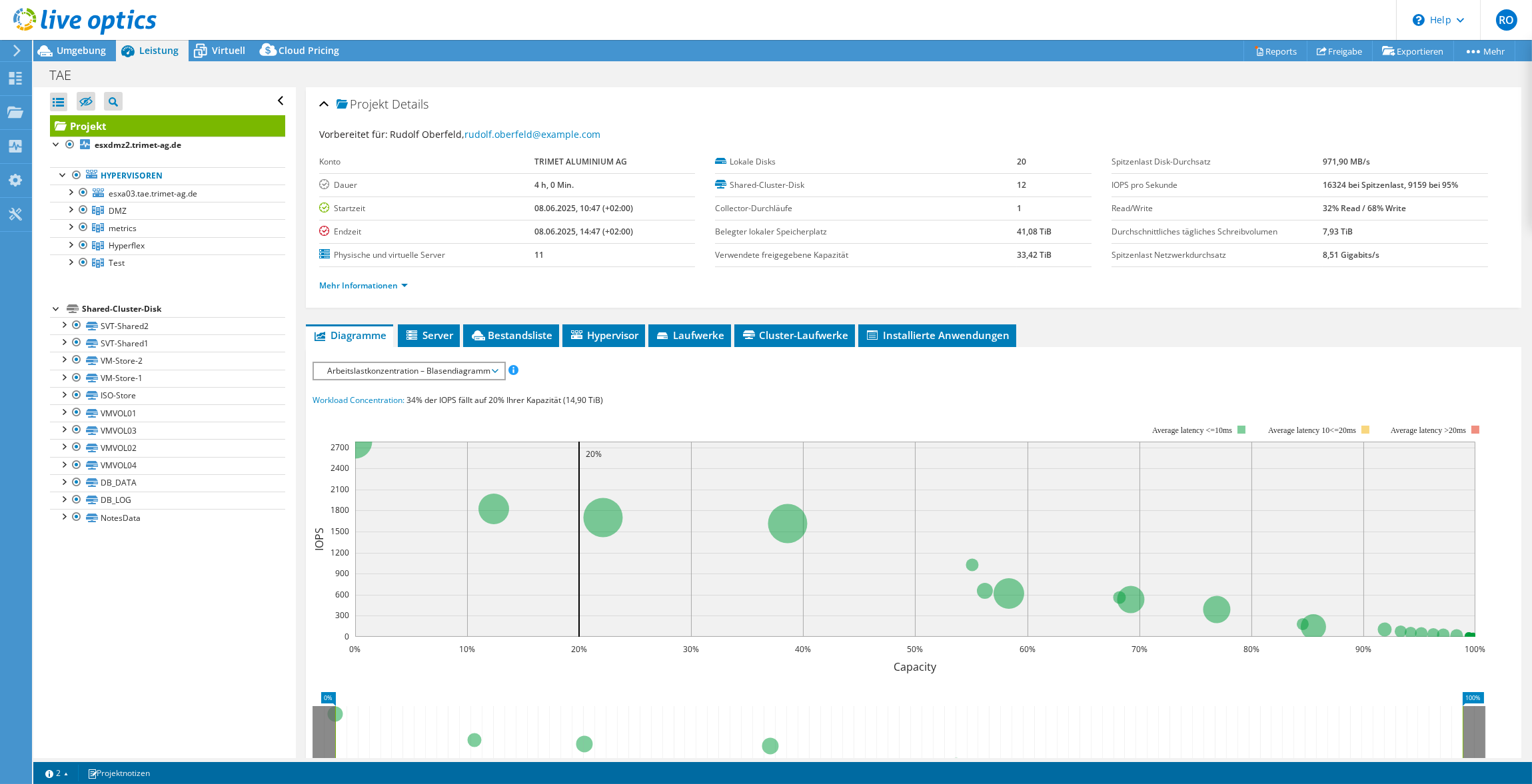 scroll, scrollTop: 0, scrollLeft: 0, axis: both 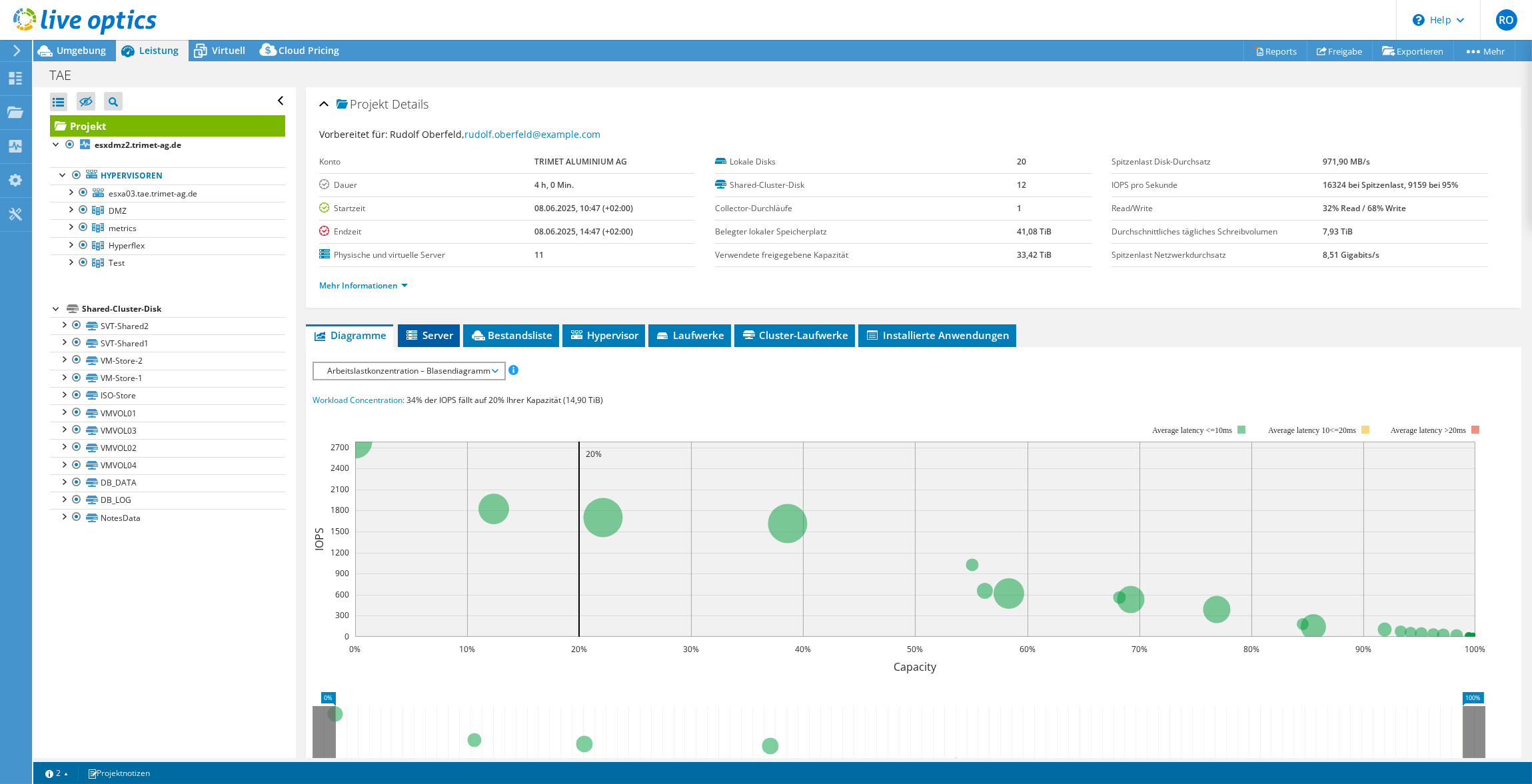 click on "Server" at bounding box center [428, 335] 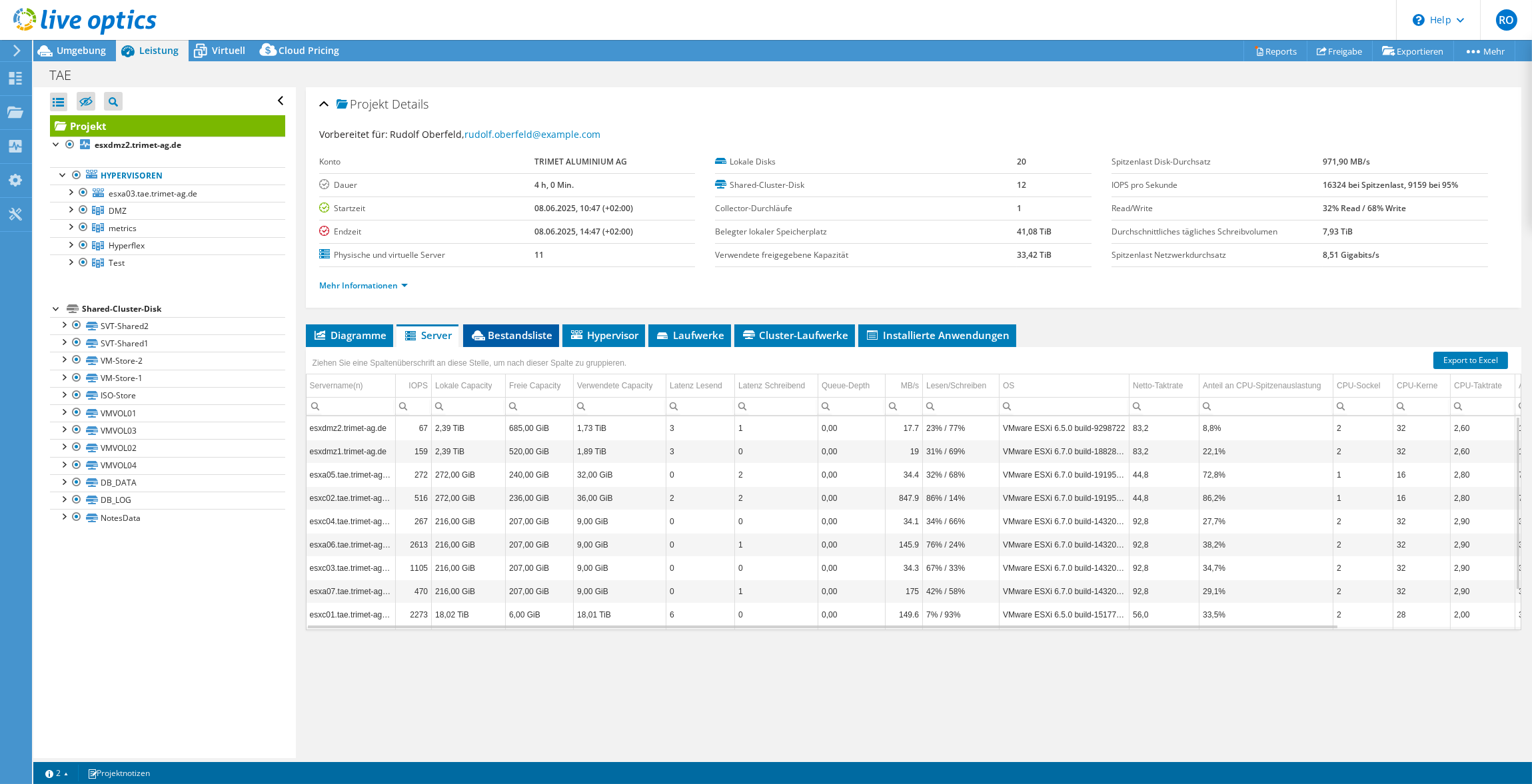 click on "Bestandsliste" at bounding box center (511, 335) 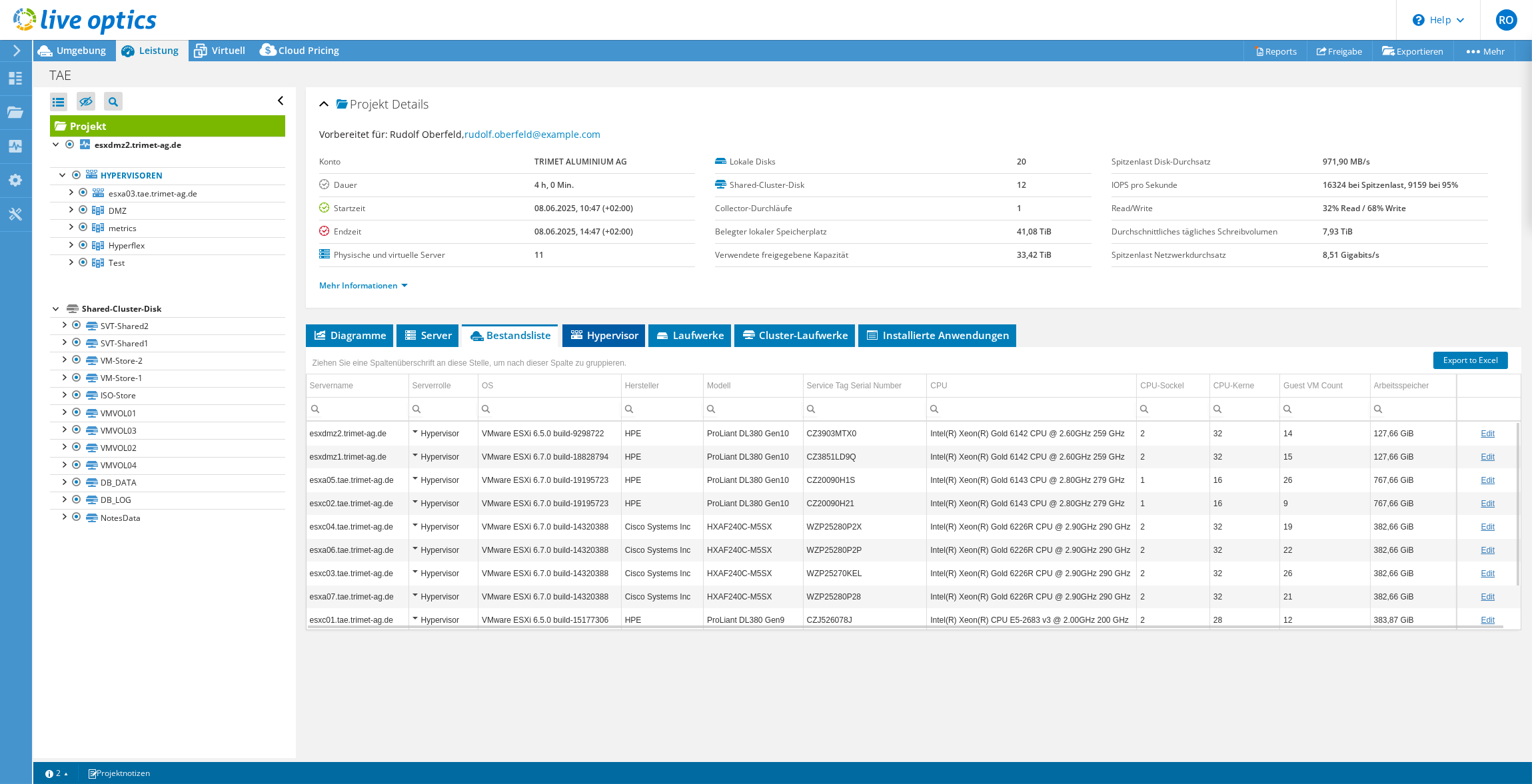 click on "Hypervisor" at bounding box center [604, 335] 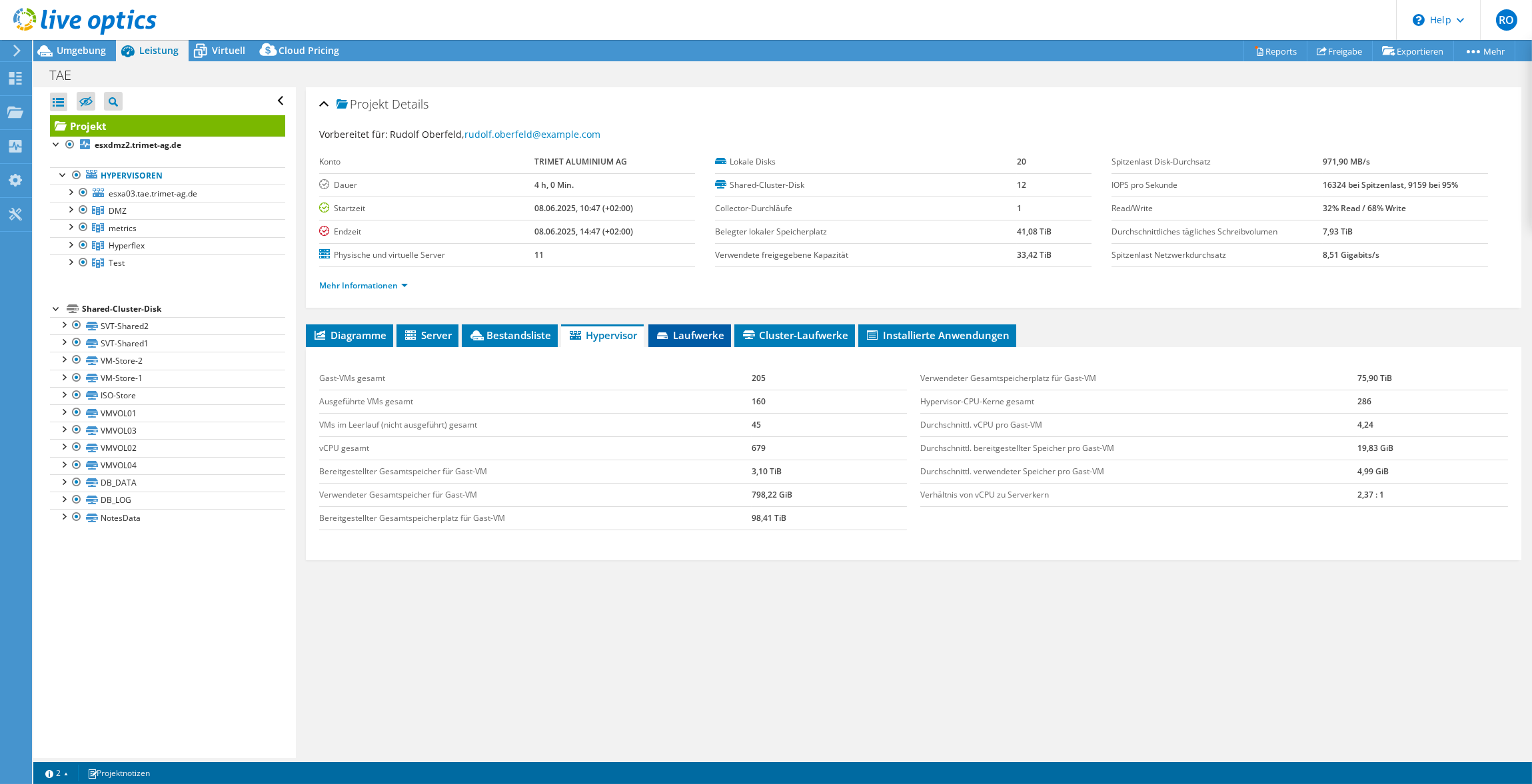 click on "Laufwerke" at bounding box center (690, 335) 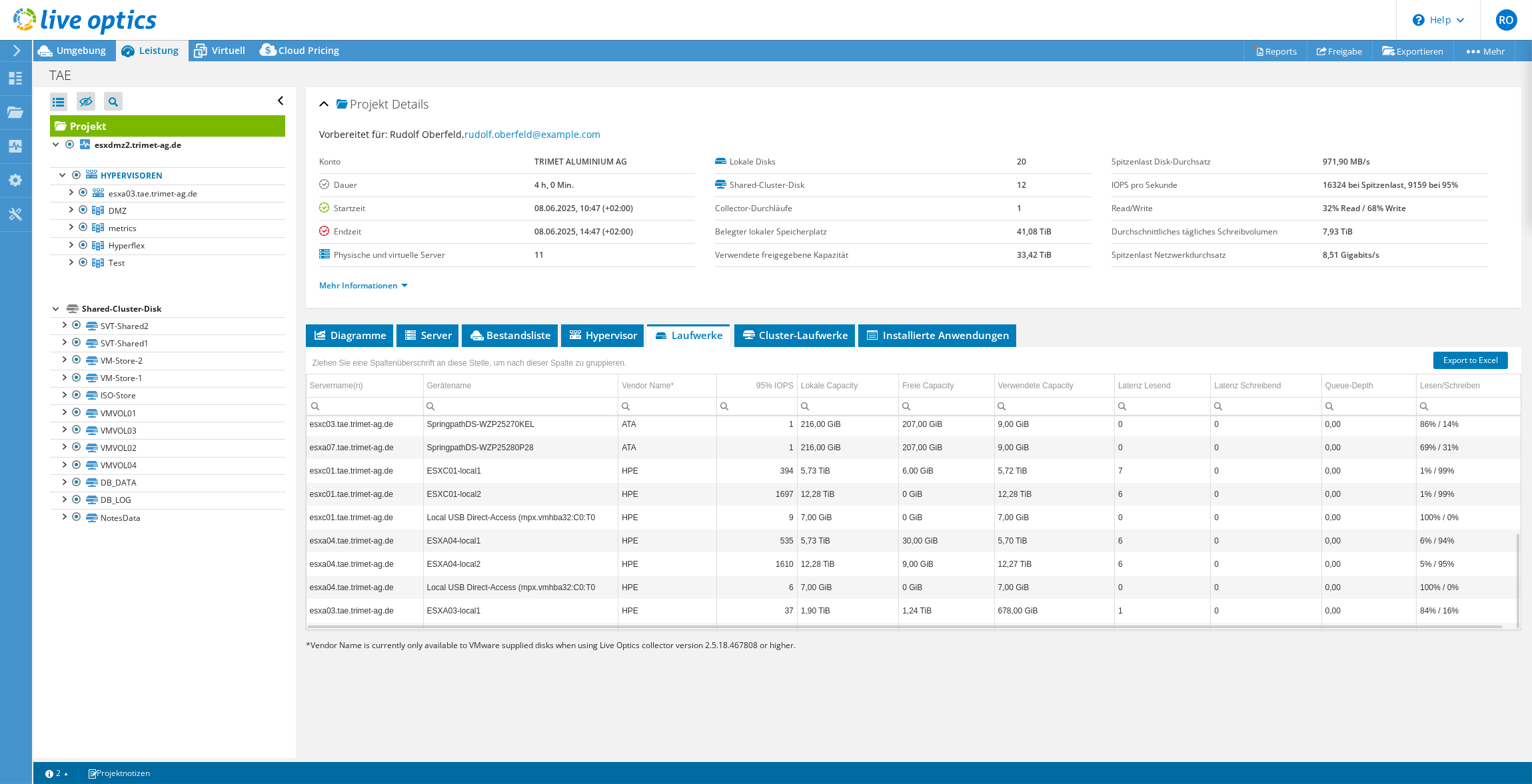 scroll, scrollTop: 258, scrollLeft: 0, axis: vertical 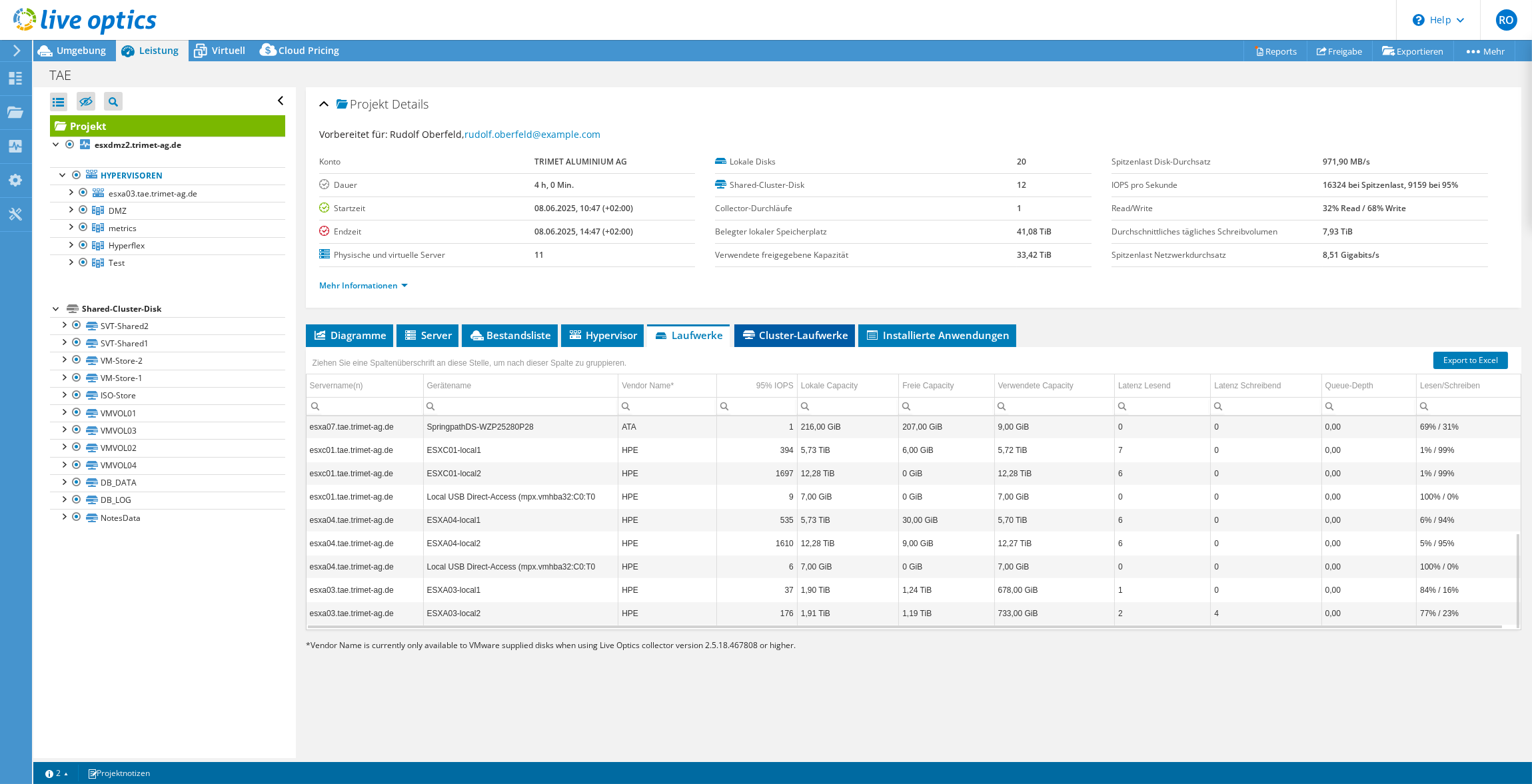 click on "Cluster-Laufwerke" at bounding box center [794, 335] 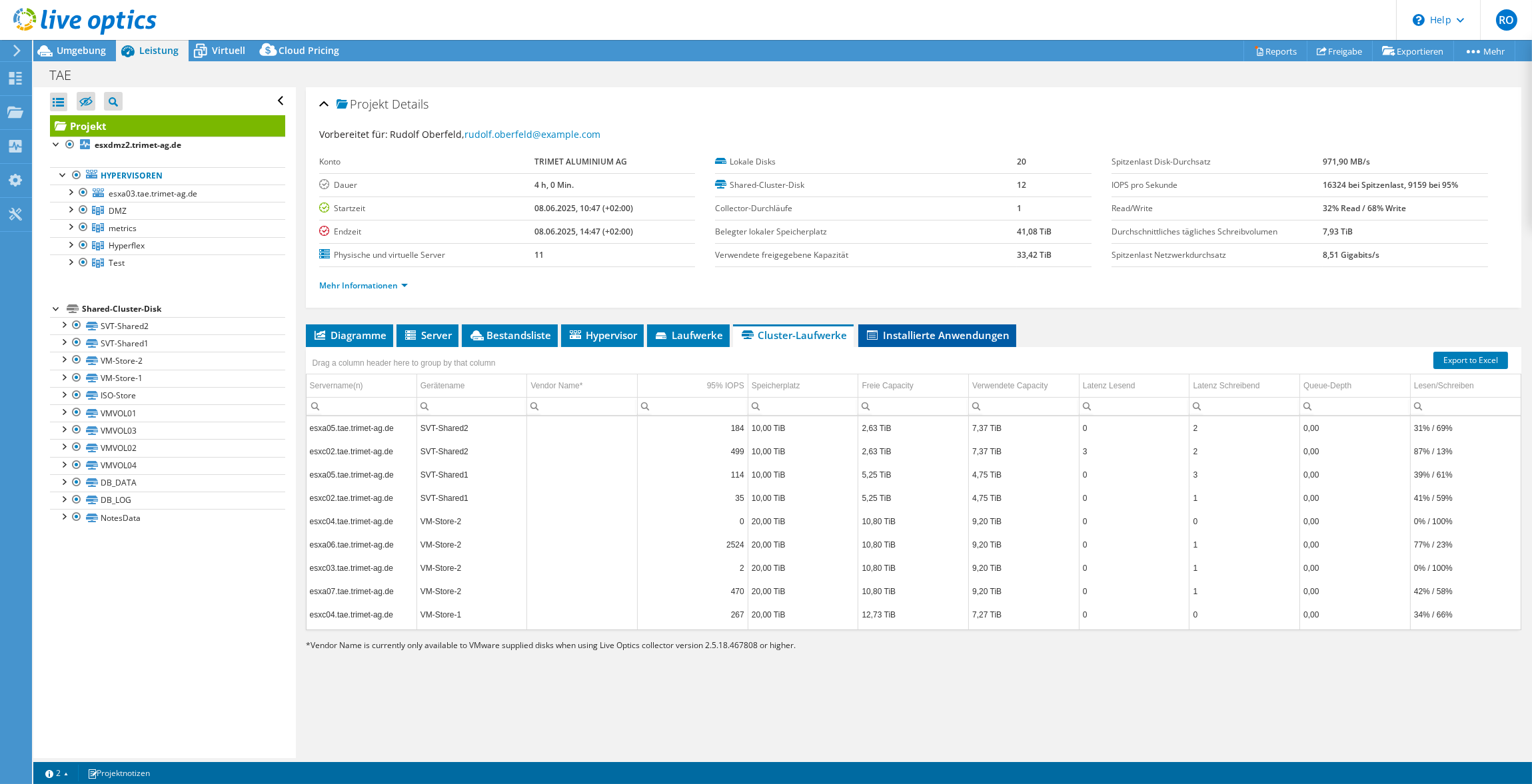 click on "Installierte Anwendungen" at bounding box center [937, 335] 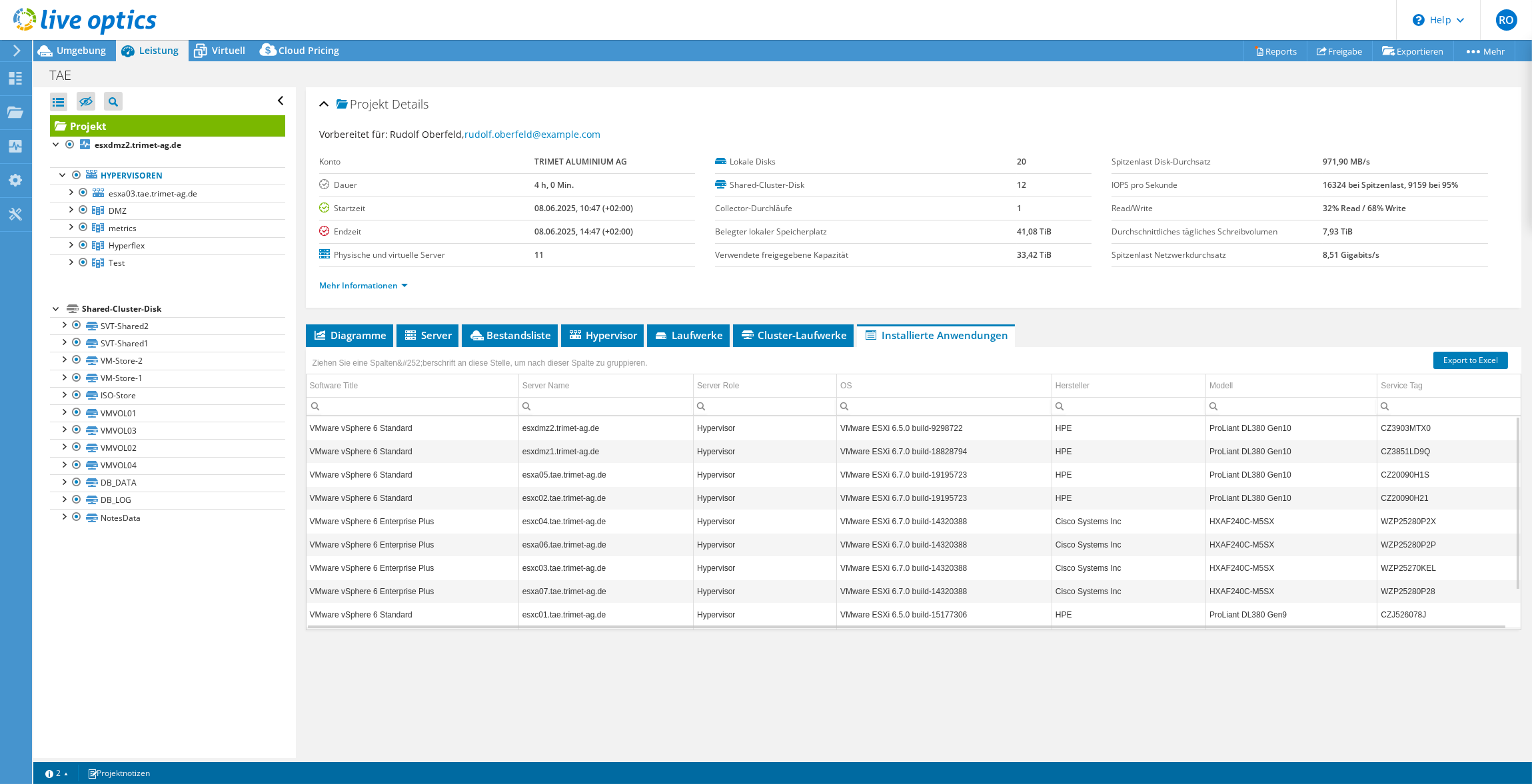 click on "RO
Endbenutzer
Rudolf Oberfeld
rudolf.oberfeld@trimet.de
TRIMET ALUMINIUM AG
My Profile
Log Out
\n
Help
Explore Helpful Articles
Contact Support" at bounding box center (766, 20) 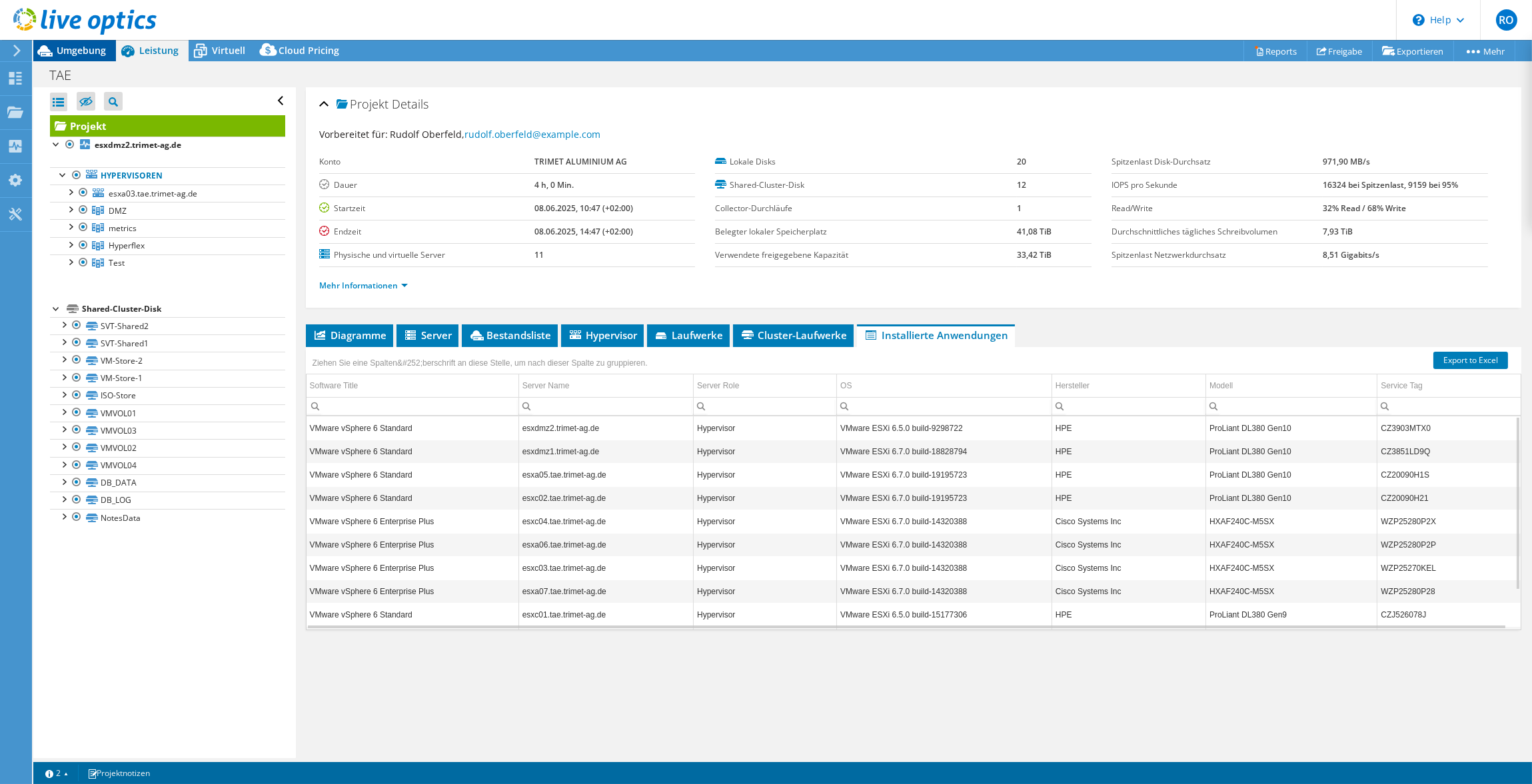 click on "Umgebung" at bounding box center (81, 50) 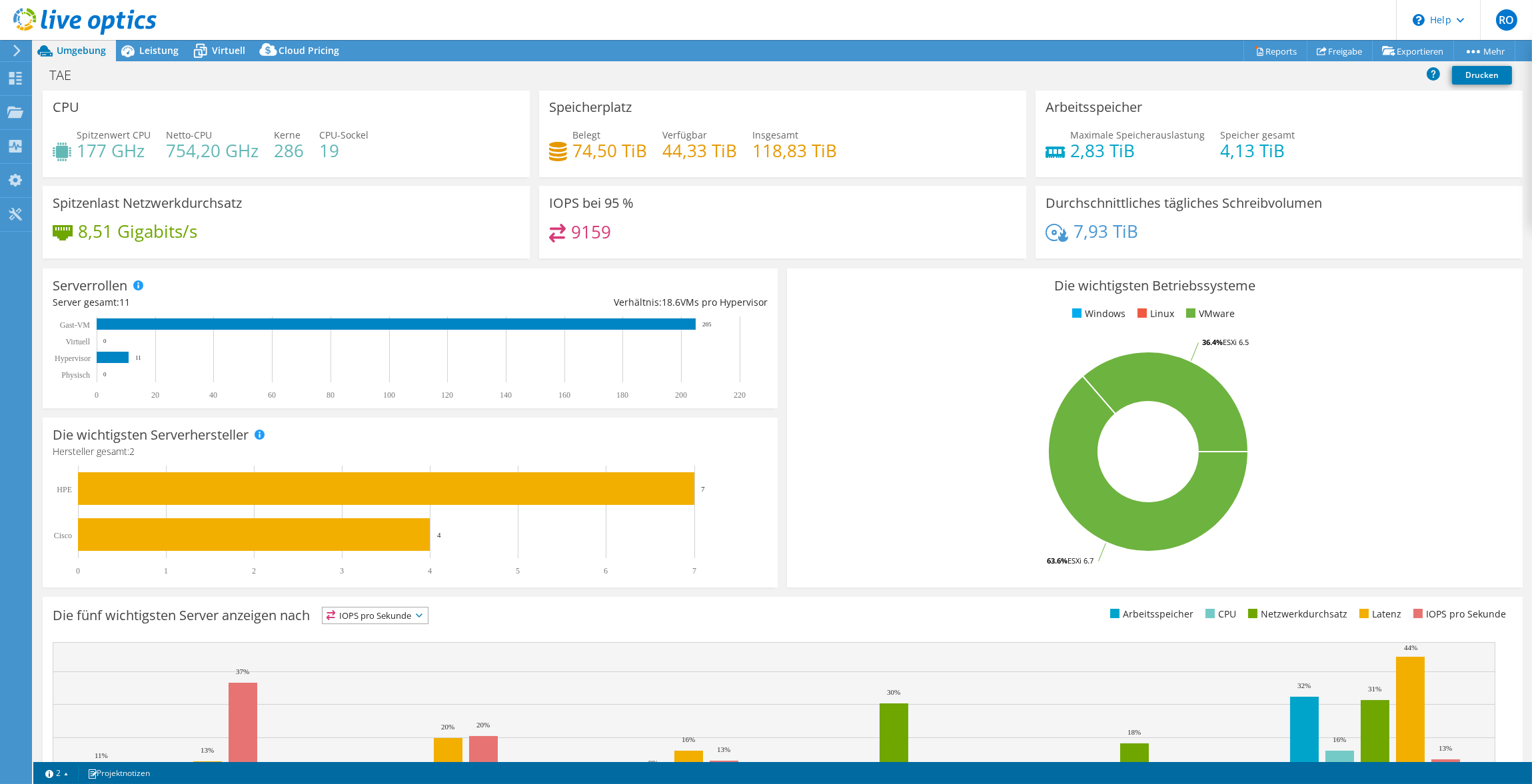 scroll, scrollTop: 0, scrollLeft: 0, axis: both 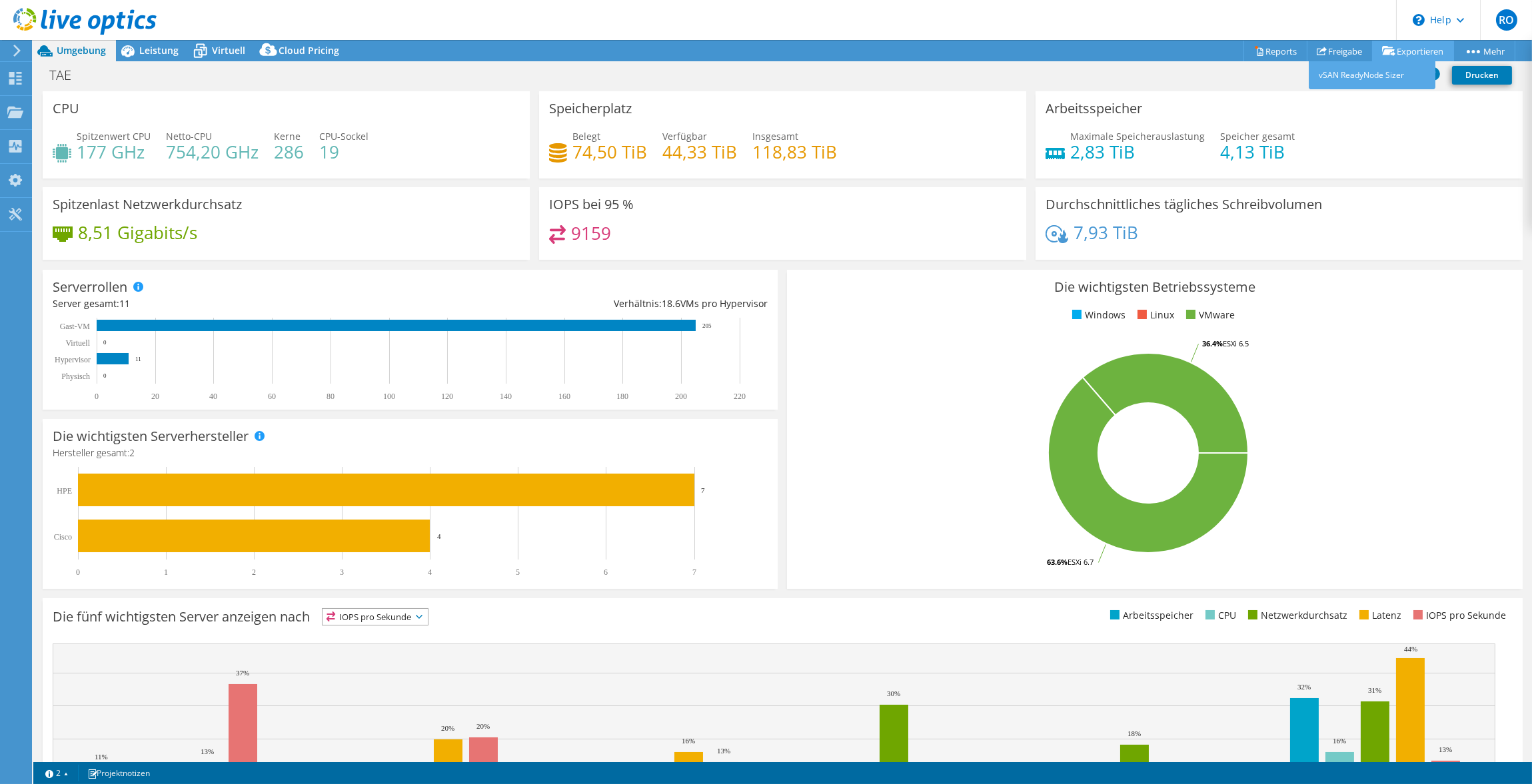 click on "Exportieren" at bounding box center [1413, 51] 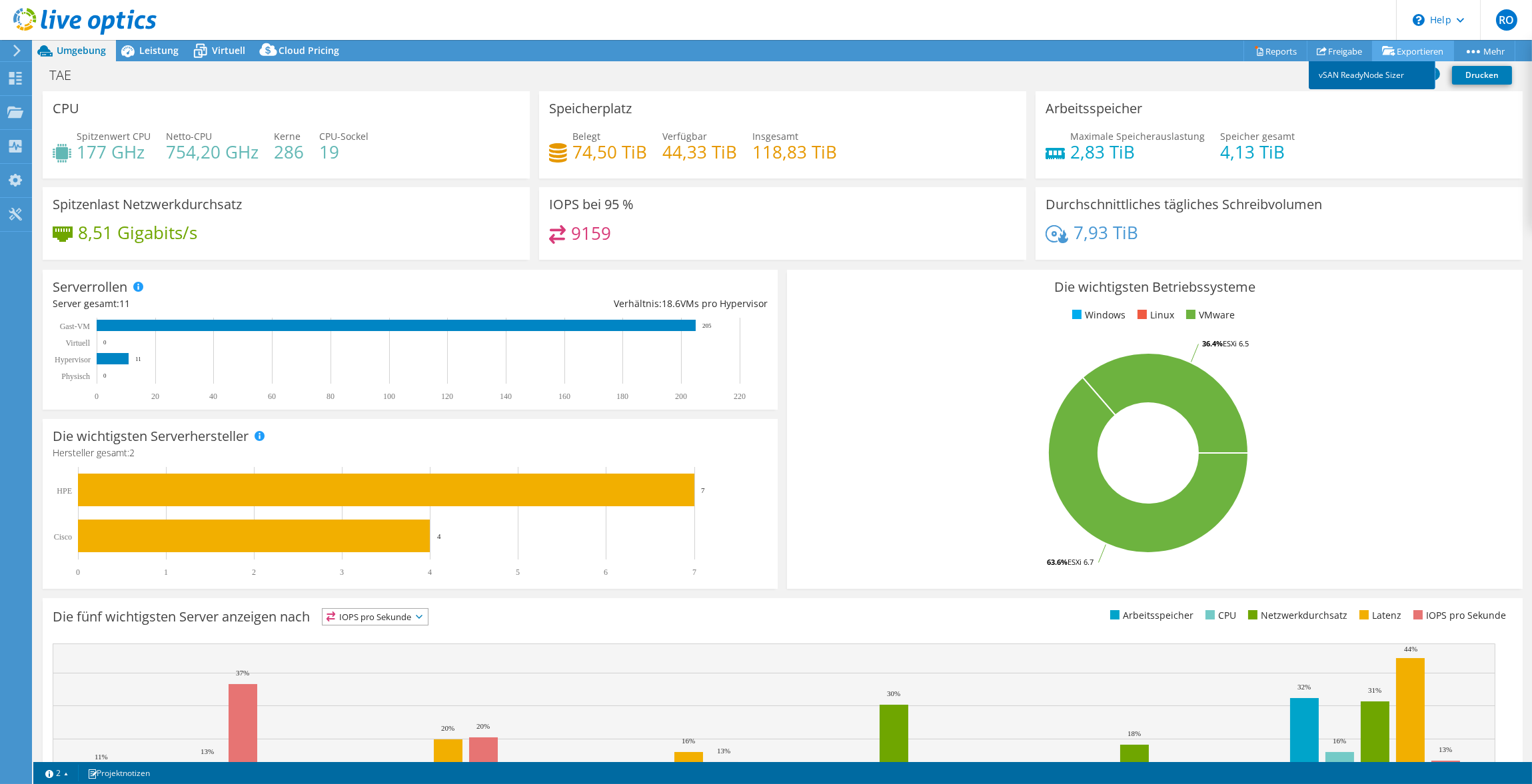 click on "vSAN ReadyNode Sizer" at bounding box center (1372, 75) 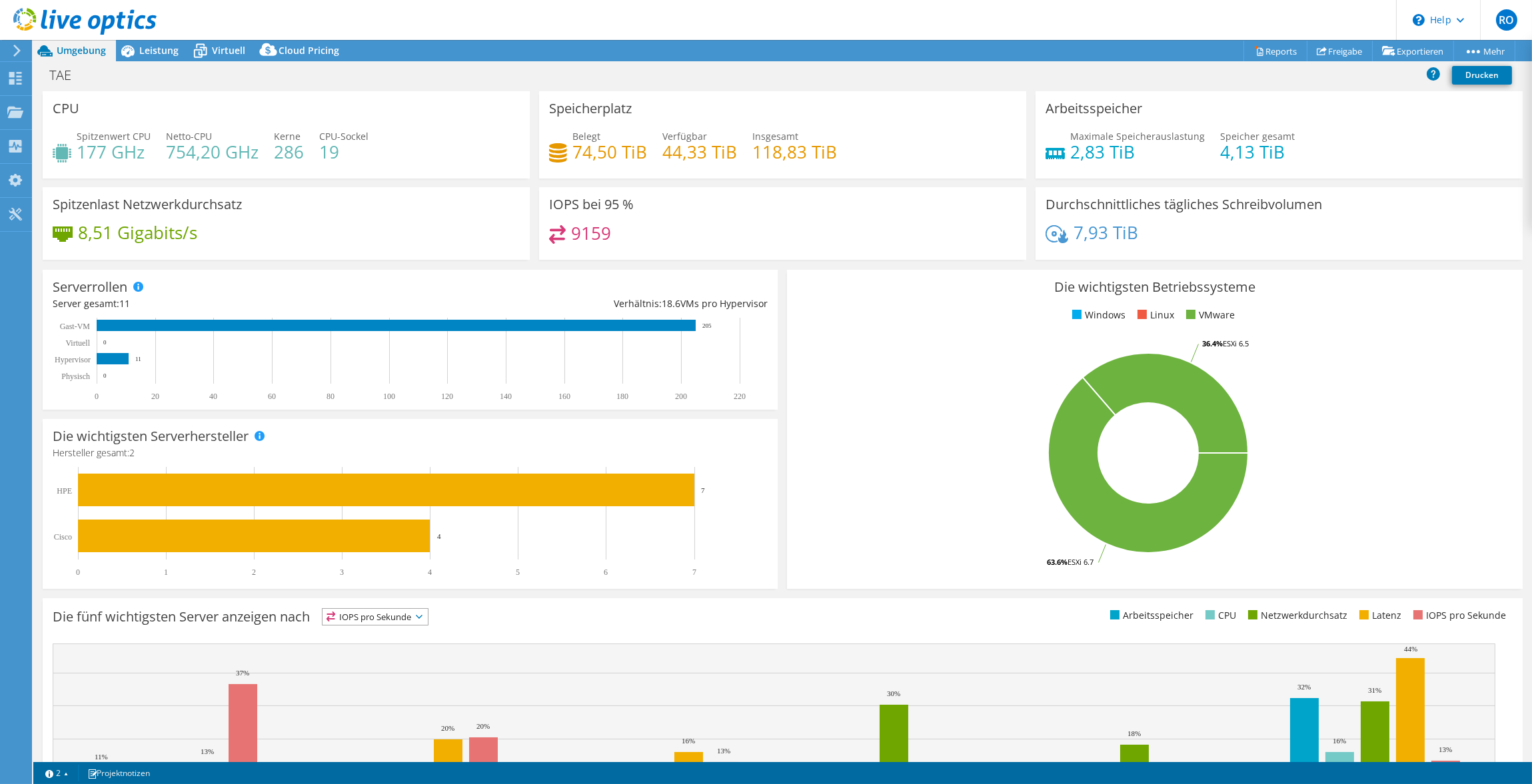 click on "Umgebung" at bounding box center [81, 50] 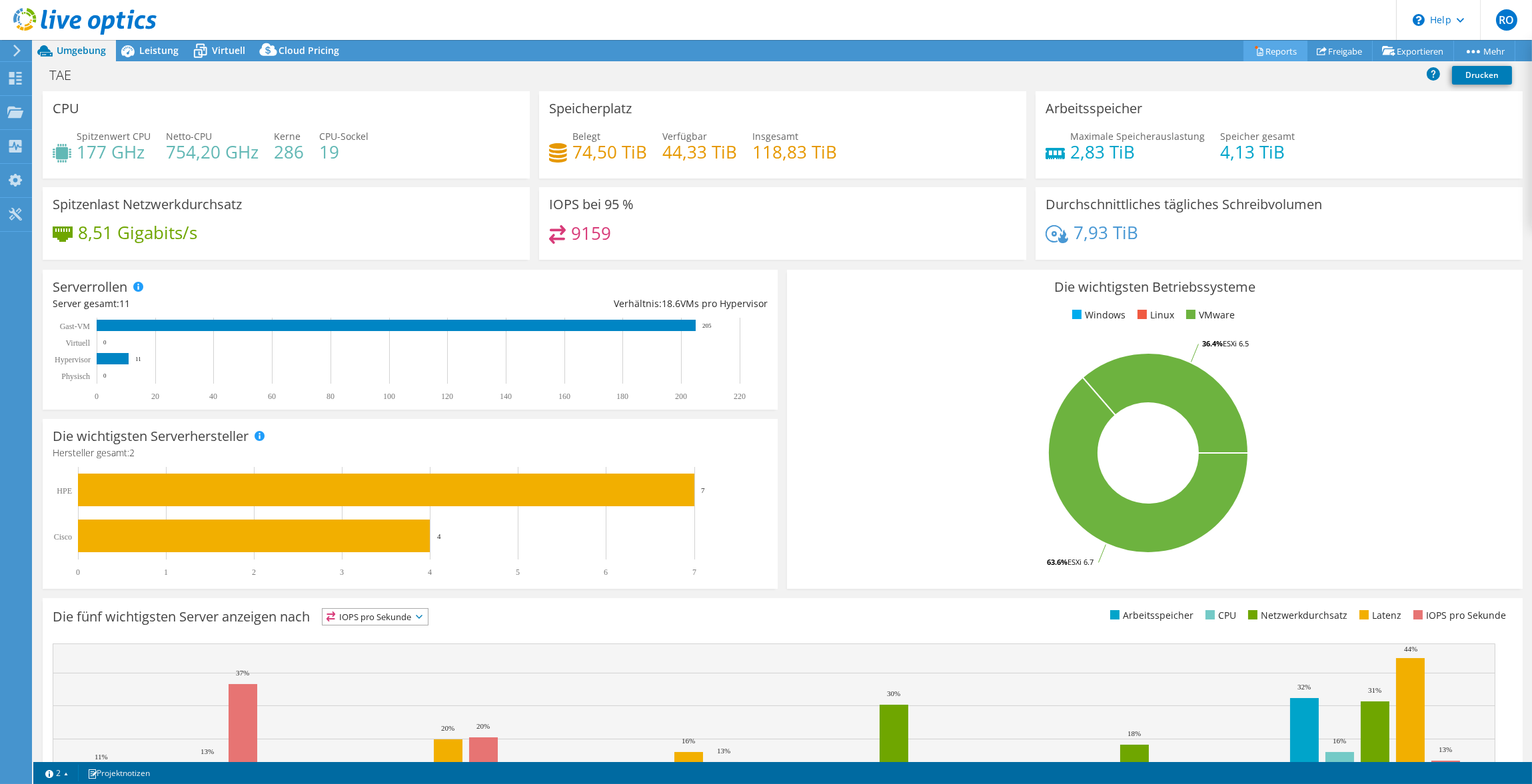click on "Reports" at bounding box center [1275, 51] 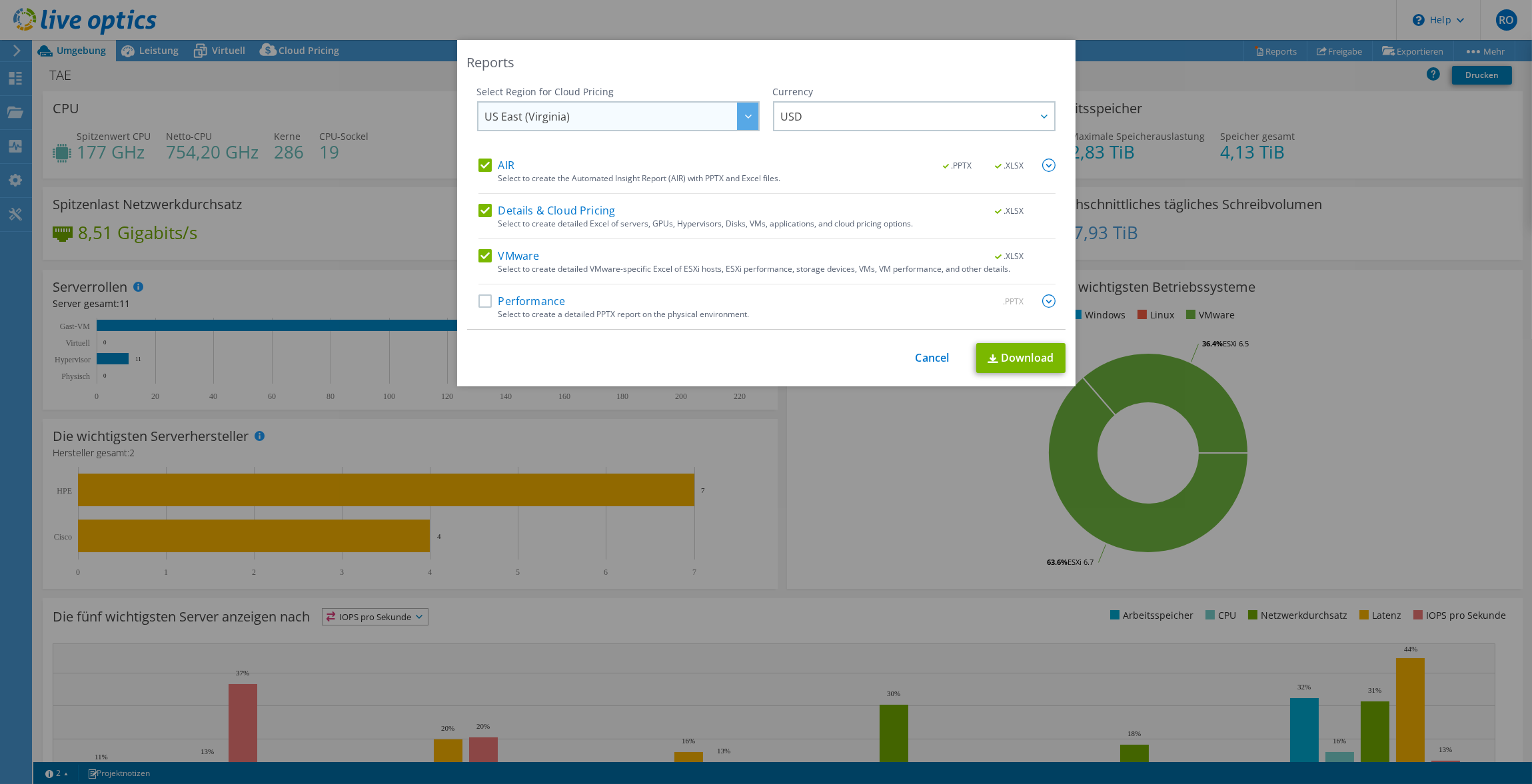 click at bounding box center [748, 116] 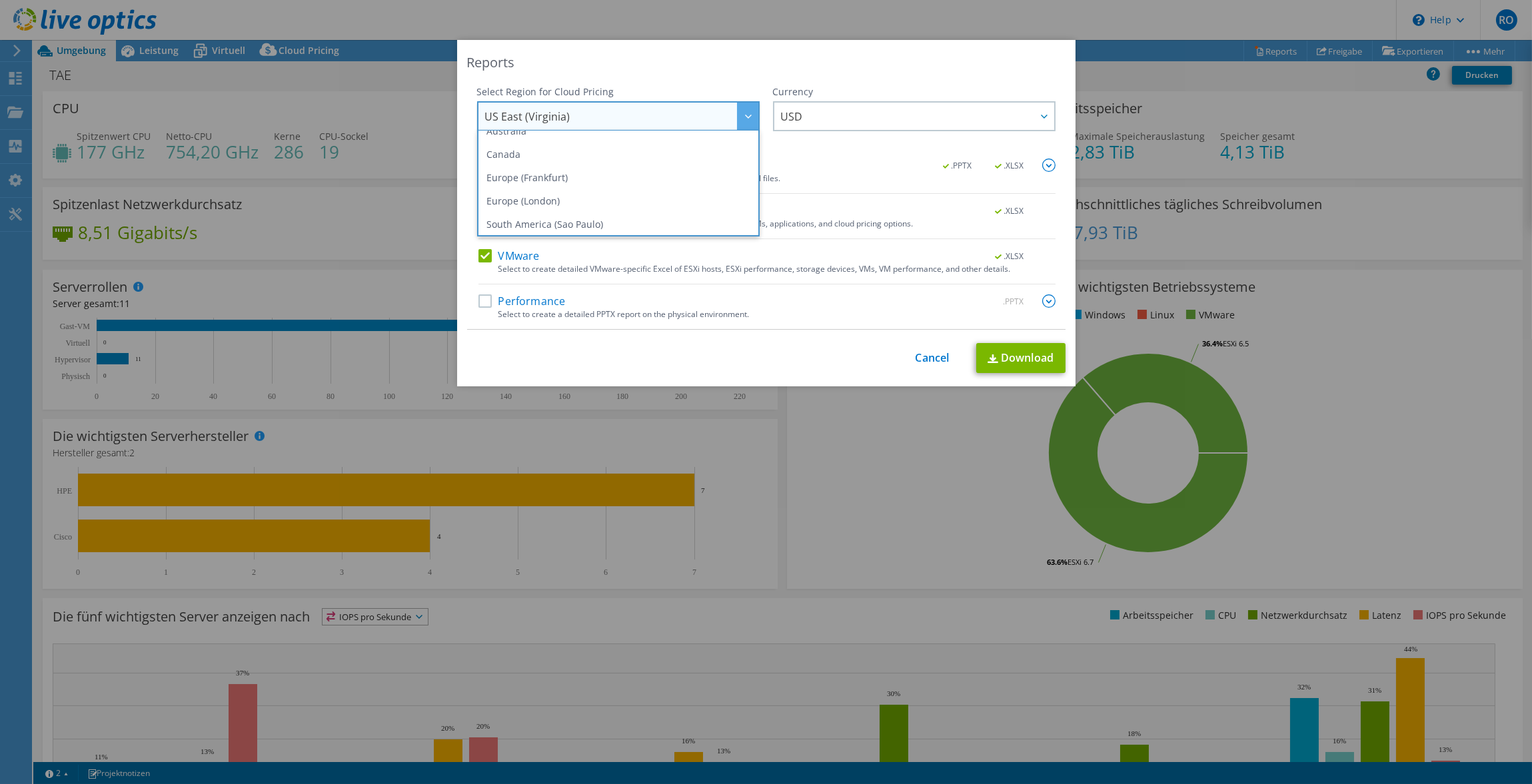scroll, scrollTop: 133, scrollLeft: 0, axis: vertical 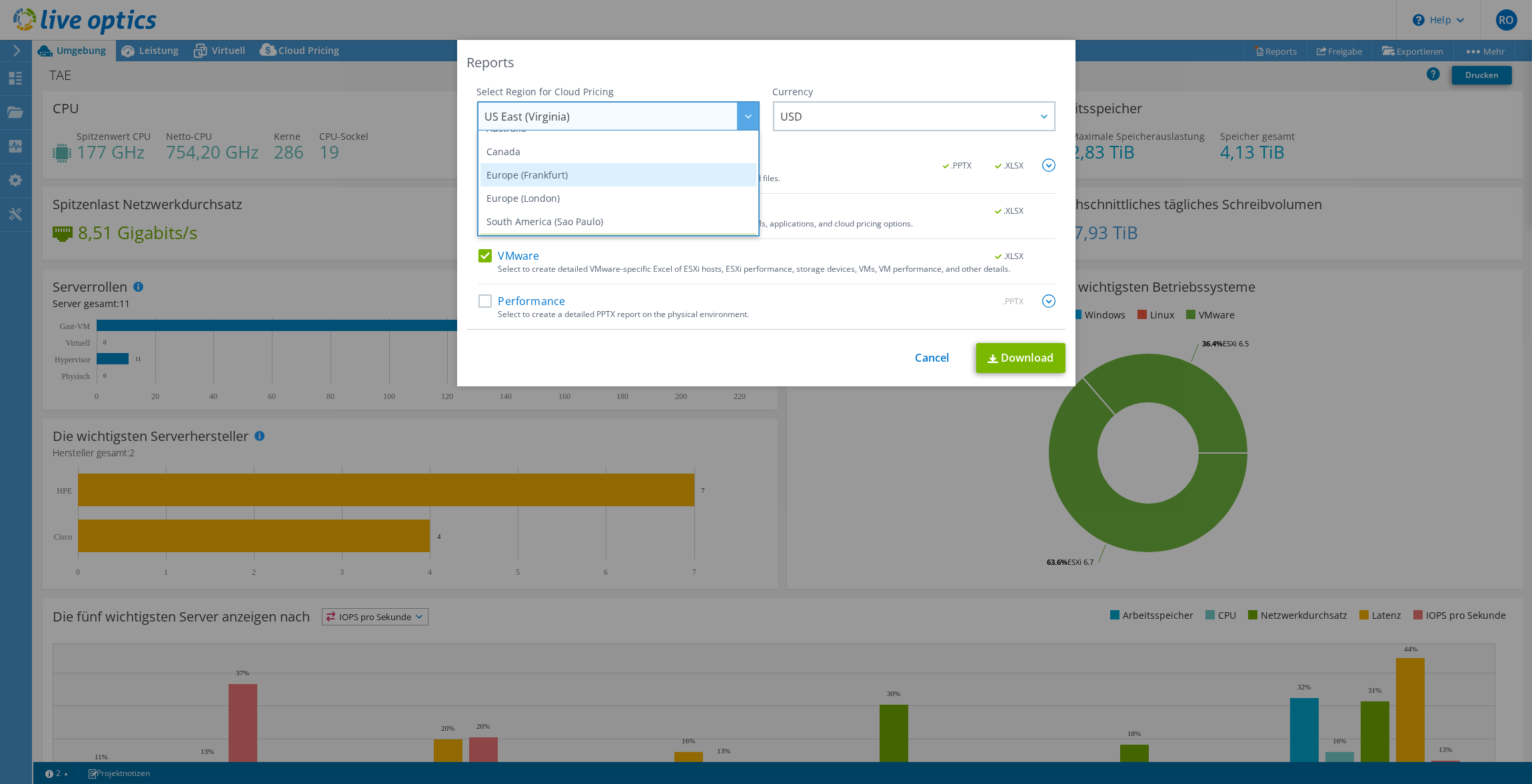 click on "Europe (Frankfurt)" at bounding box center (618, 175) 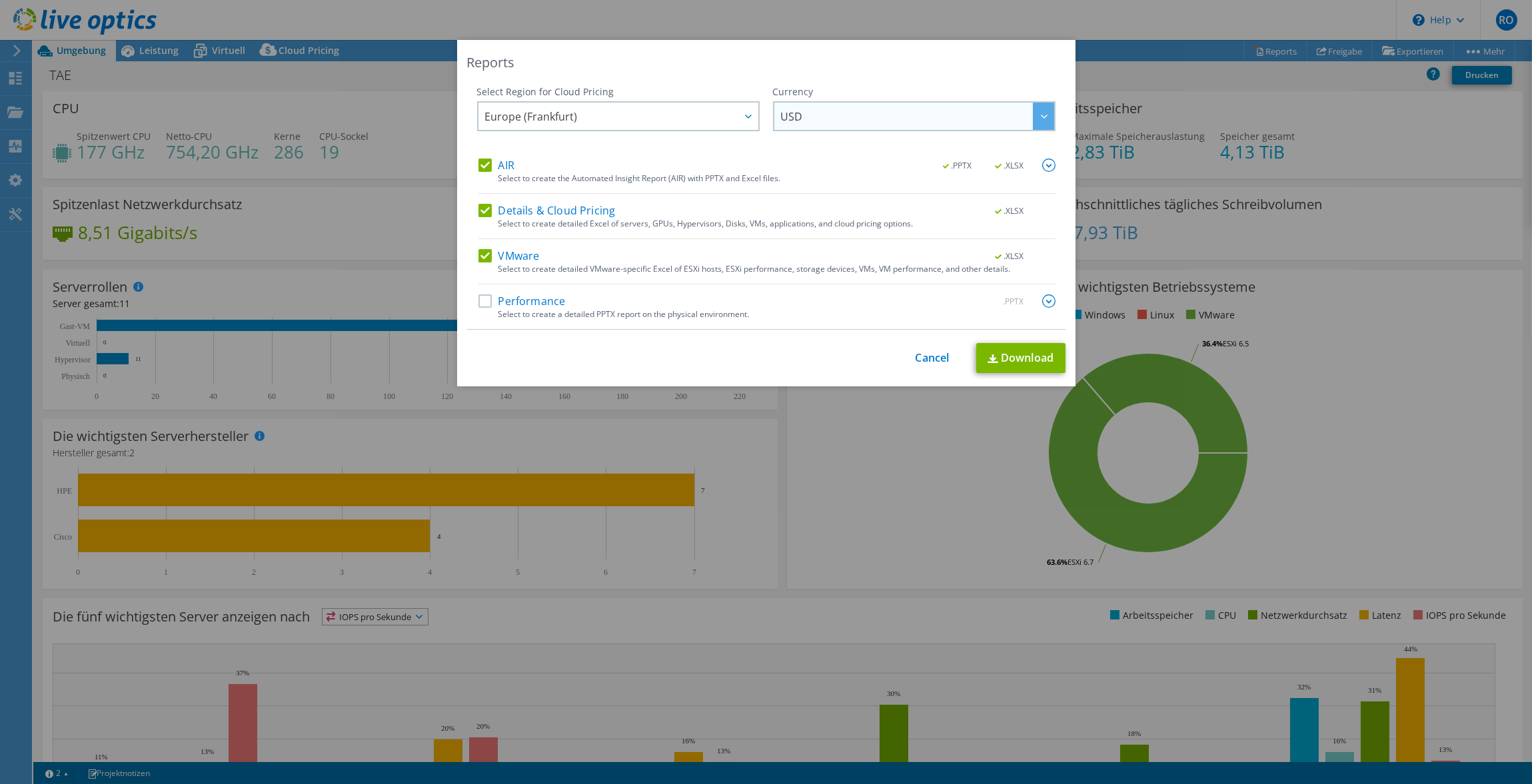 click on "USD" at bounding box center (918, 116) 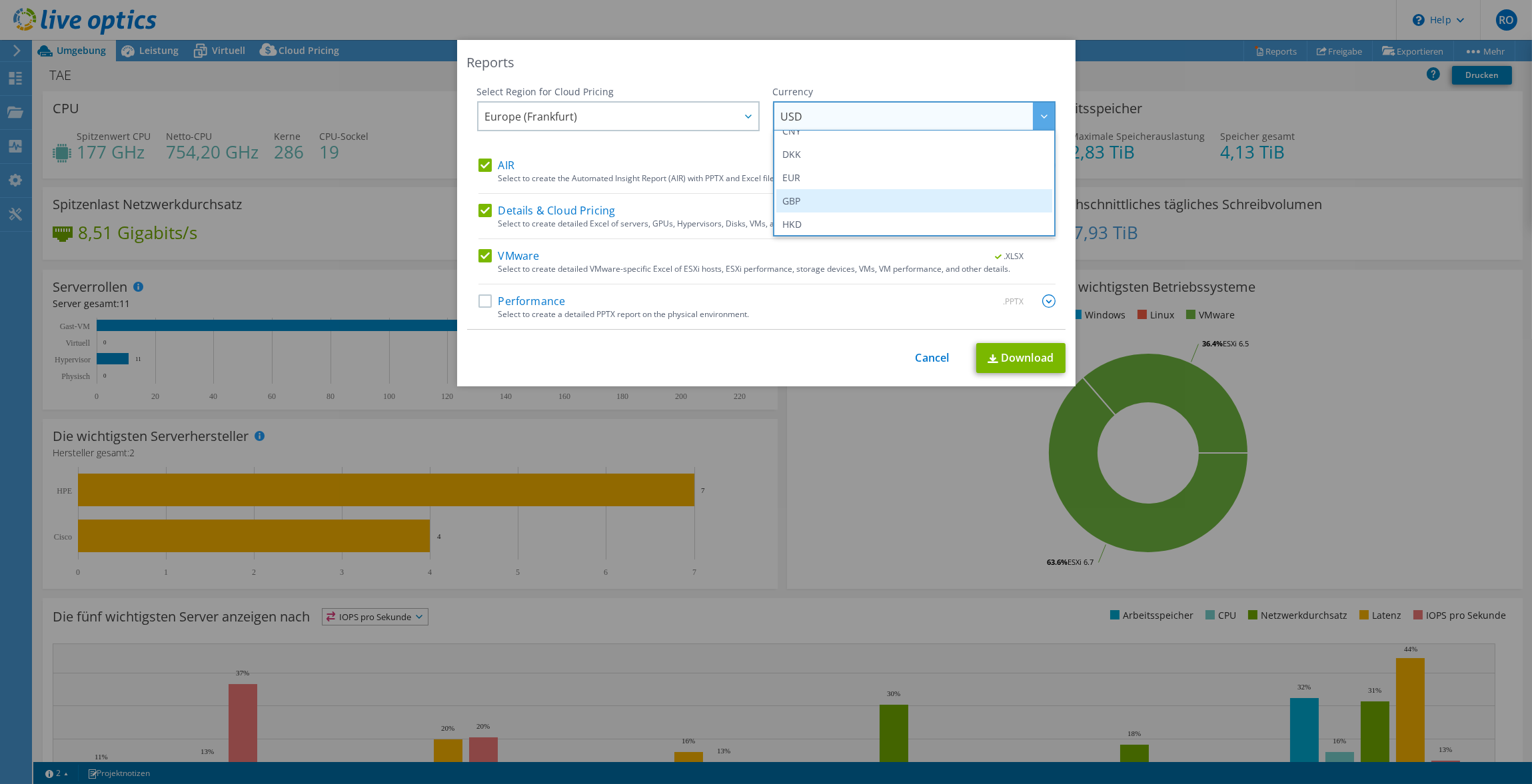 scroll, scrollTop: 133, scrollLeft: 0, axis: vertical 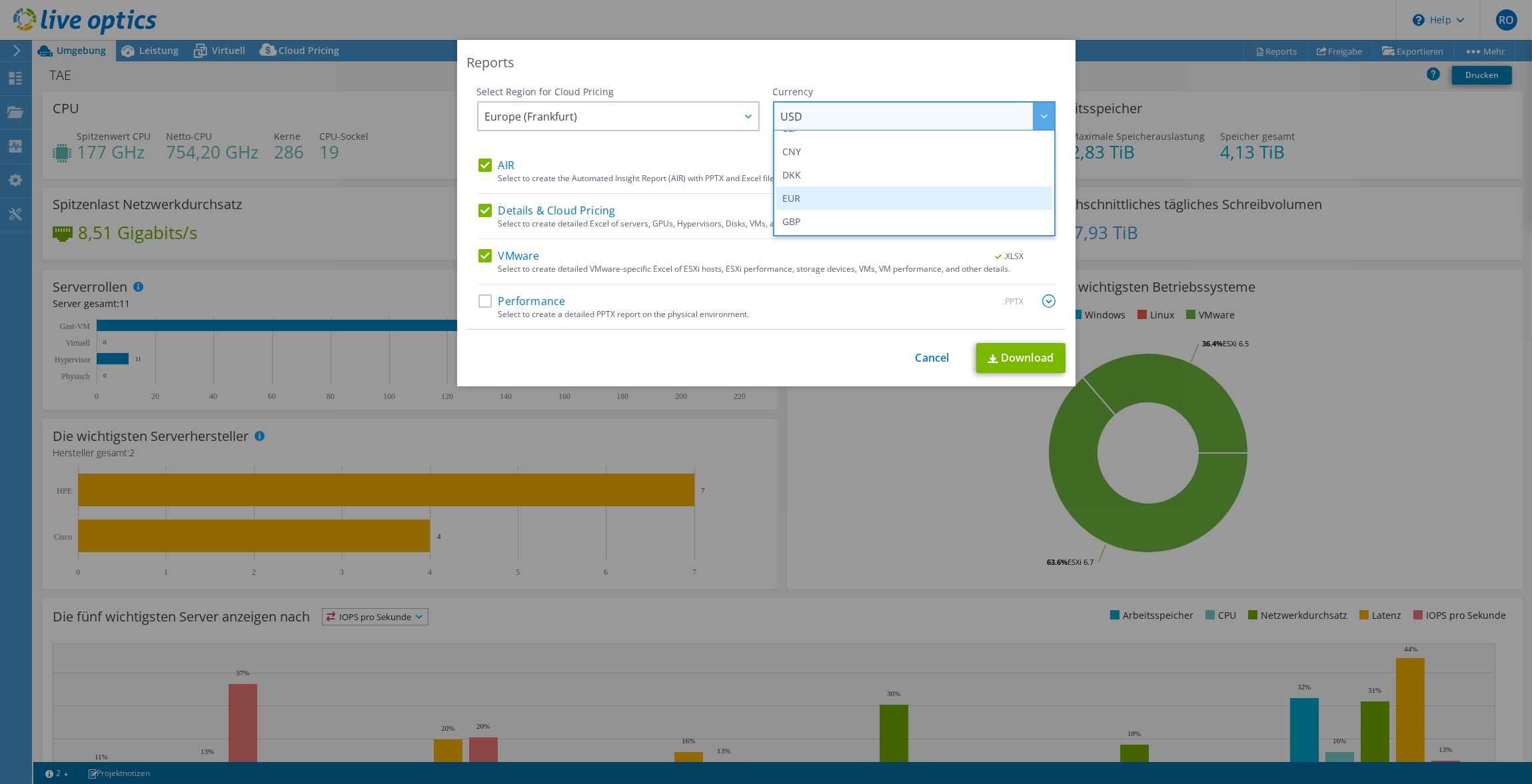 click on "EUR" at bounding box center [914, 198] 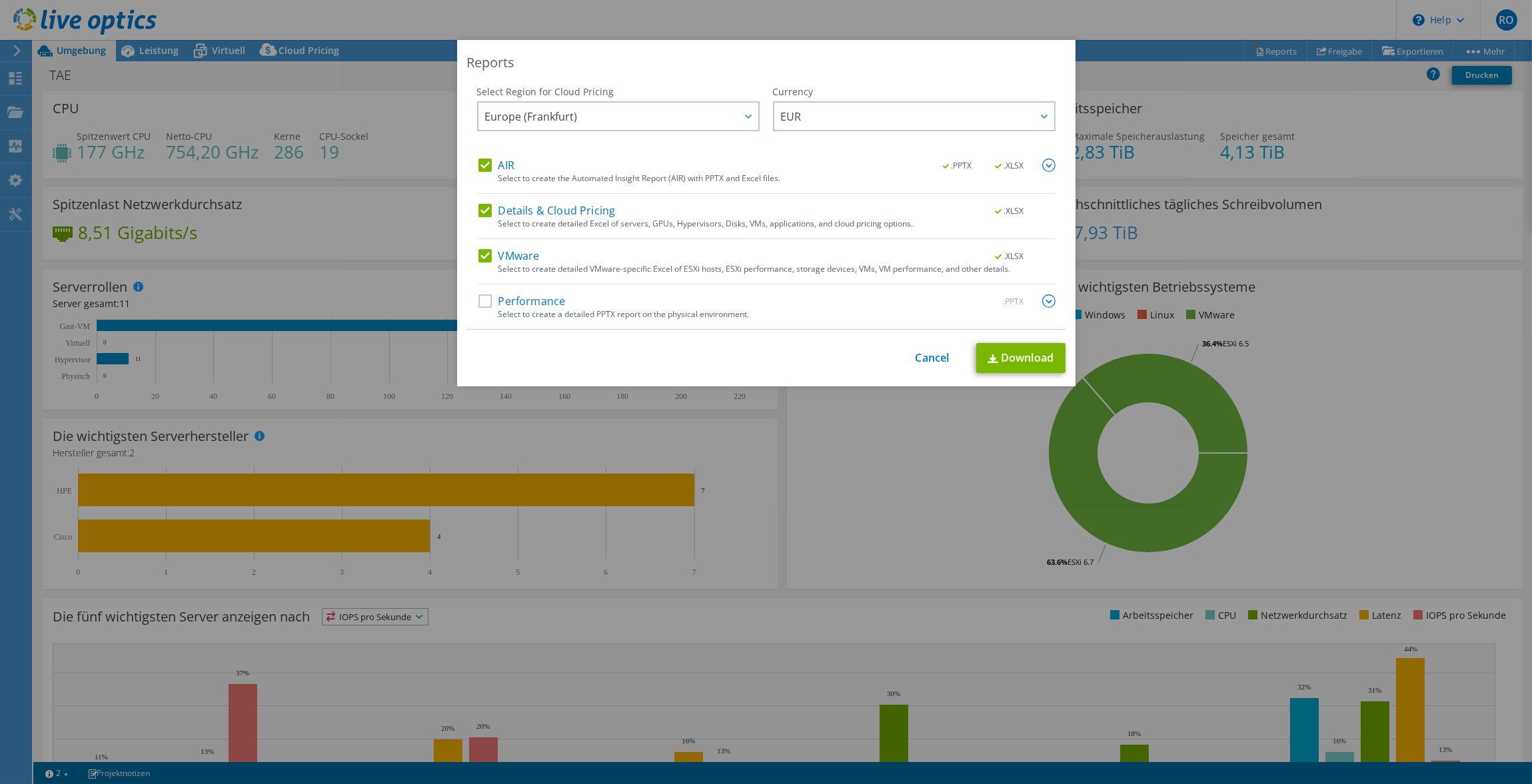 click on "Performance" at bounding box center [522, 301] 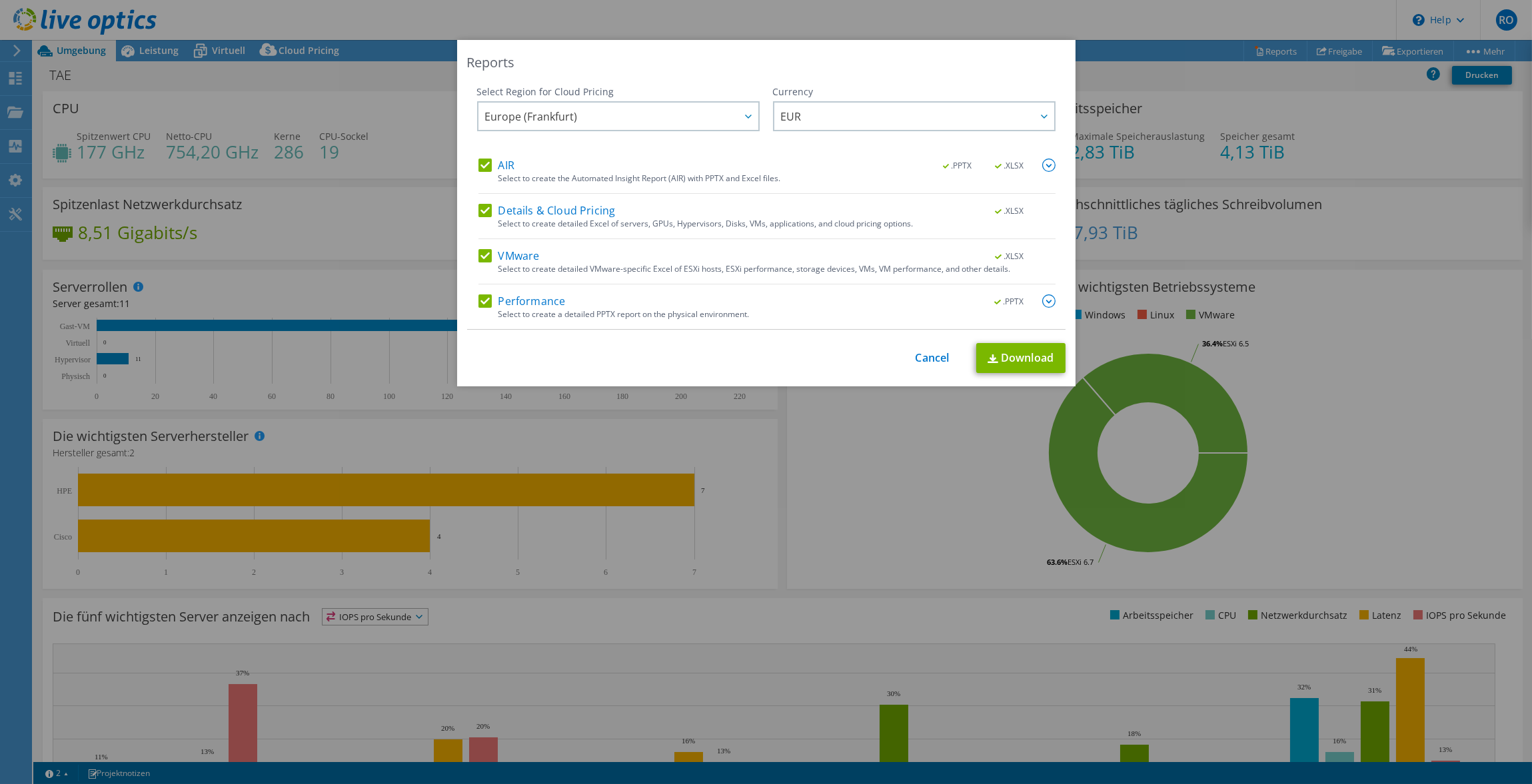 click at bounding box center [1049, 301] 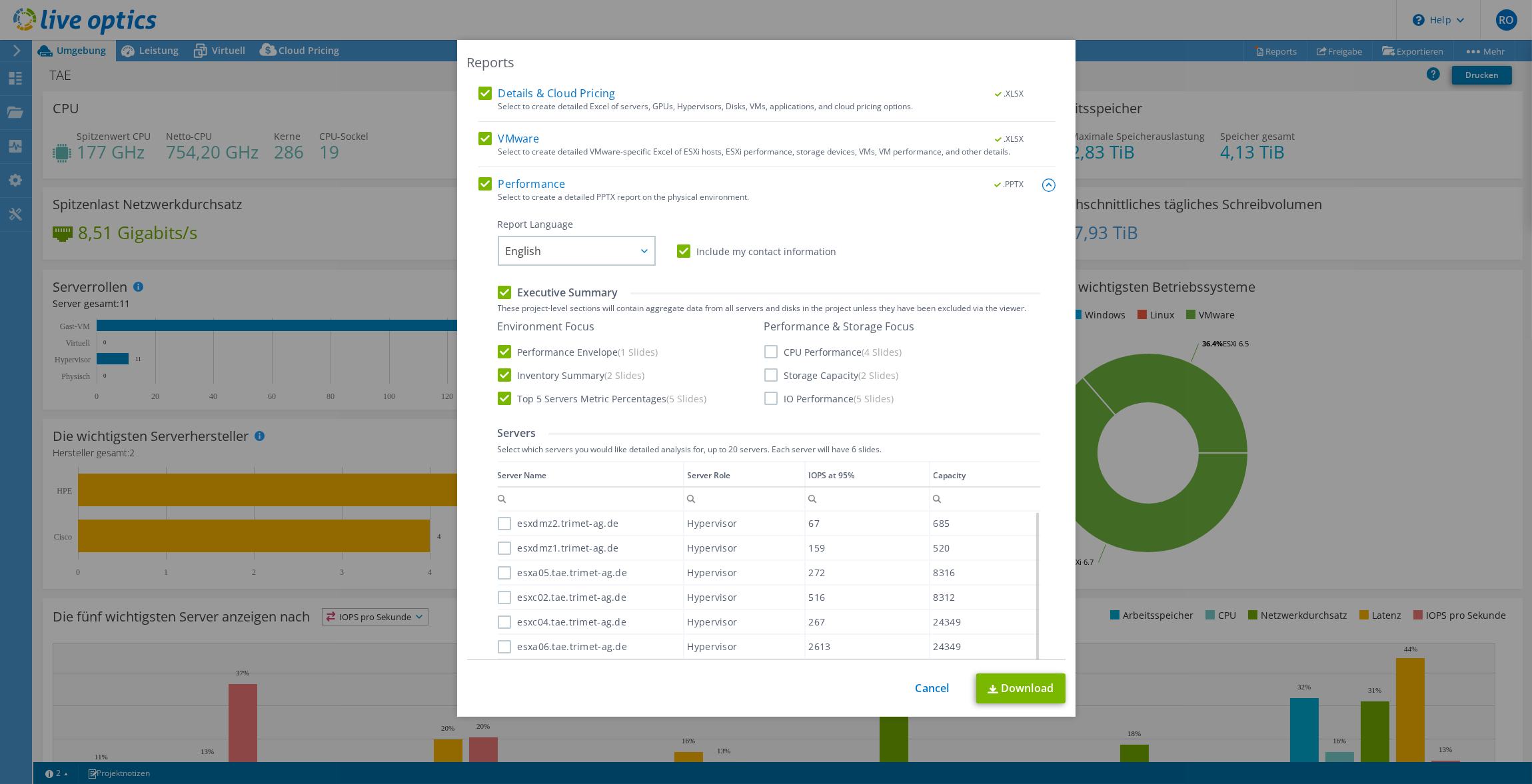 scroll, scrollTop: 133, scrollLeft: 0, axis: vertical 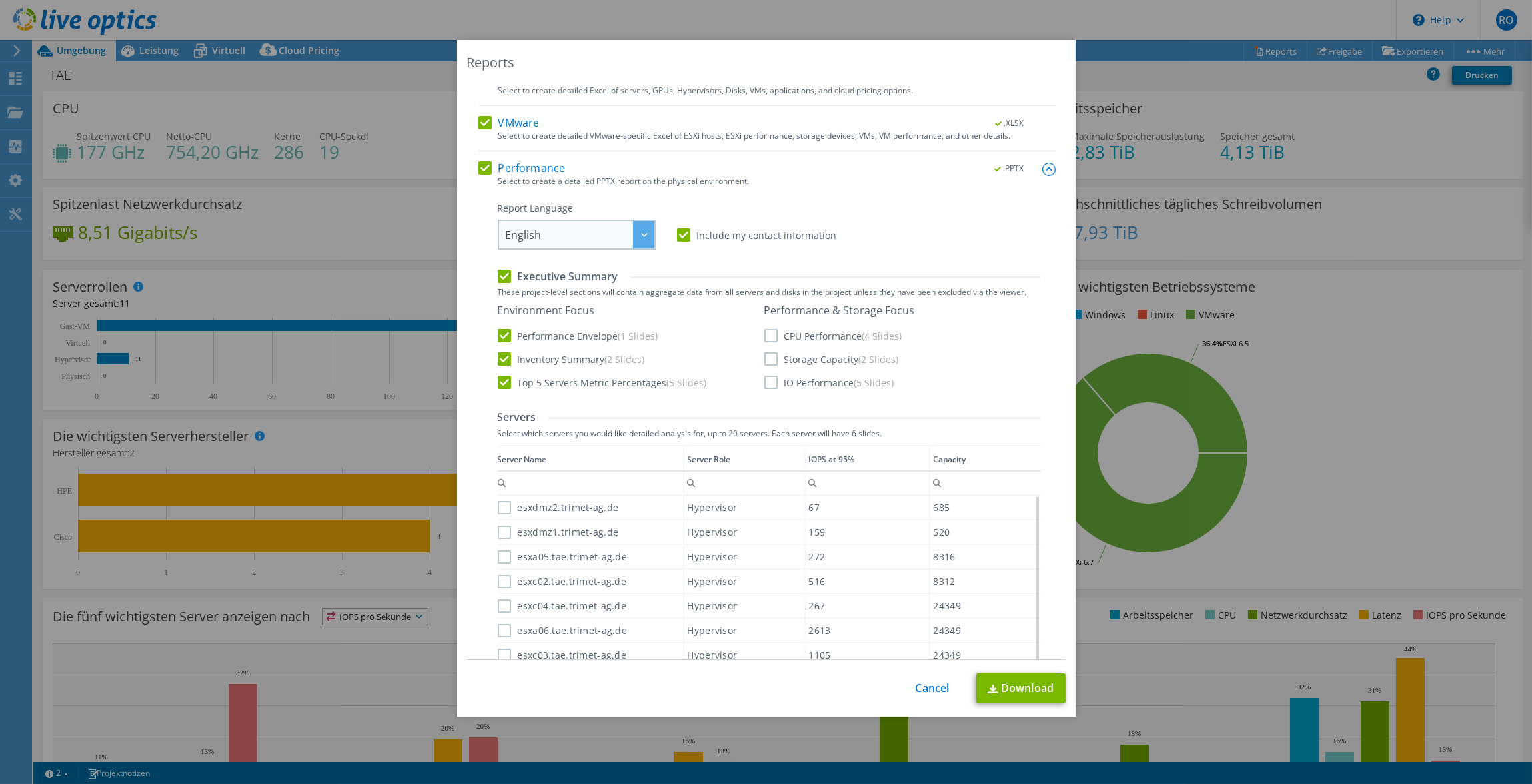 click 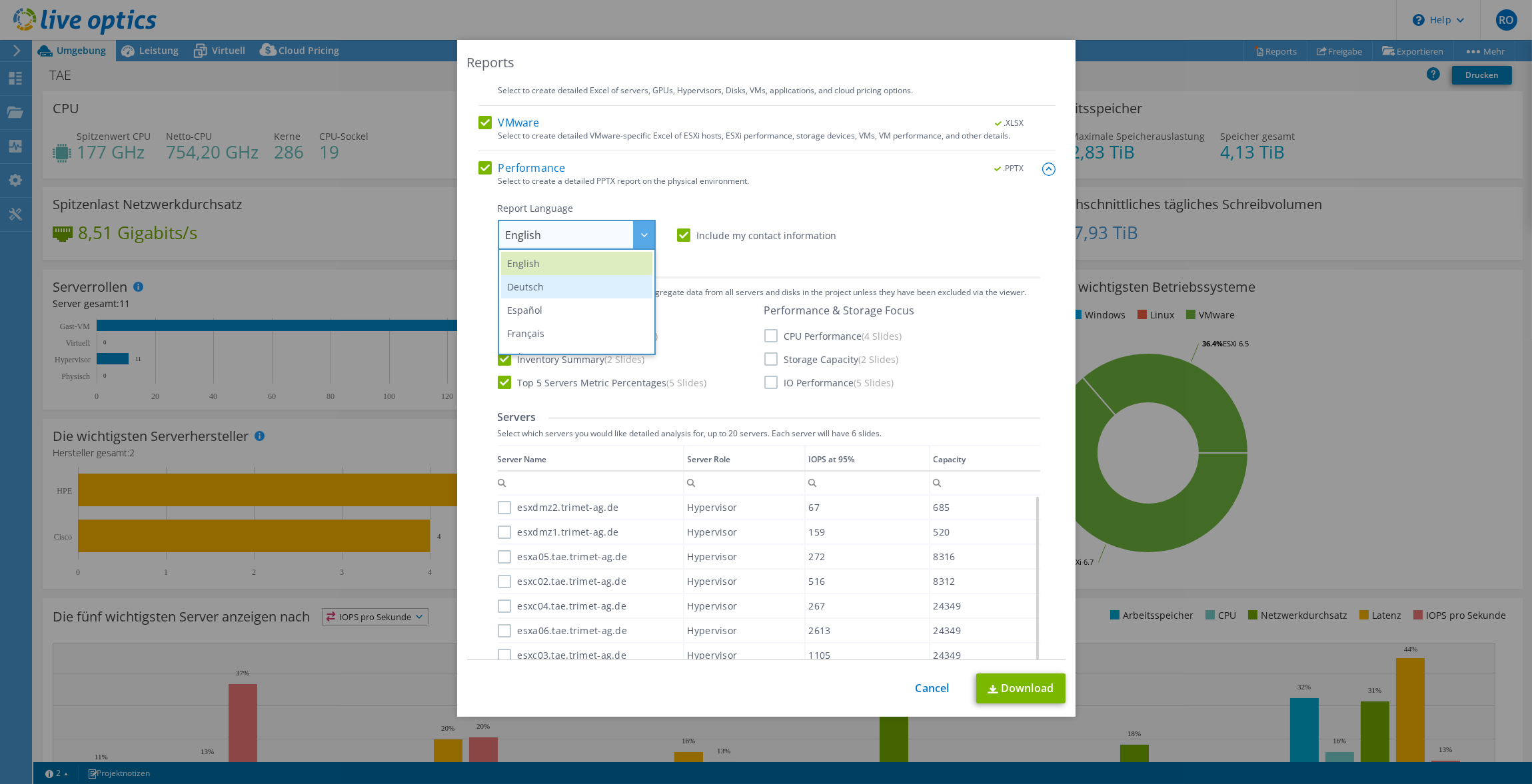 click on "Deutsch" at bounding box center [576, 286] 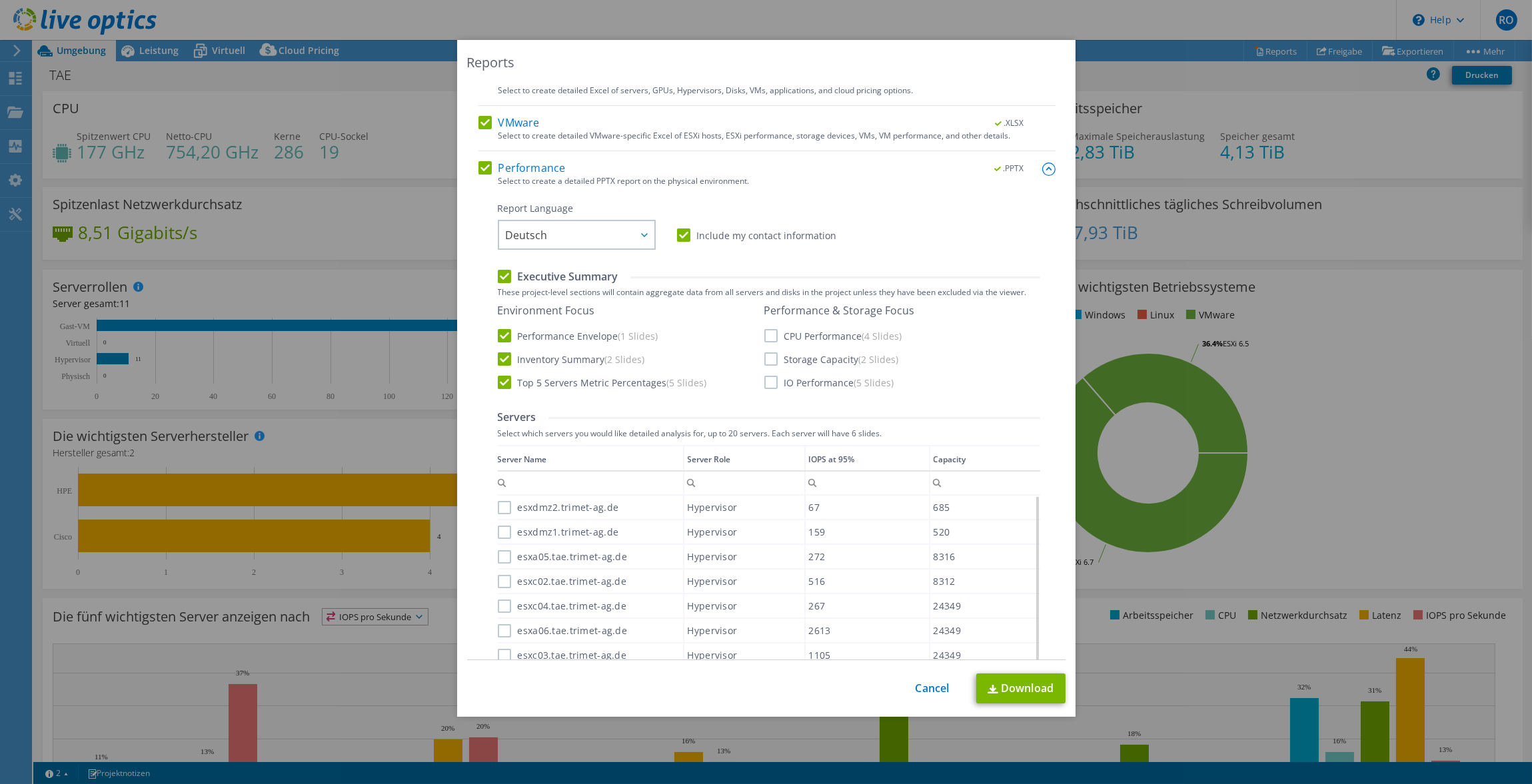 click on "CPU Performance  (4 Slides)" at bounding box center [833, 336] 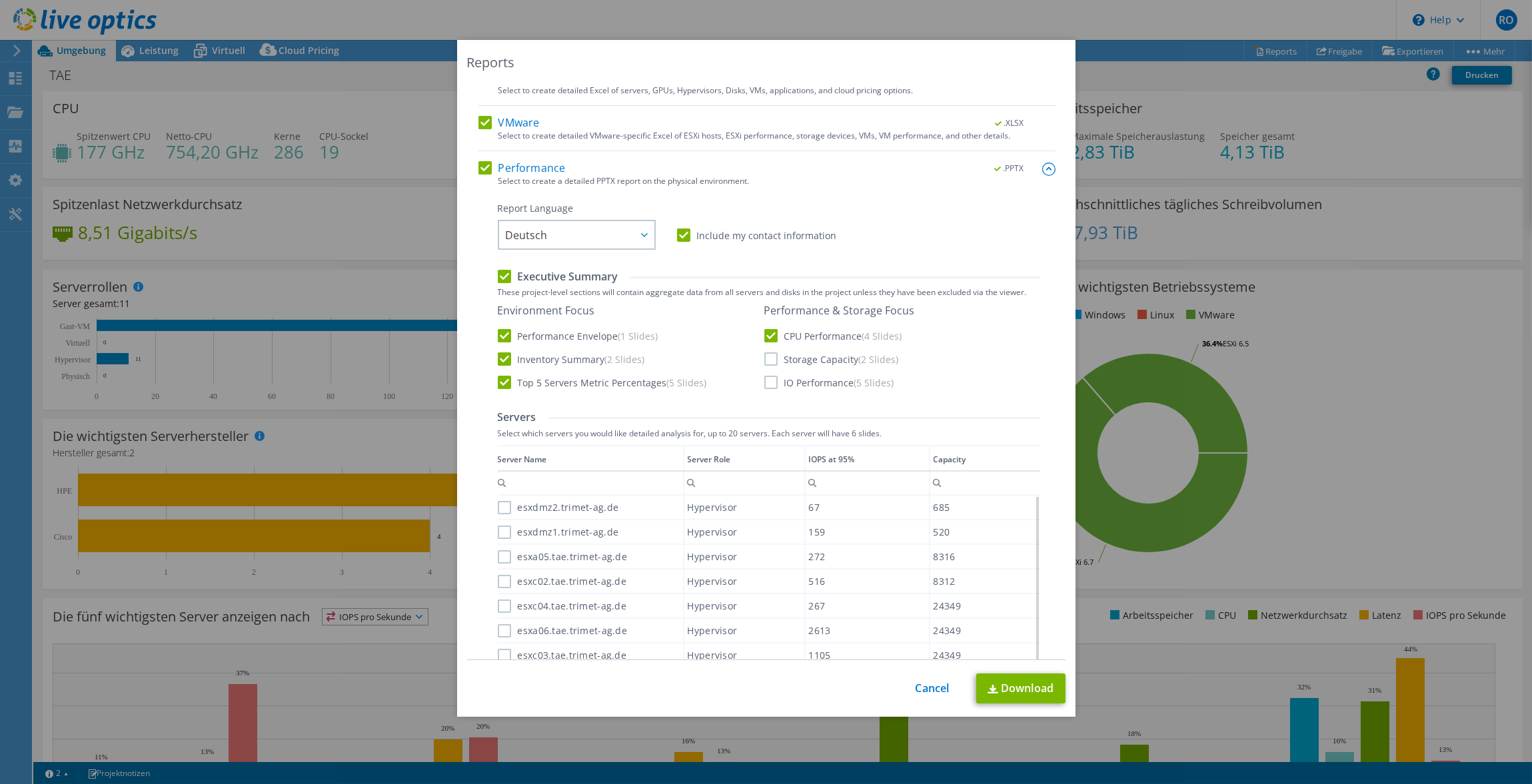 click on "Storage Capacity  (2 Slides)" at bounding box center [832, 359] 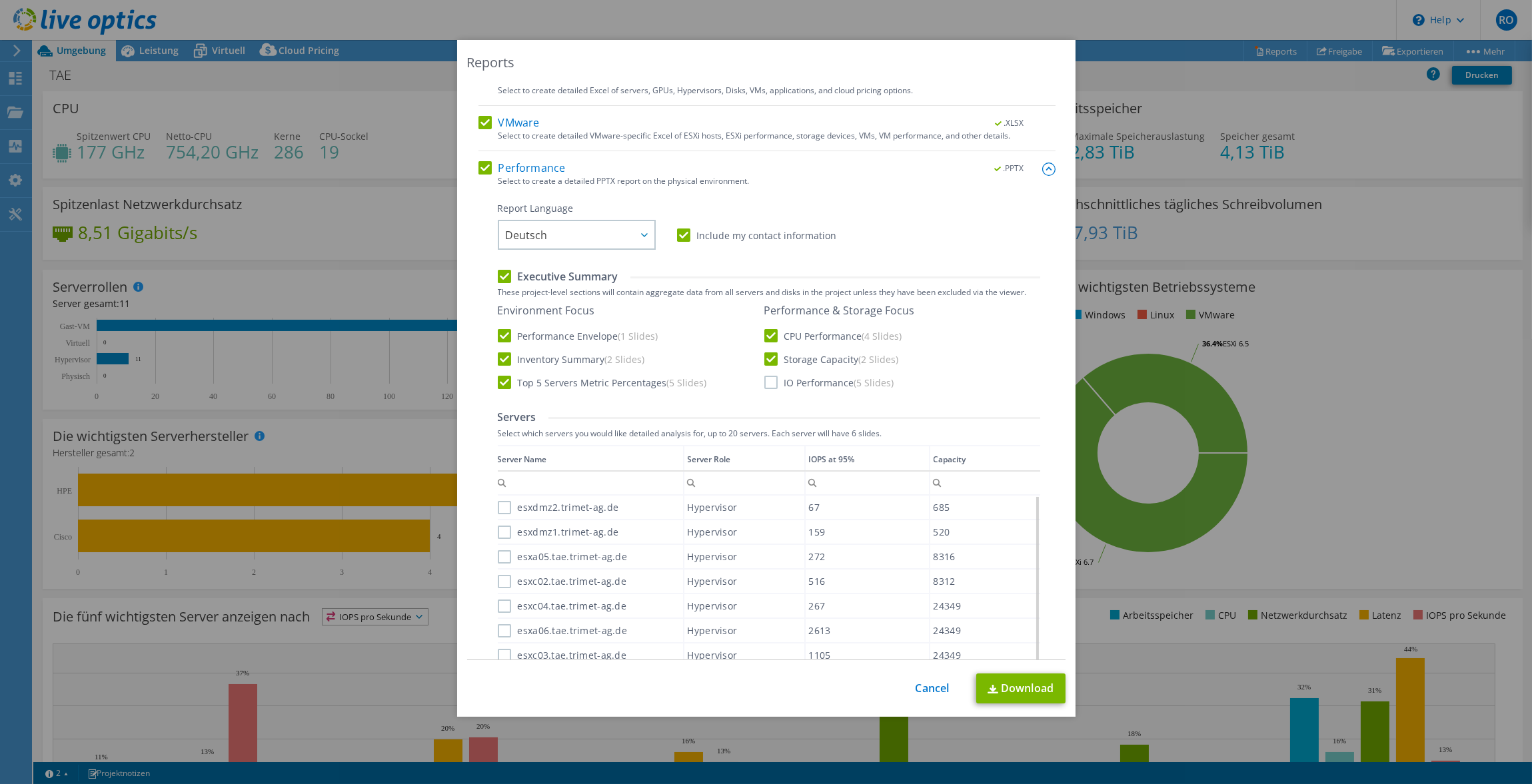 click on "IO Performance  (5 Slides)" at bounding box center (829, 382) 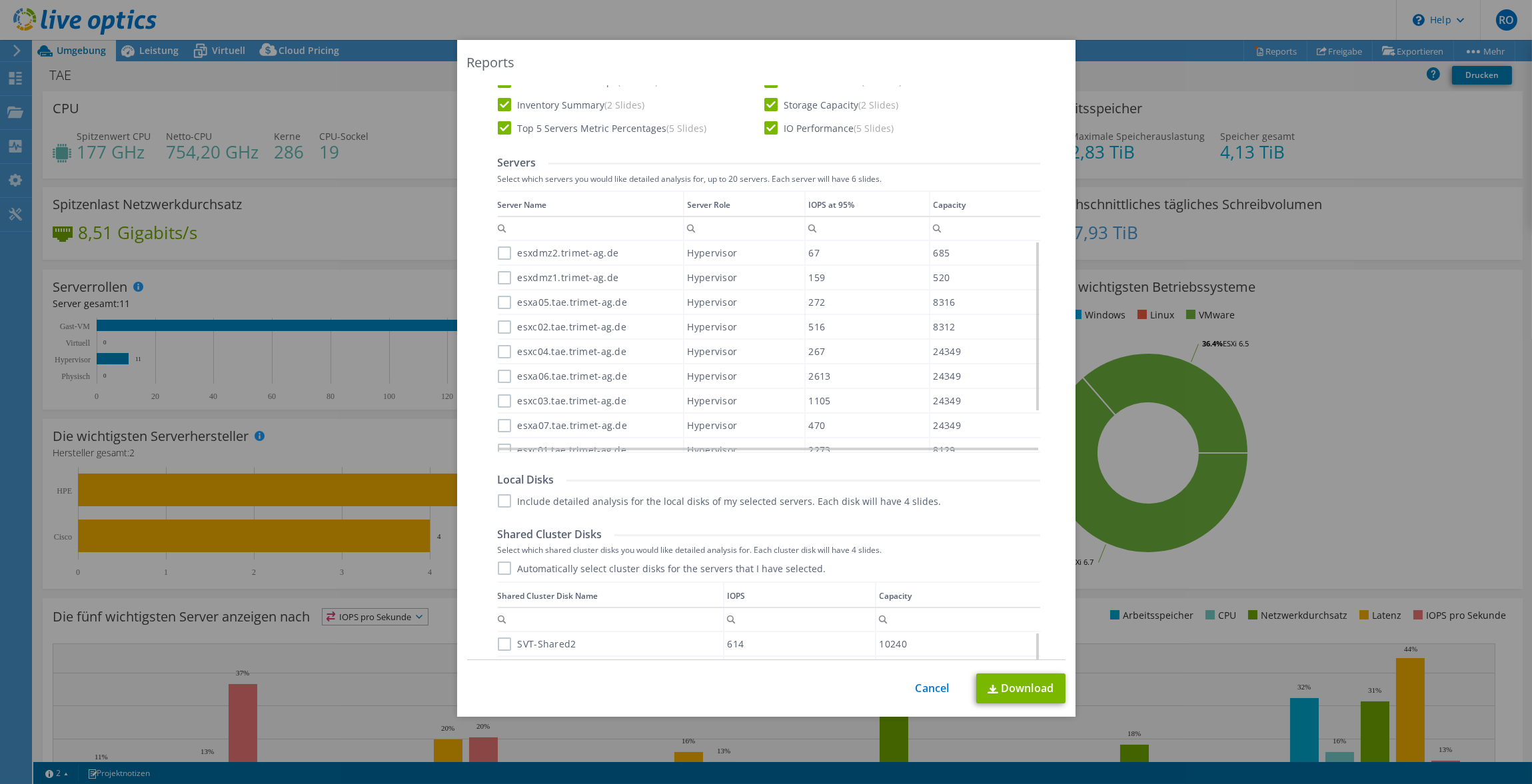 scroll, scrollTop: 400, scrollLeft: 0, axis: vertical 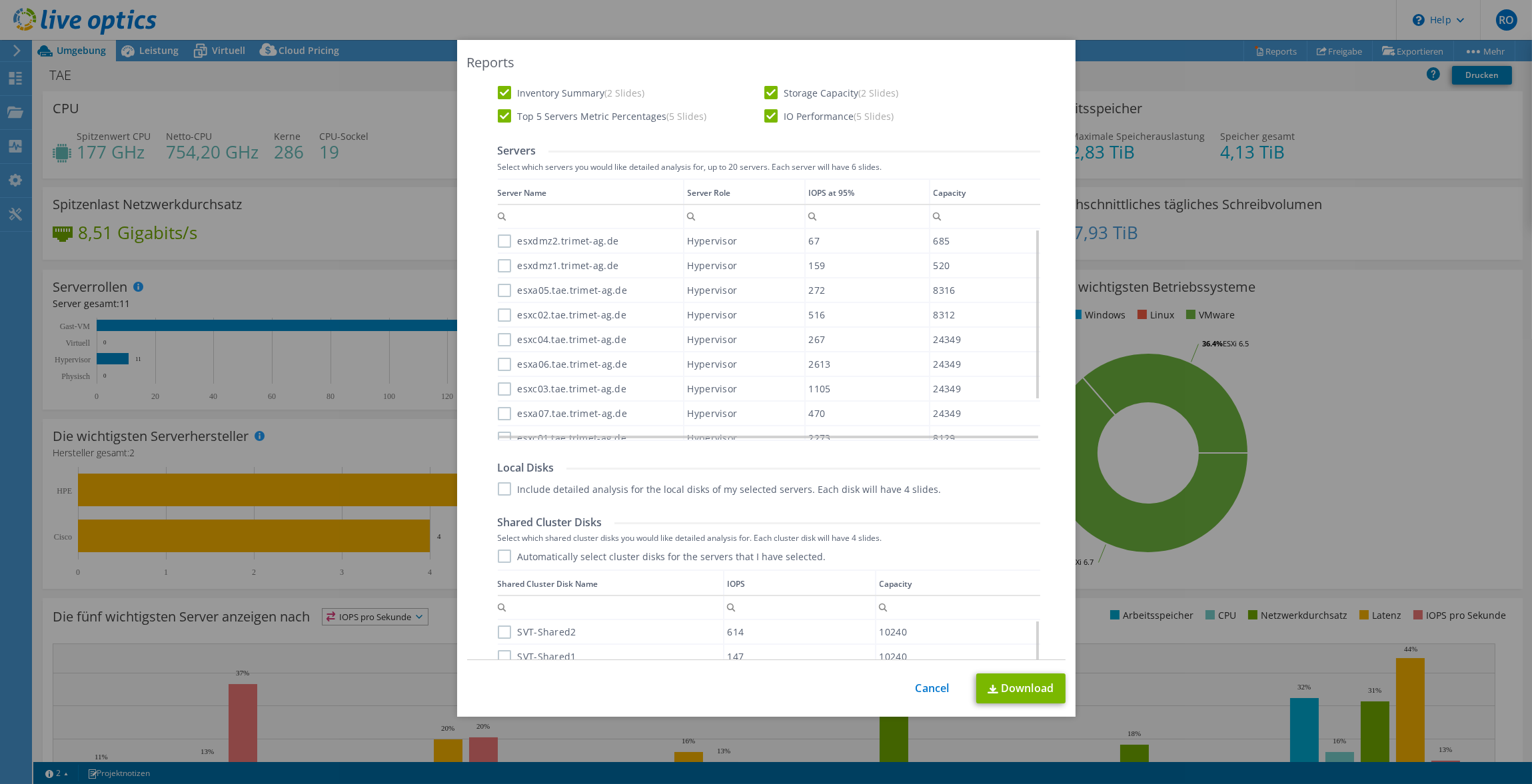 click on "esxa06.tae.trimet-ag.de" at bounding box center [562, 364] 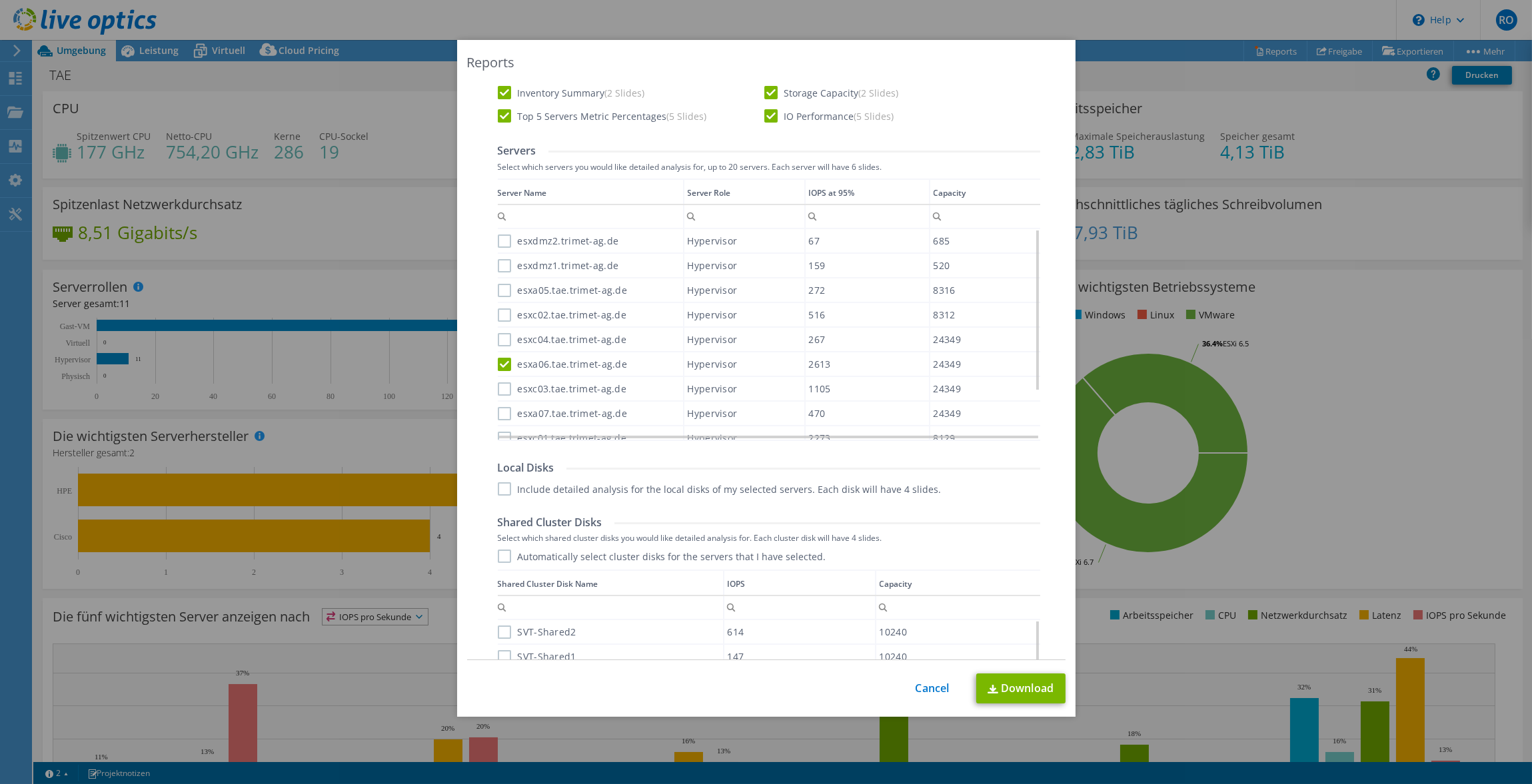 click on "esxa05.tae.trimet-ag.de" at bounding box center [562, 290] 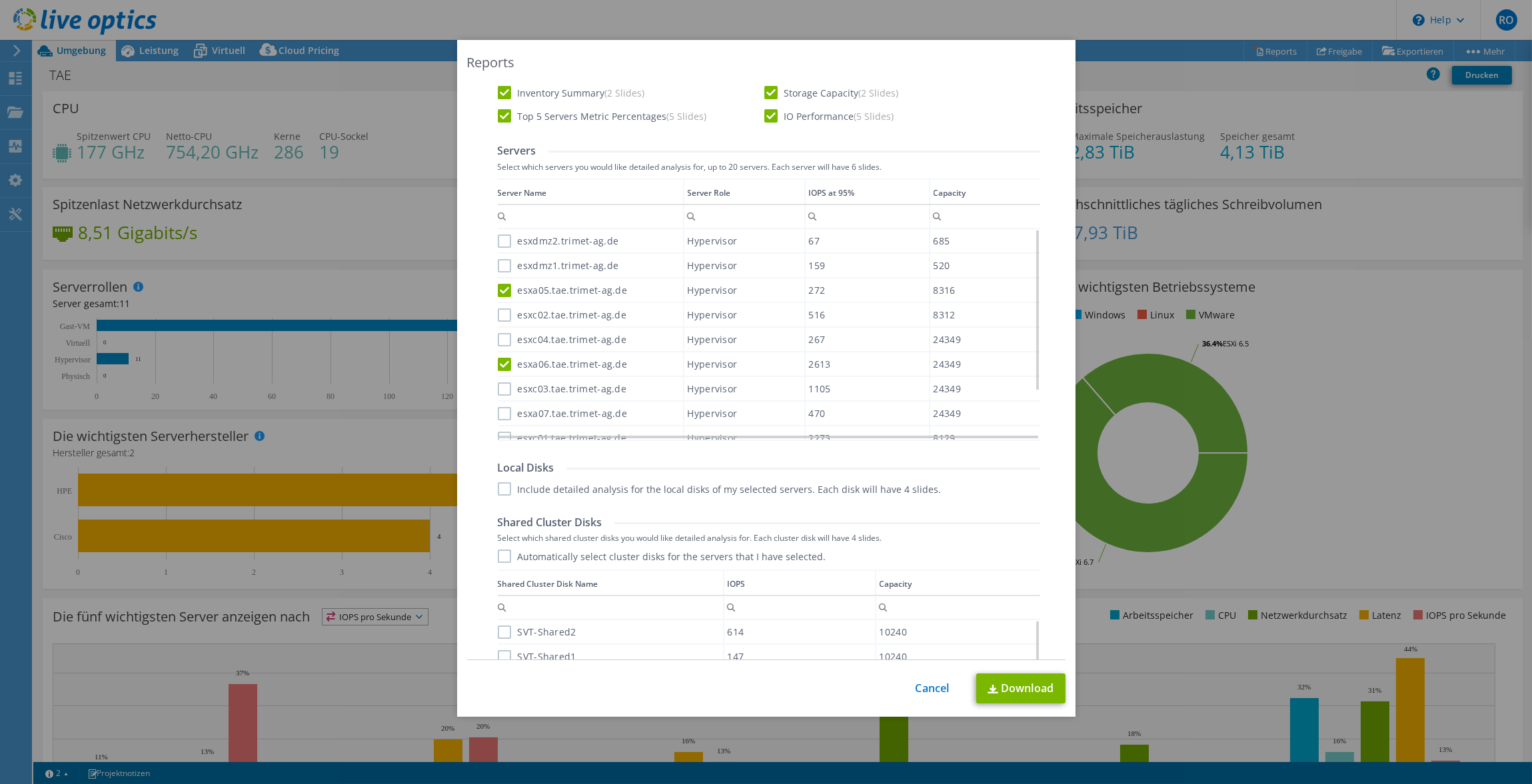 click on "esxa07.tae.trimet-ag.de" at bounding box center [562, 414] 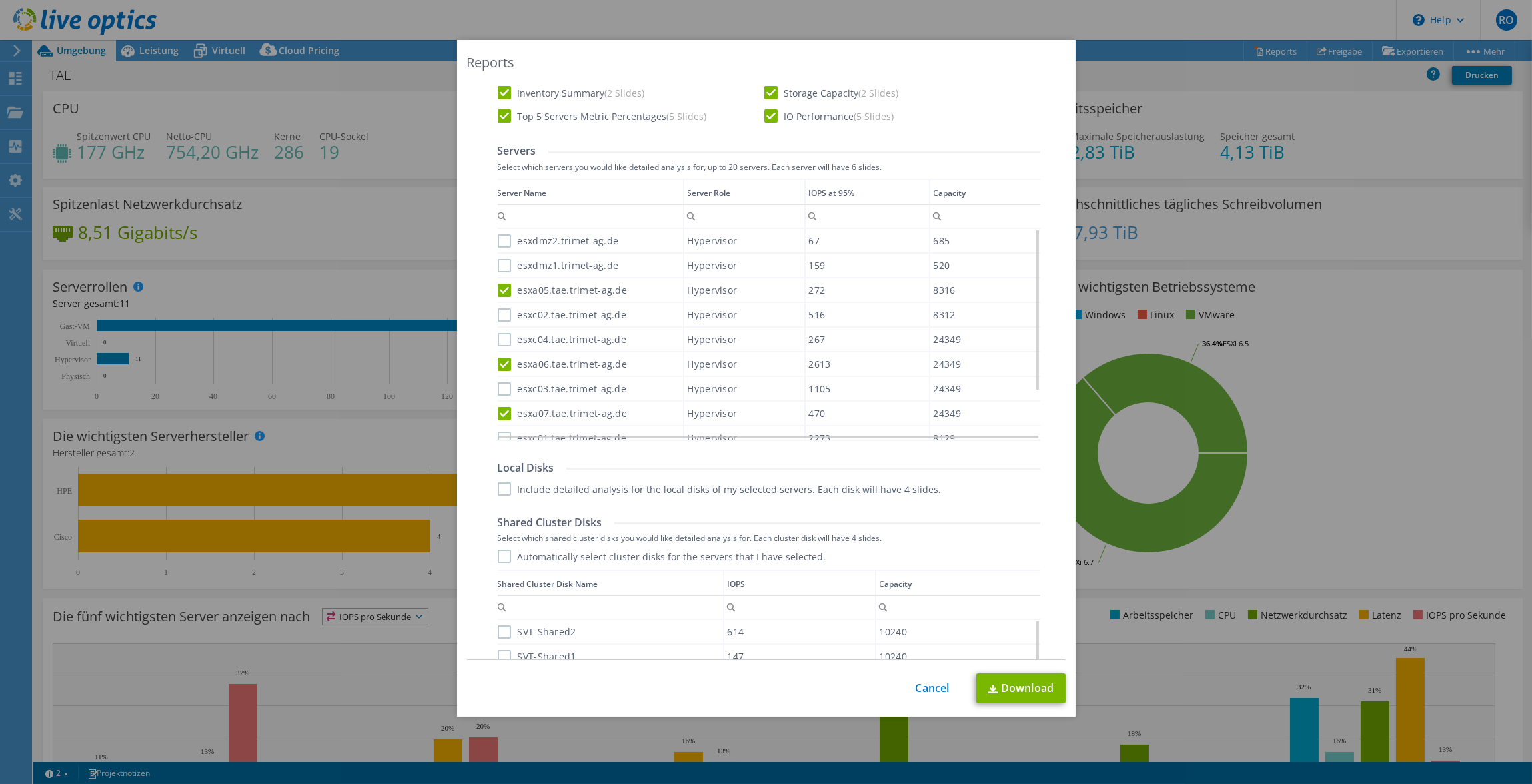 click on "esxc03.tae.trimet-ag.de" at bounding box center (562, 389) 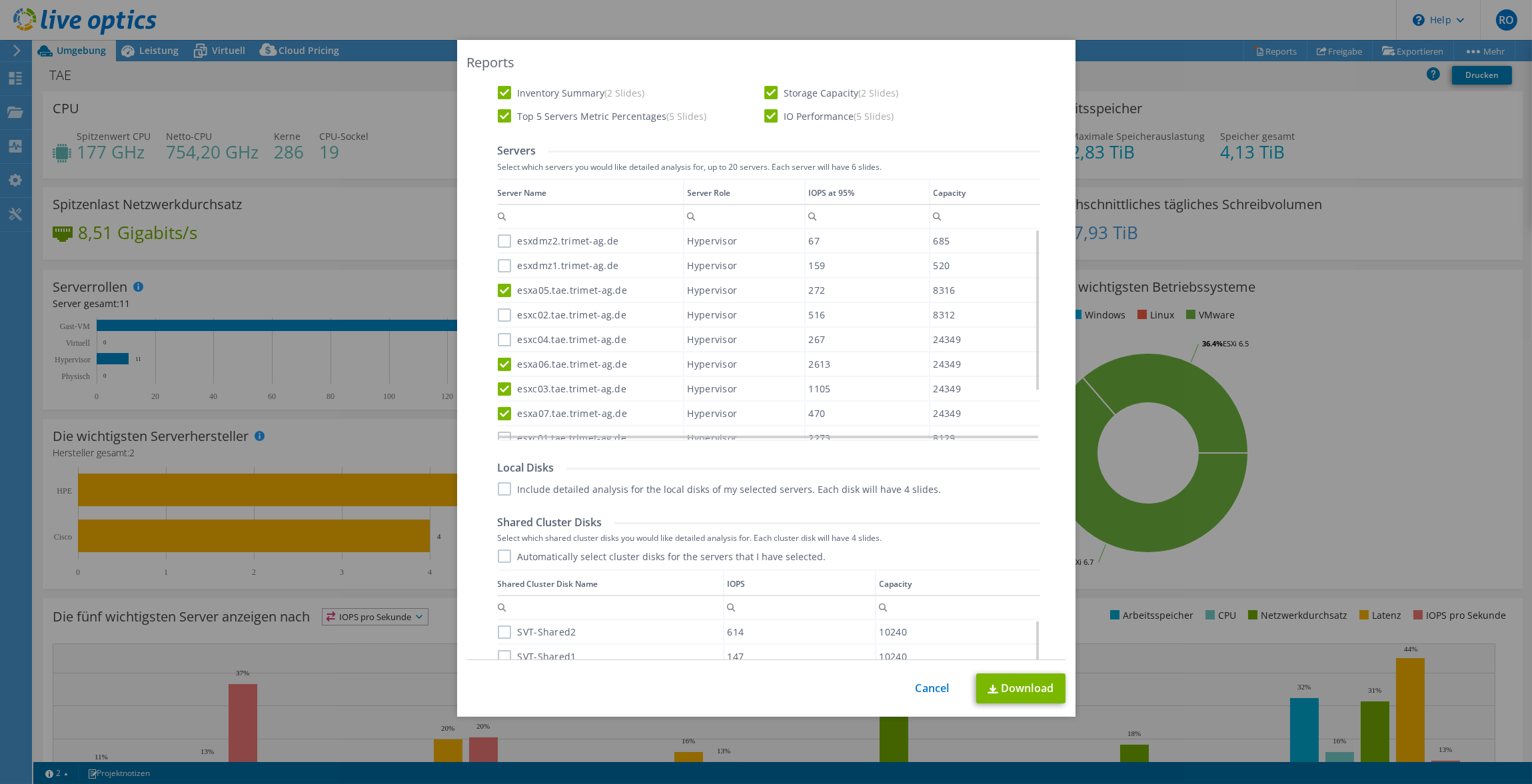 click on "esxc04.tae.trimet-ag.de" at bounding box center (562, 340) 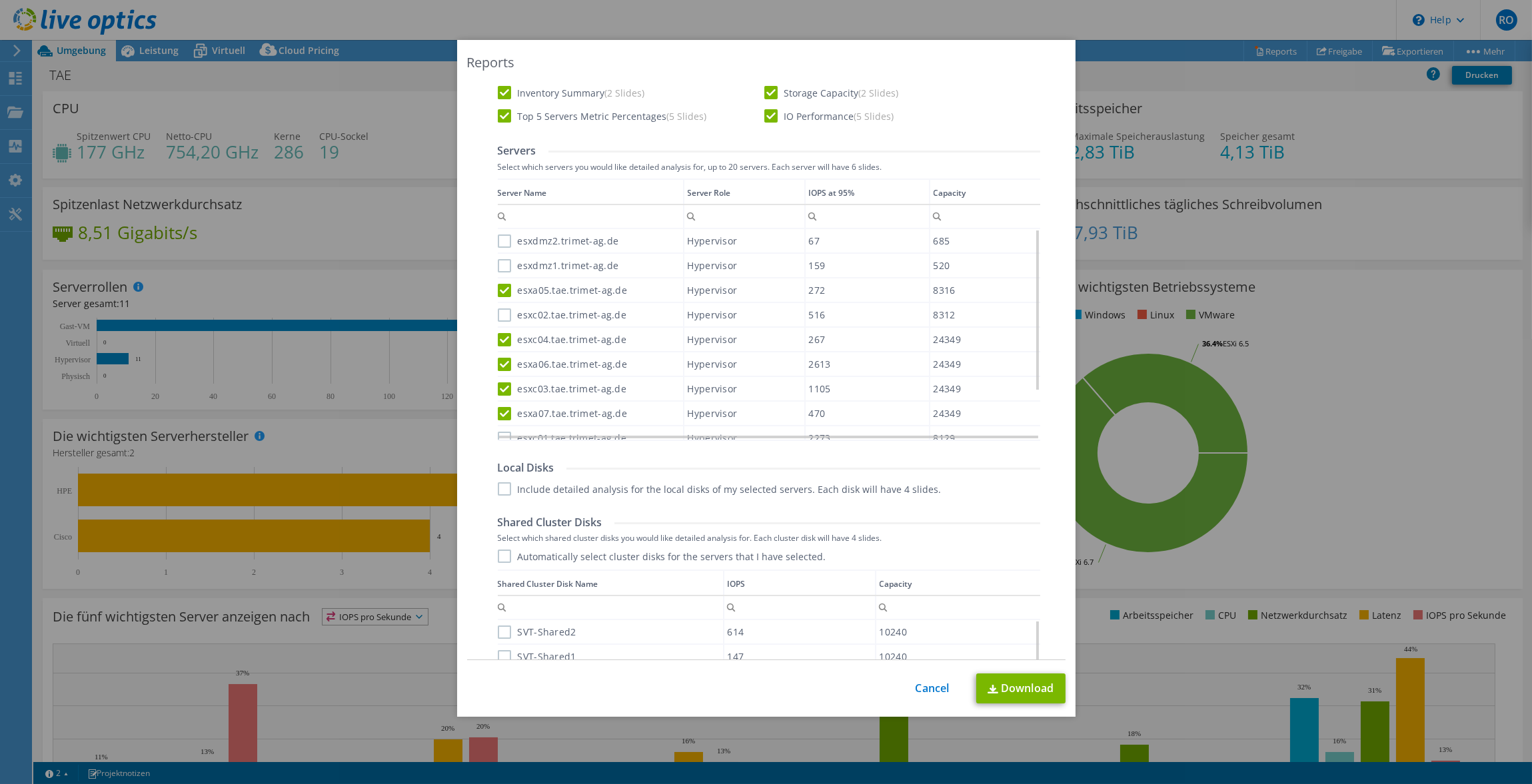 click on "esxc02.tae.trimet-ag.de" at bounding box center (562, 315) 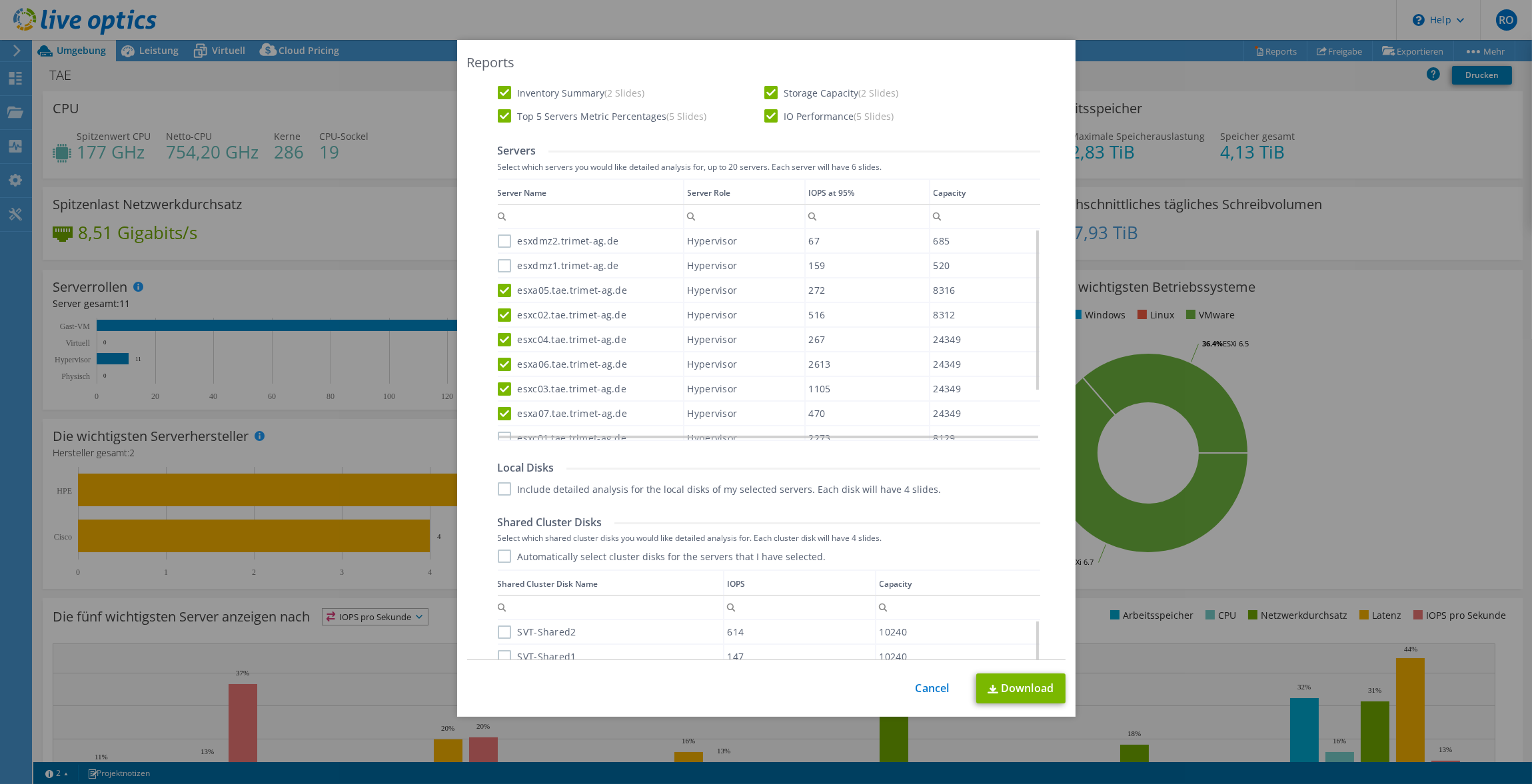 click on "esxdmz1.trimet-ag.de" at bounding box center [558, 266] 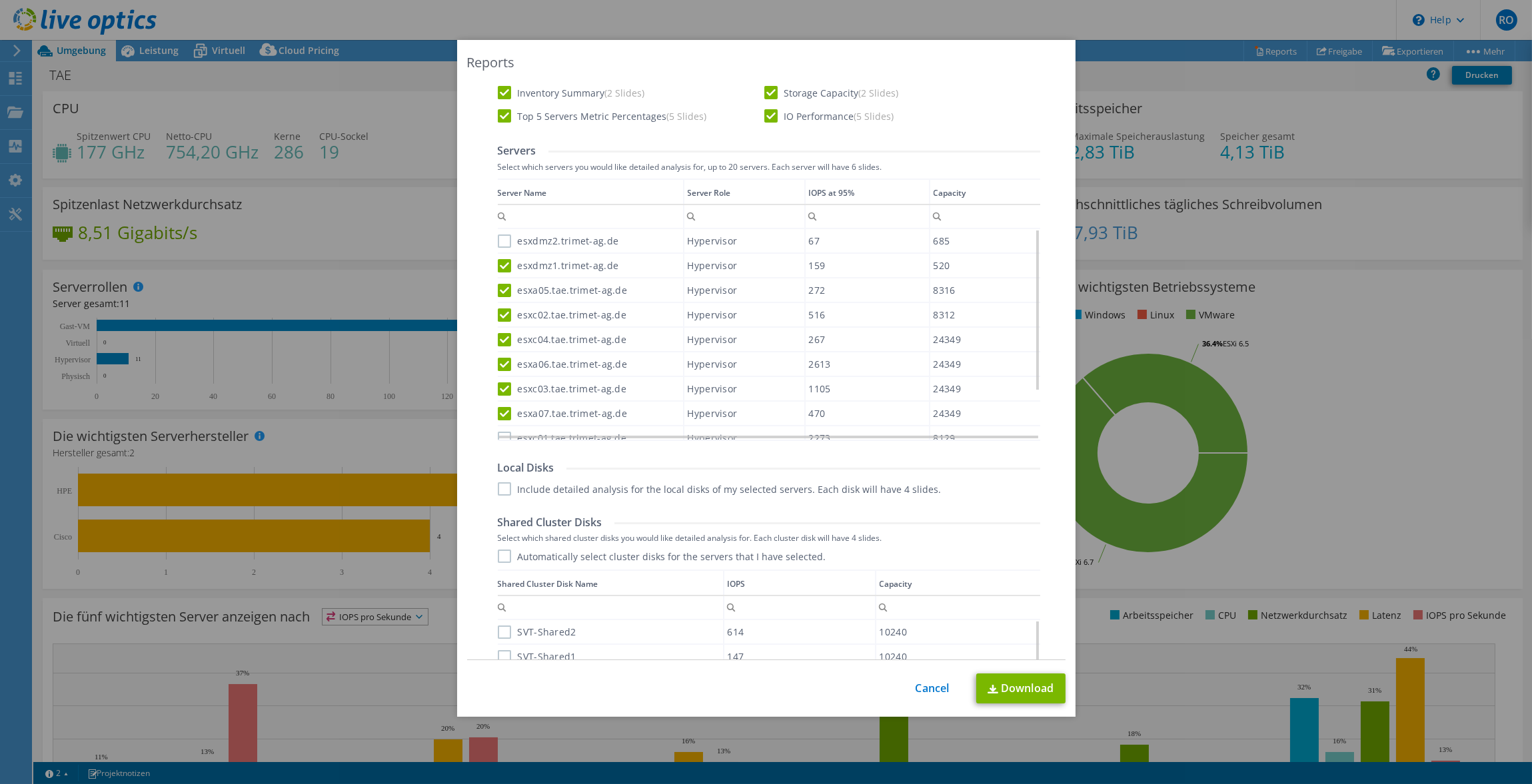 click on "esxdmz2.trimet-ag.de" at bounding box center [558, 241] 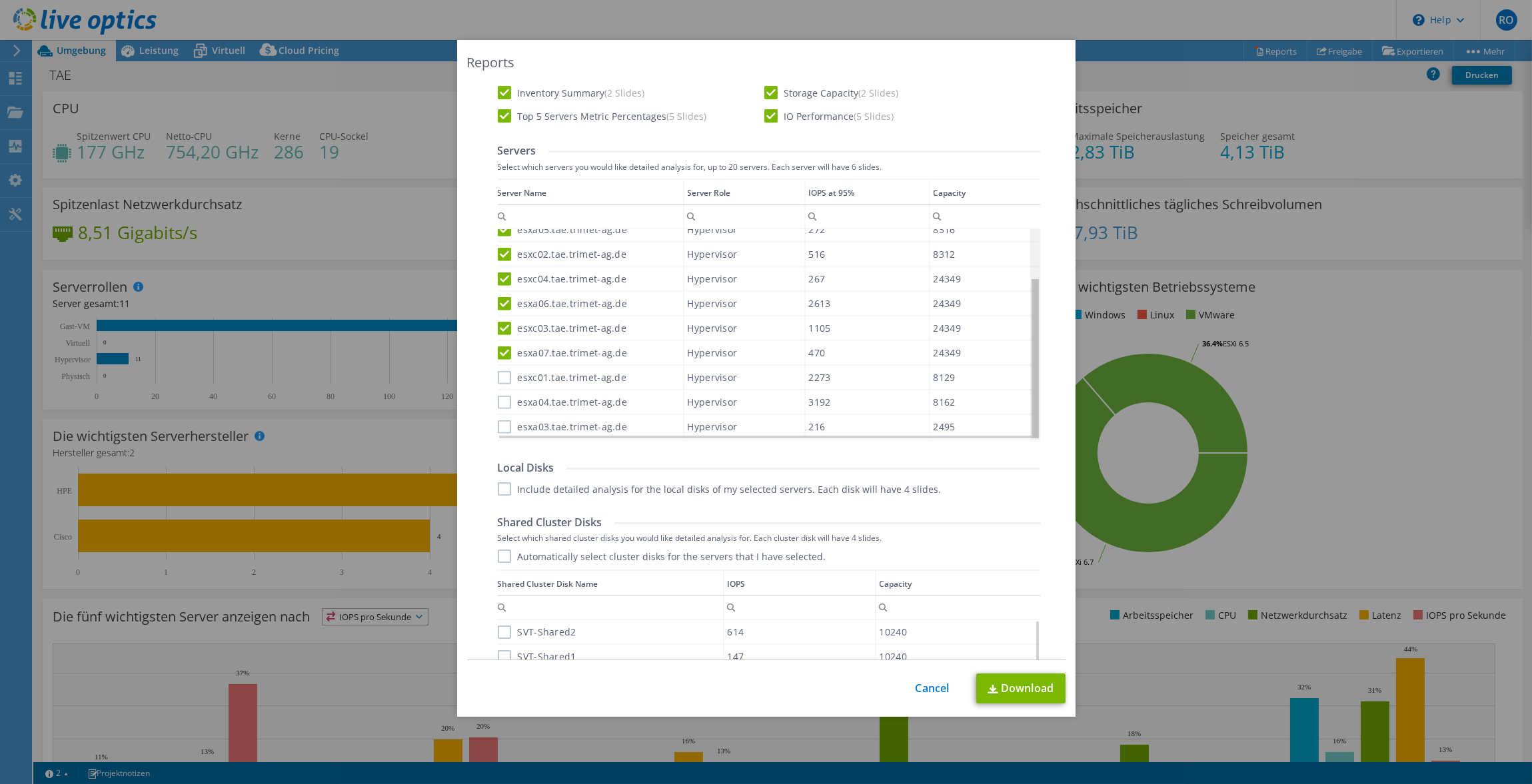 scroll, scrollTop: 63, scrollLeft: 0, axis: vertical 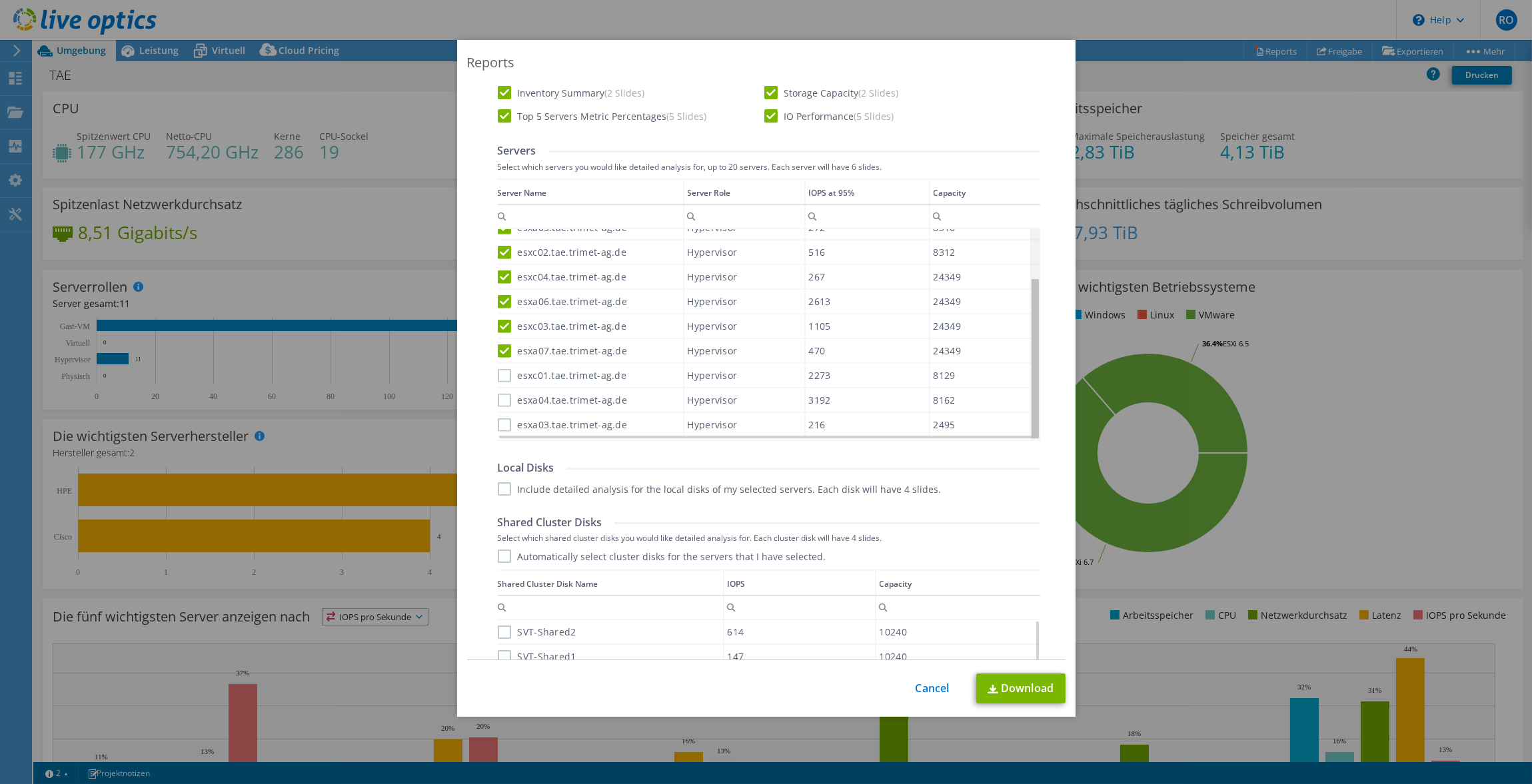 drag, startPoint x: 1029, startPoint y: 380, endPoint x: 958, endPoint y: 453, distance: 101.8332 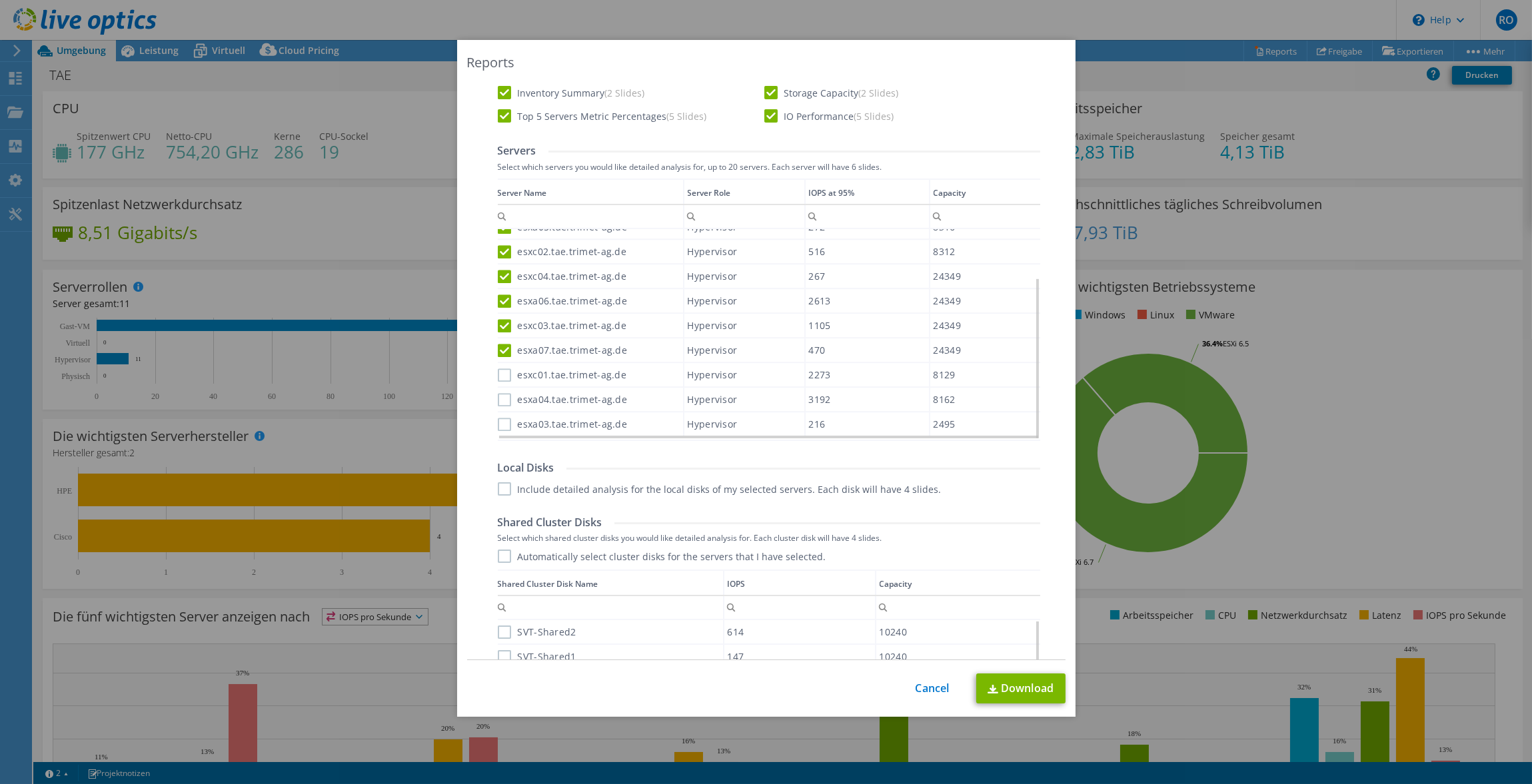 click on "esxc01.tae.trimet-ag.de" at bounding box center [562, 375] 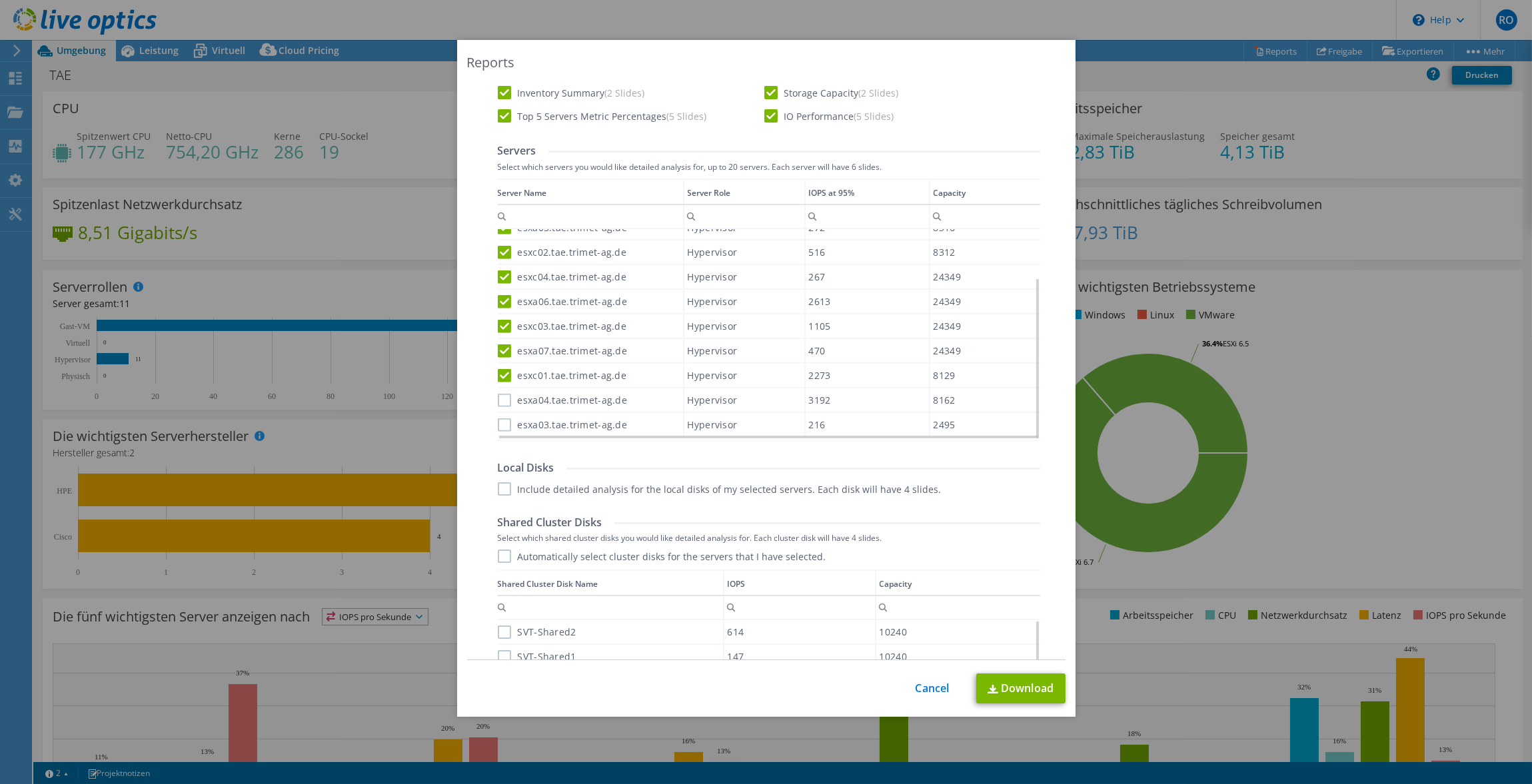 click on "esxa04.tae.trimet-ag.de" at bounding box center (562, 400) 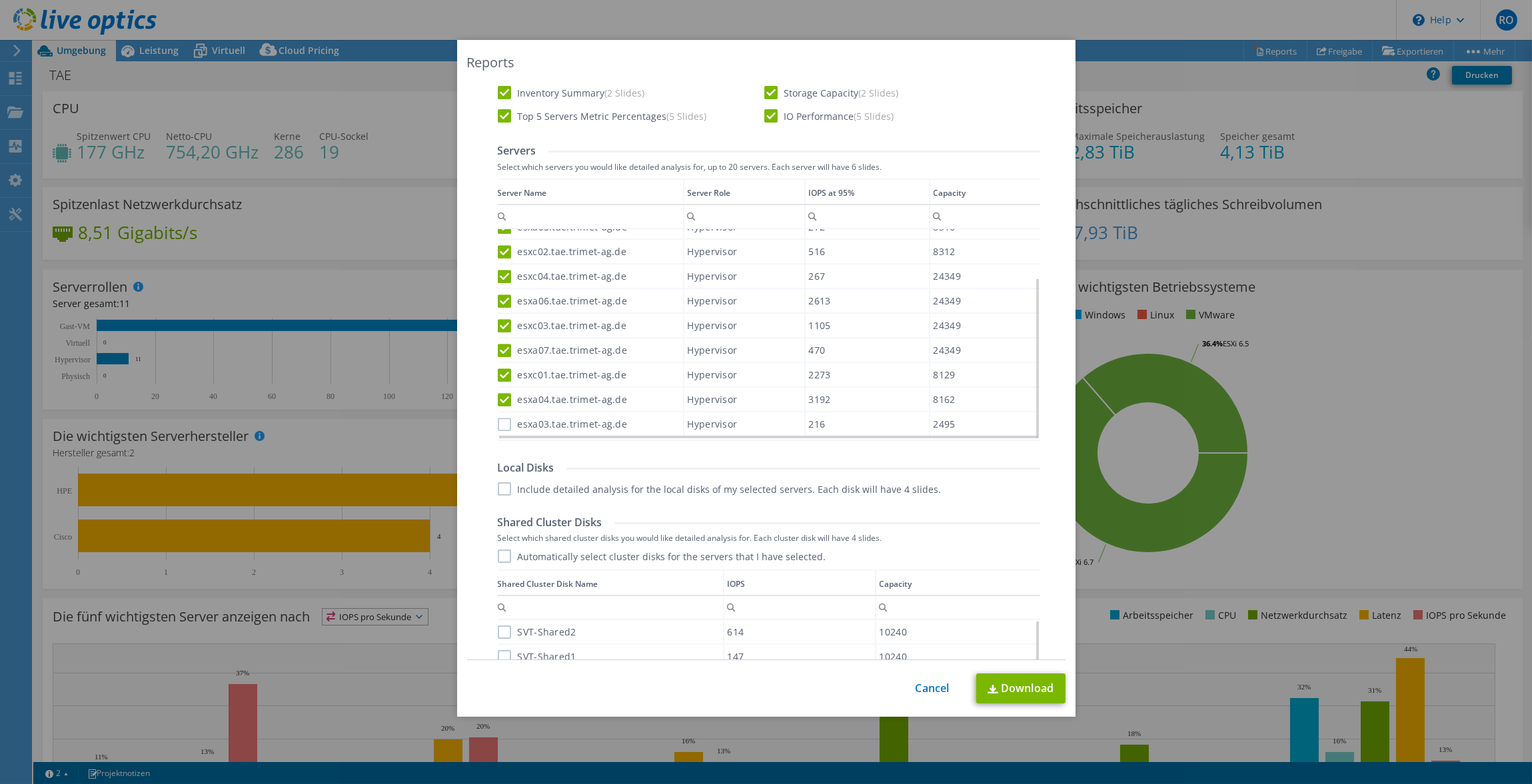 click on "esxa03.tae.trimet-ag.de" at bounding box center (562, 424) 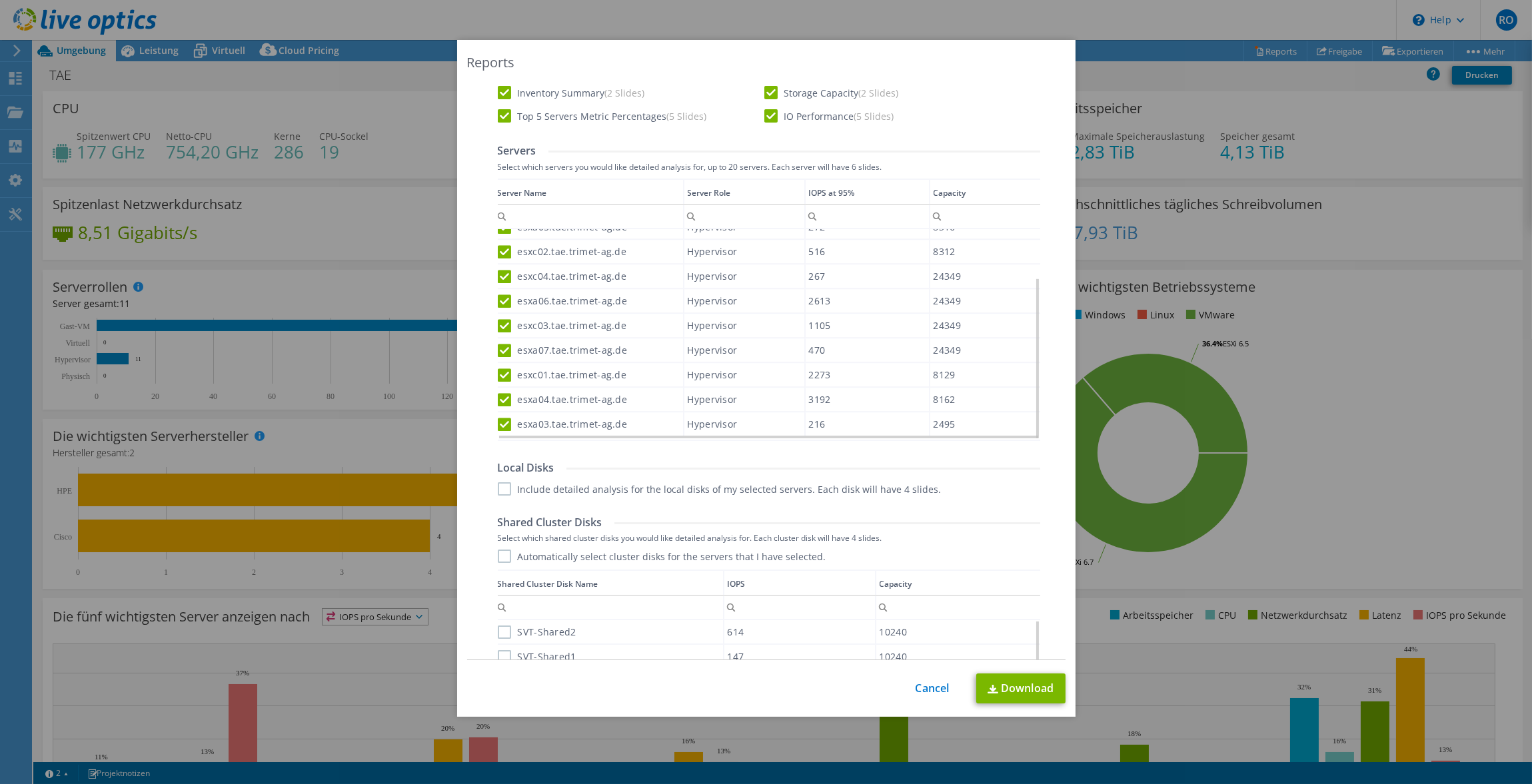 click on "Include detailed analysis for the local disks of my selected servers. Each disk will have 4 slides." at bounding box center [720, 489] 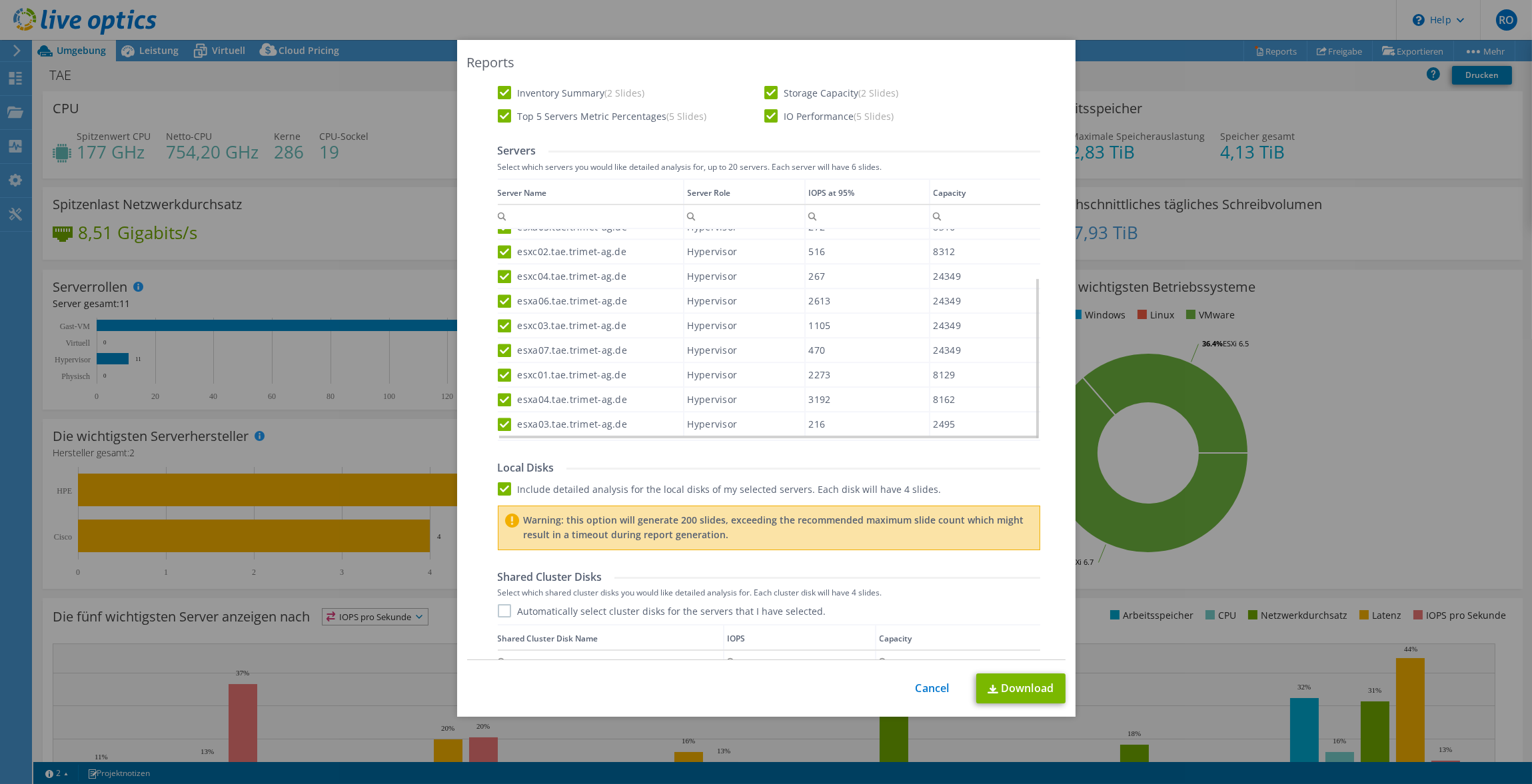 click on "Include detailed analysis for the local disks of my selected servers. Each disk will have 4 slides." at bounding box center (720, 489) 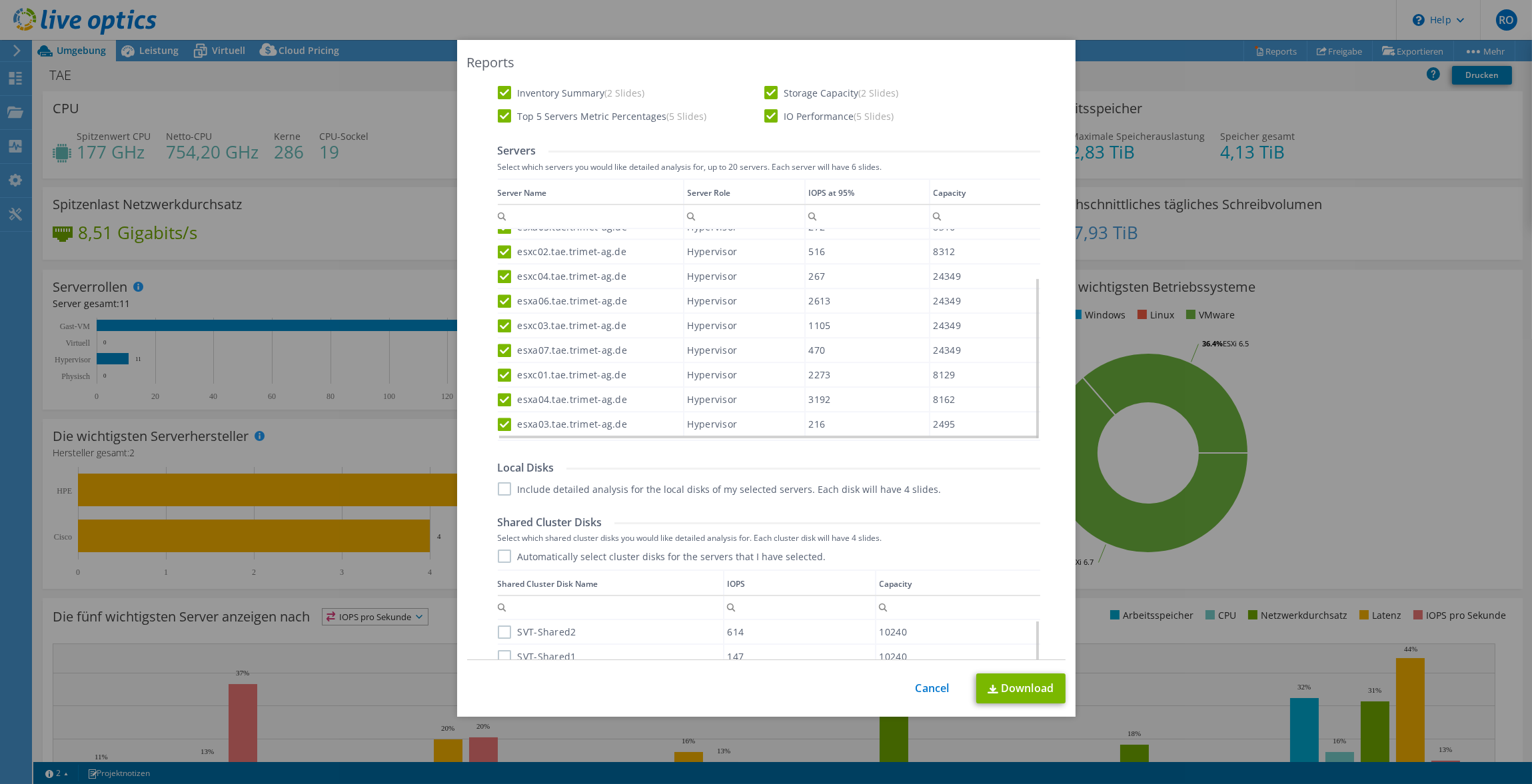 click on "Automatically select cluster disks for the servers that I have selected." at bounding box center (662, 556) 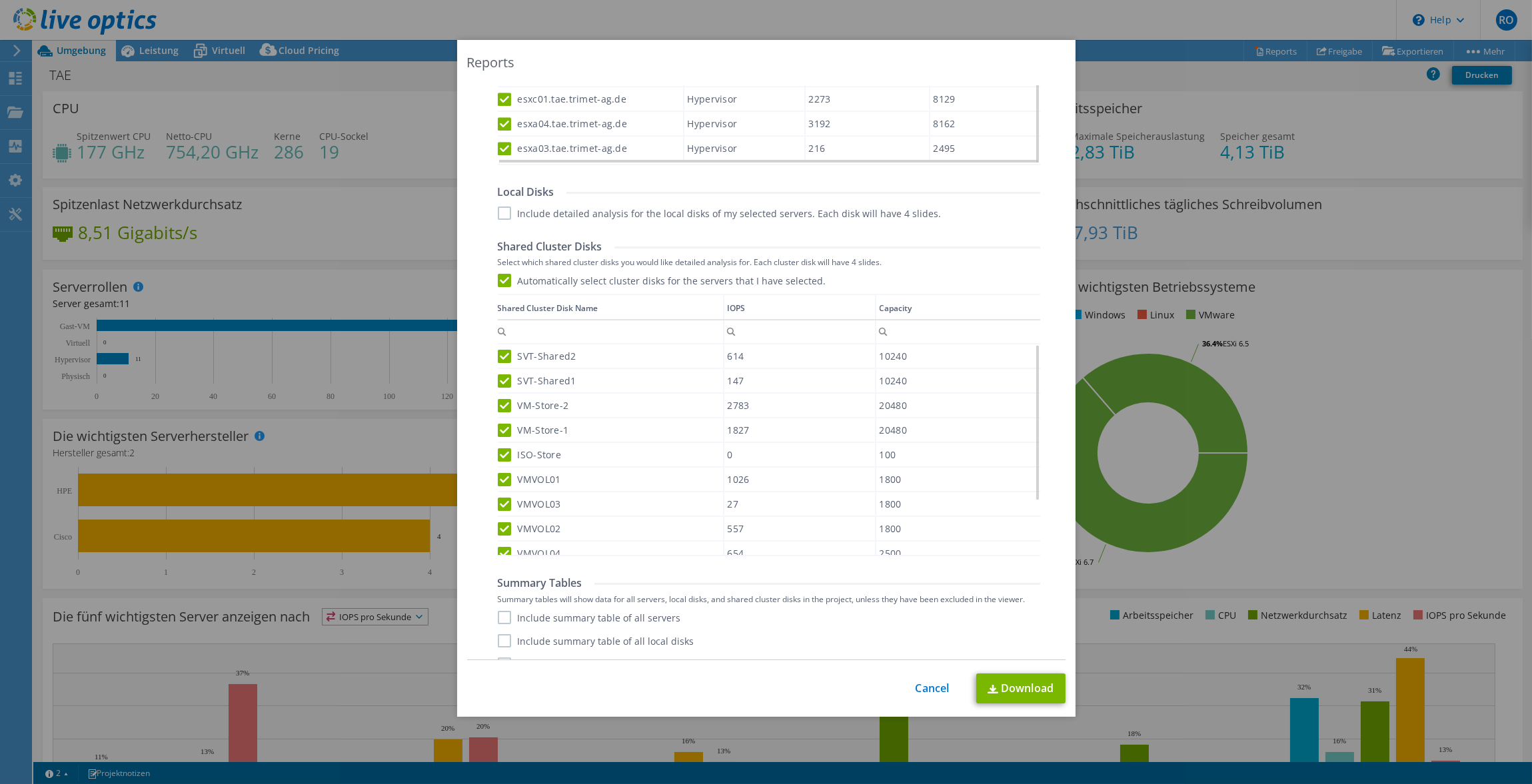 scroll, scrollTop: 696, scrollLeft: 0, axis: vertical 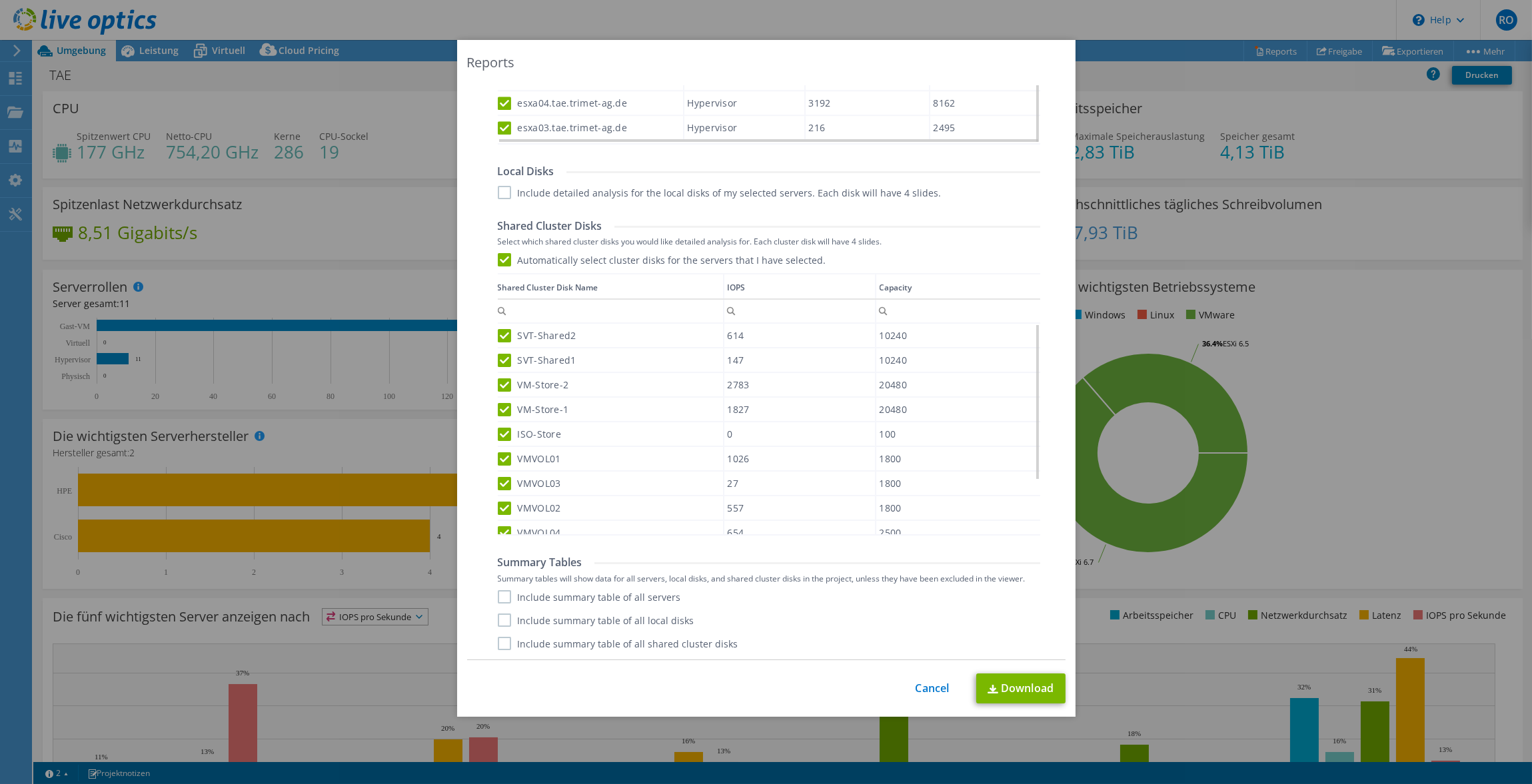 click on "Include summary table of all servers" at bounding box center (589, 597) 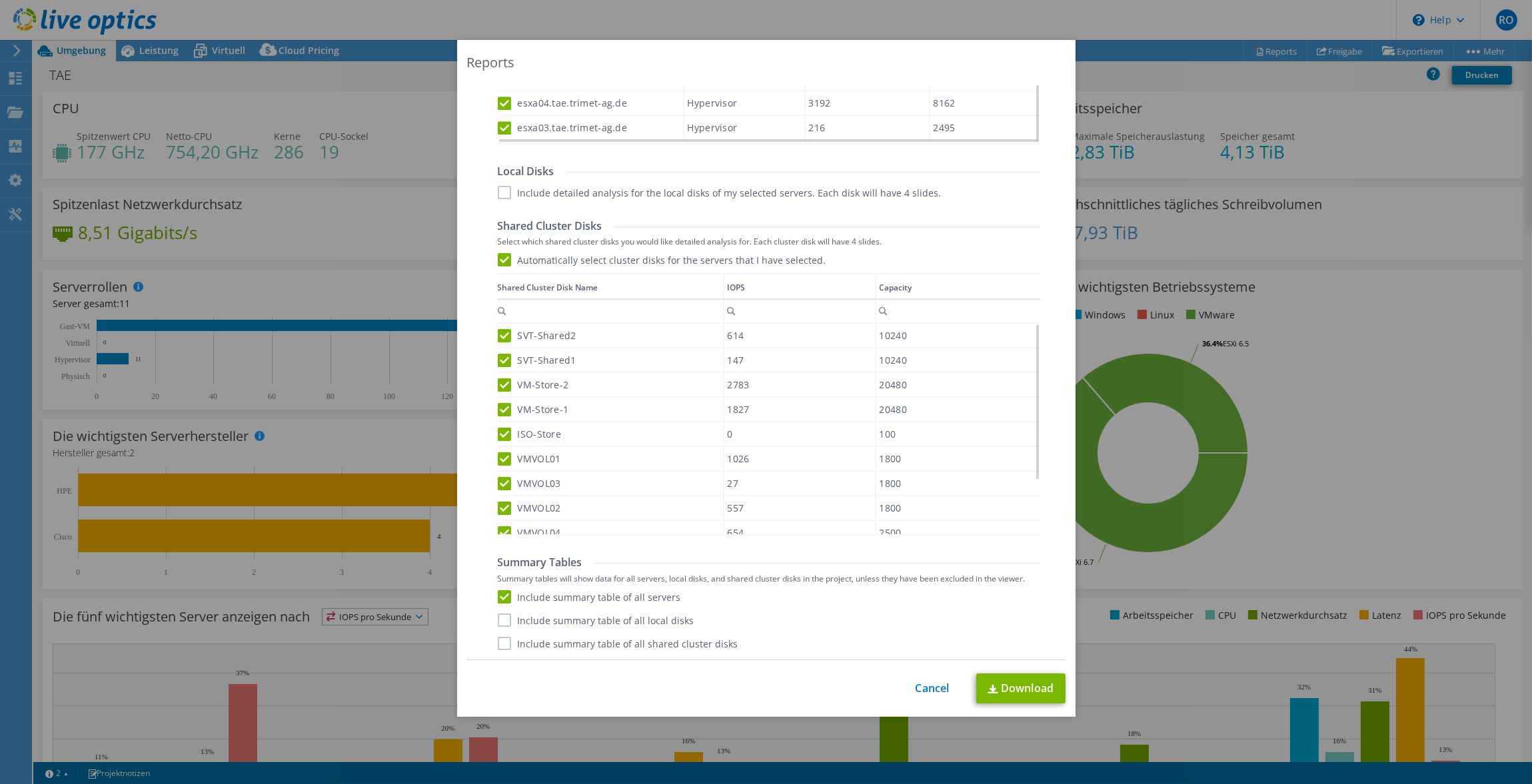 click on "Include summary table of all local disks" at bounding box center [596, 620] 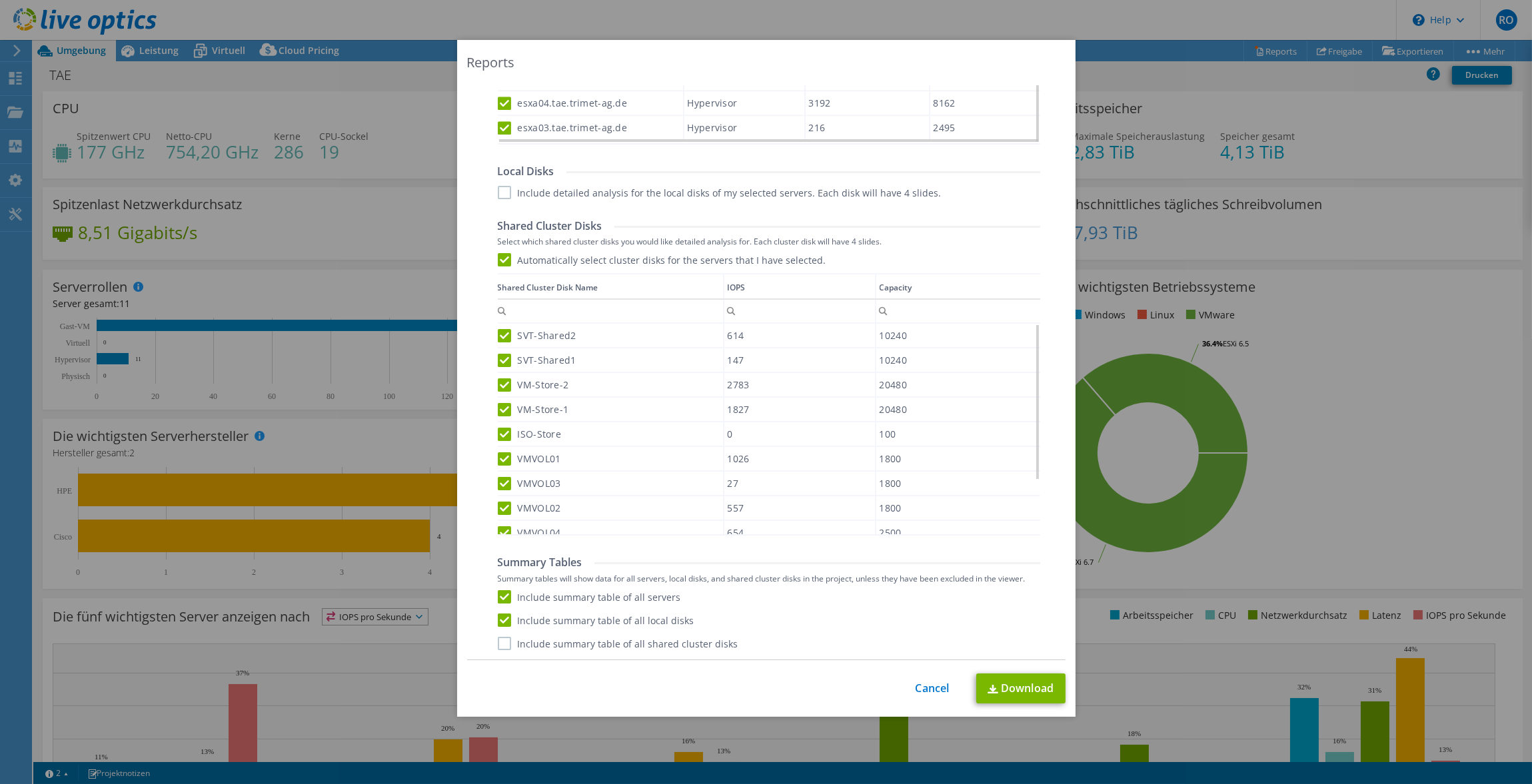 click on "Include summary table of all shared cluster disks" at bounding box center (618, 643) 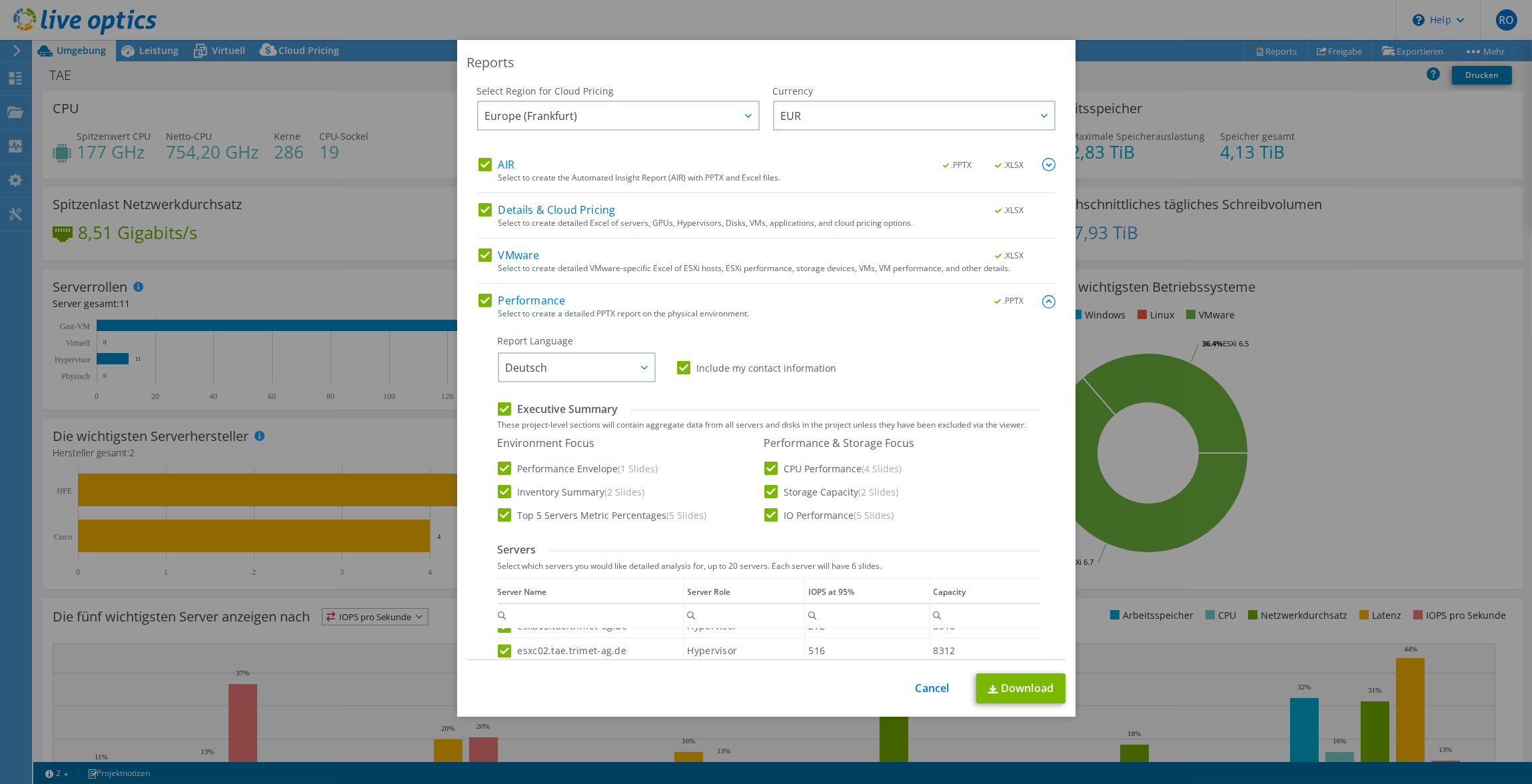 scroll, scrollTop: 0, scrollLeft: 0, axis: both 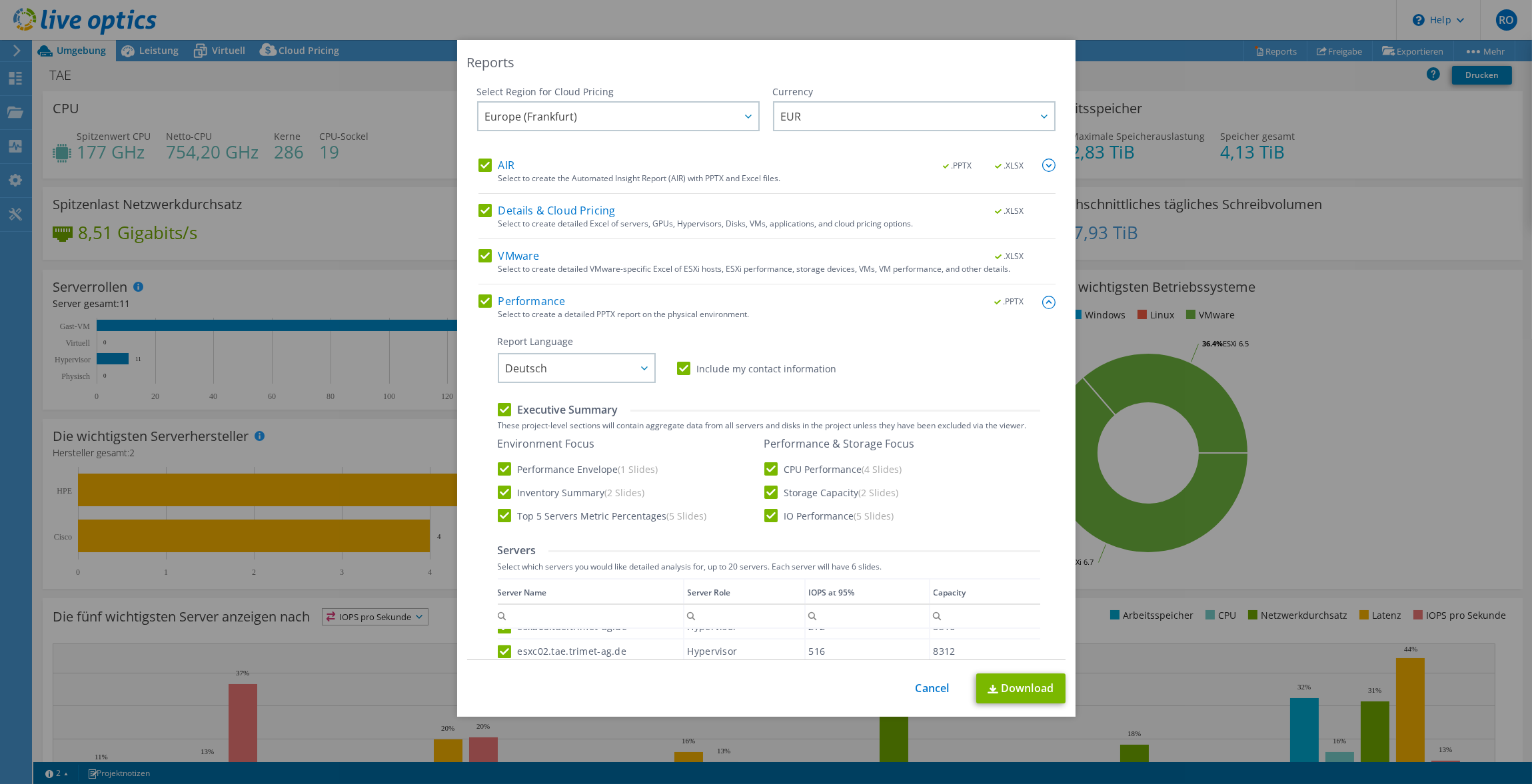 click at bounding box center (1049, 165) 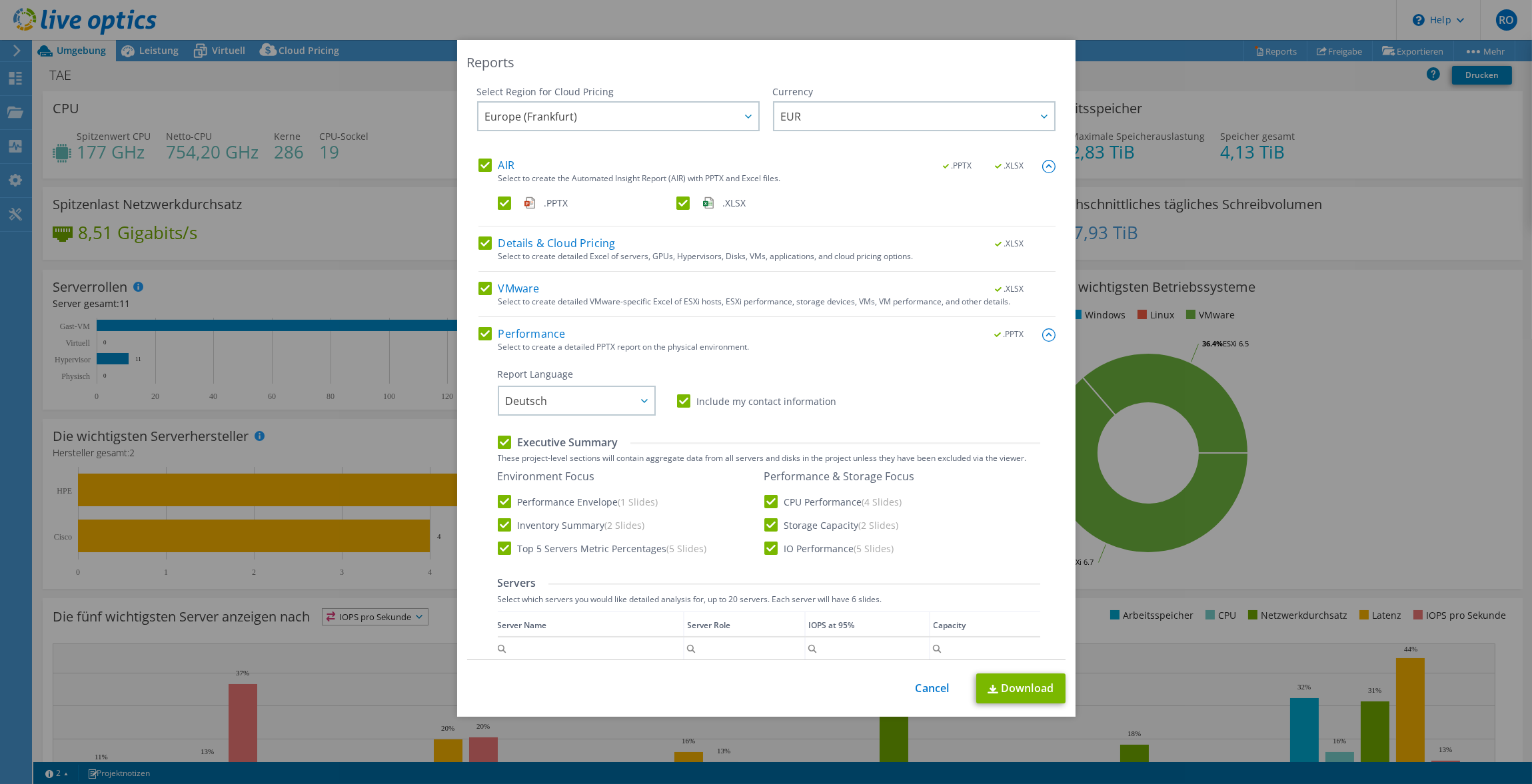 click at bounding box center [1049, 167] 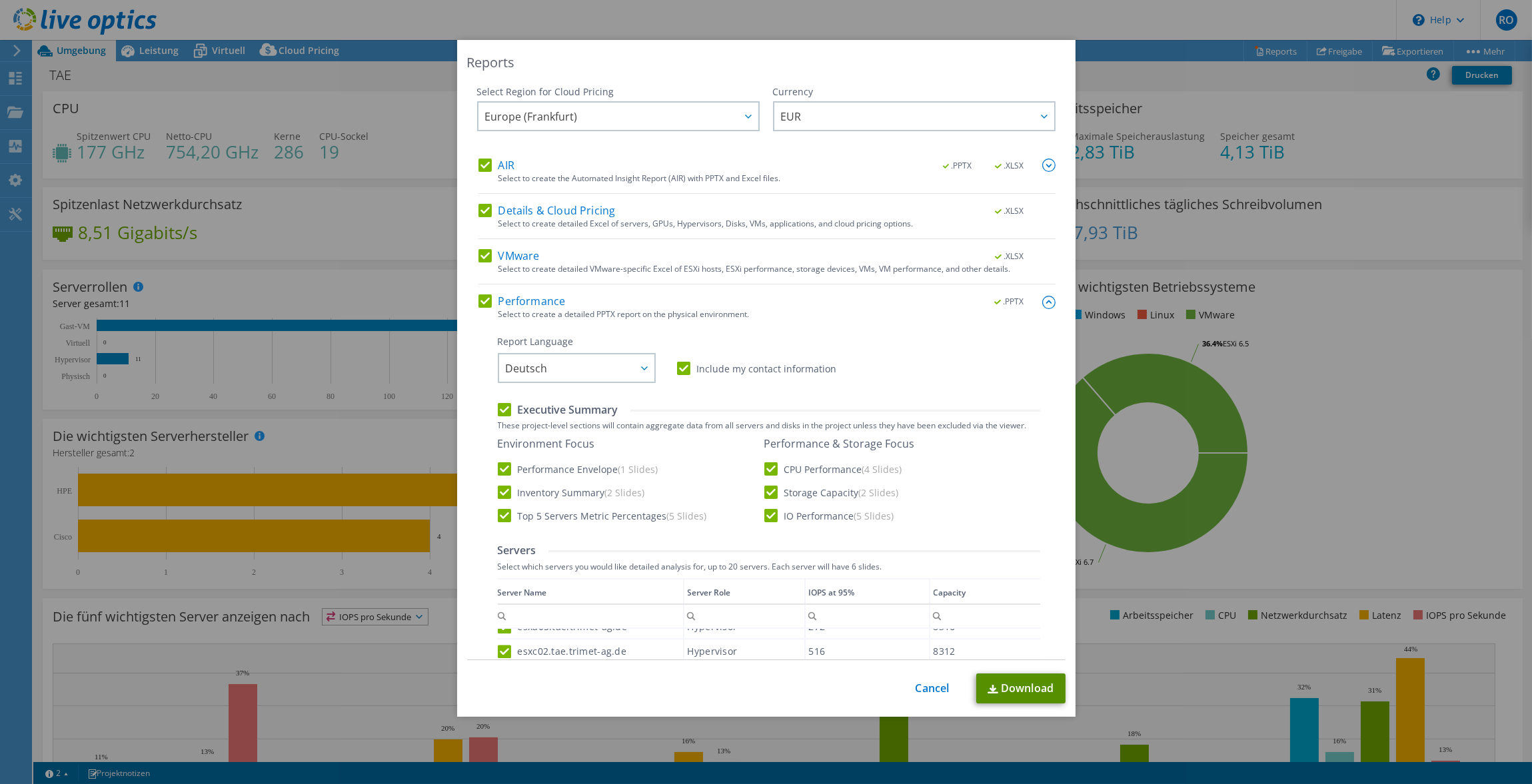 click on "Download" at bounding box center (1021, 688) 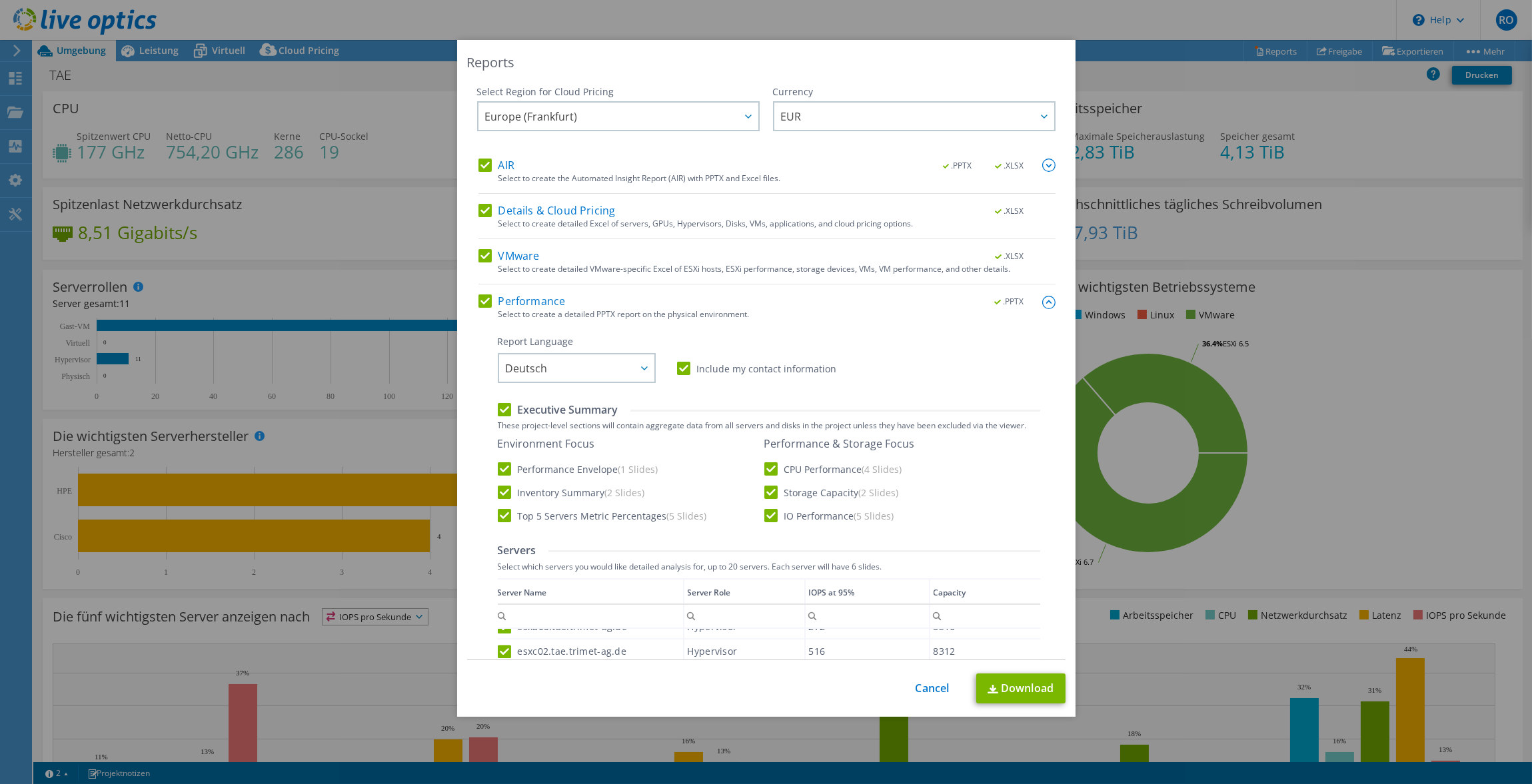 click on "Reports
Select Region for Cloud Pricing
Asia Pacific (Hong Kong)
Asia Pacific (Mumbai)
Asia Pacific (Seoul)
Asia Pacific (Singapore)
Asia Pacific (Tokyo)
Australia
Canada
Europe (Frankfurt)
Europe (London)
South America (Sao Paulo)
US East (Virginia)
US West (California)
Europe (Frankfurt) 						 ARS" at bounding box center (766, 392) 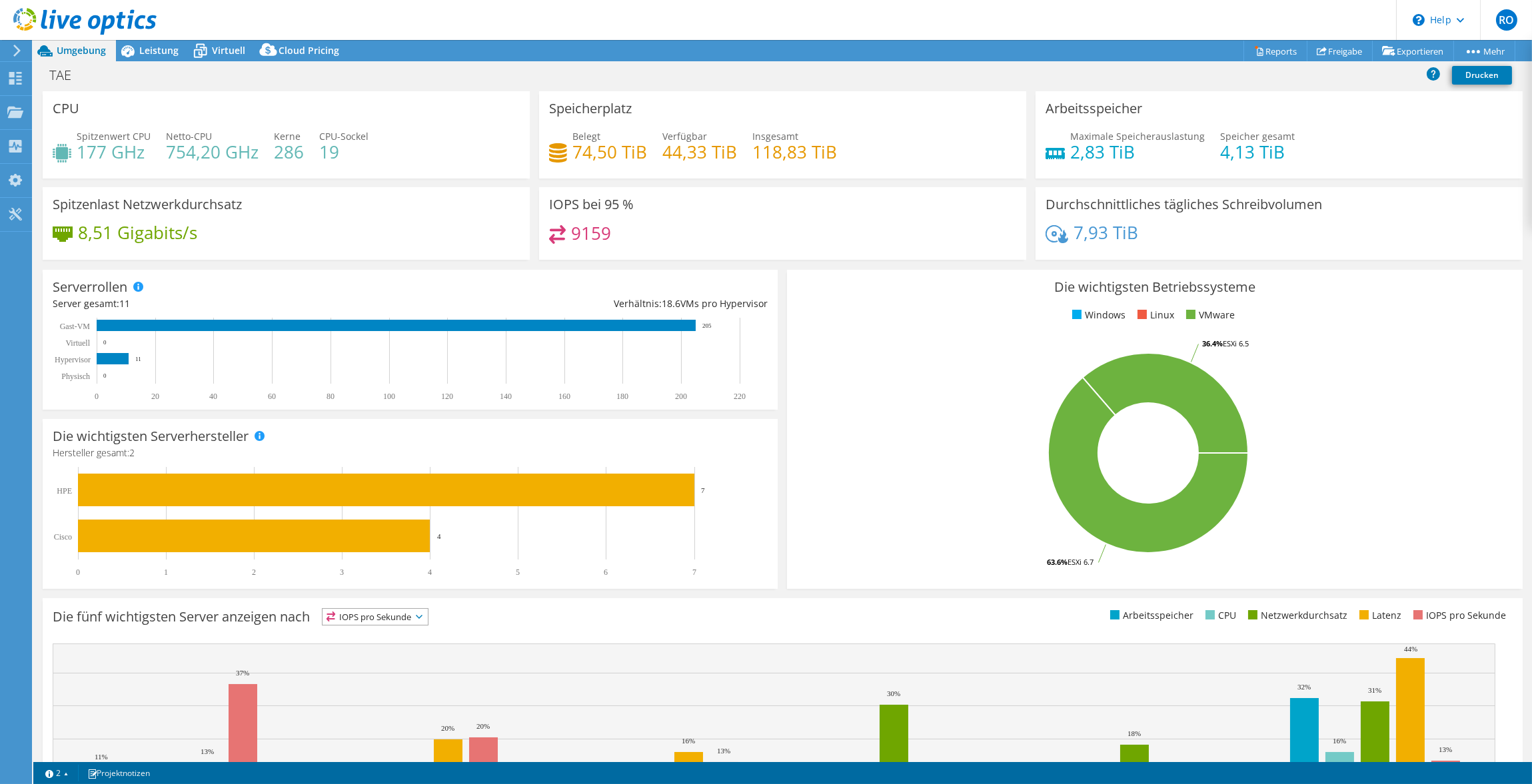click 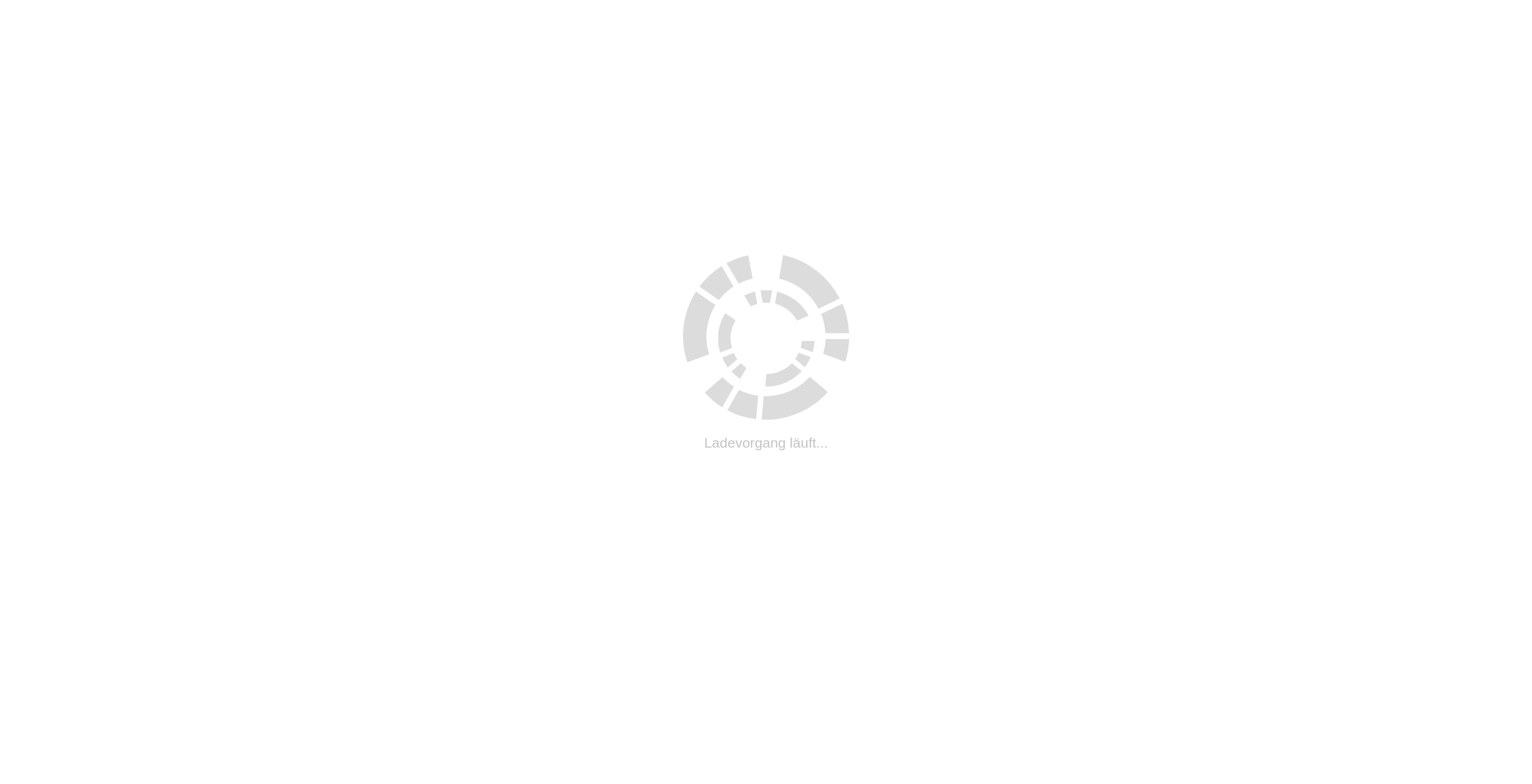 scroll, scrollTop: 0, scrollLeft: 0, axis: both 